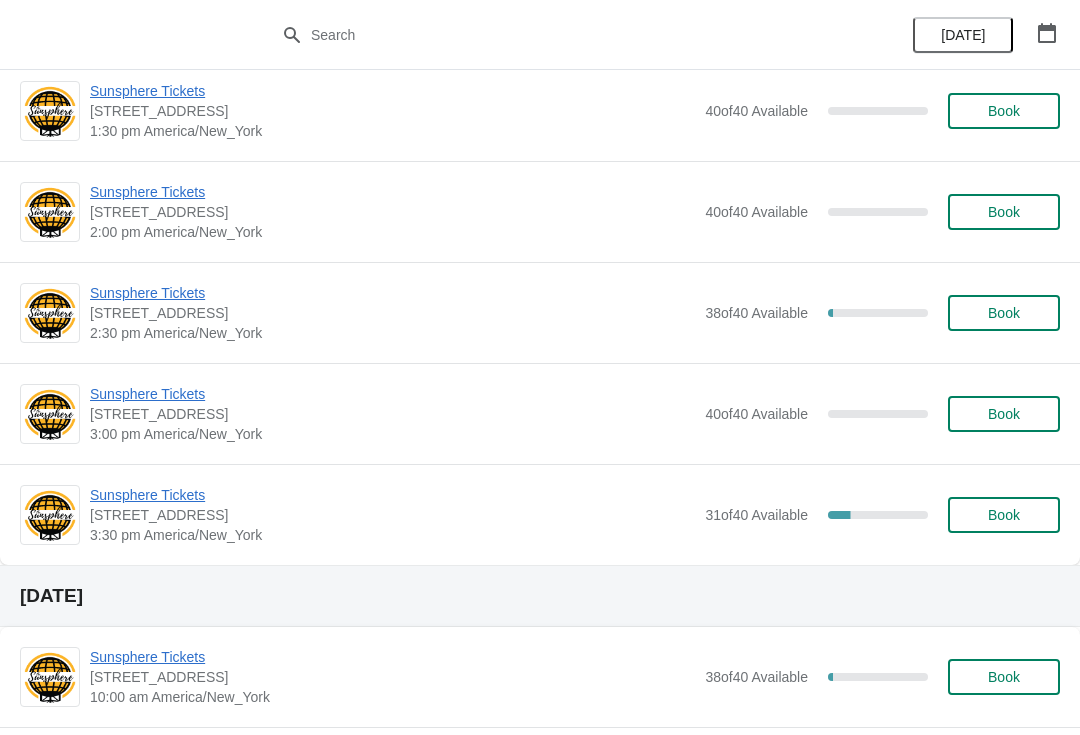 scroll, scrollTop: 421, scrollLeft: 0, axis: vertical 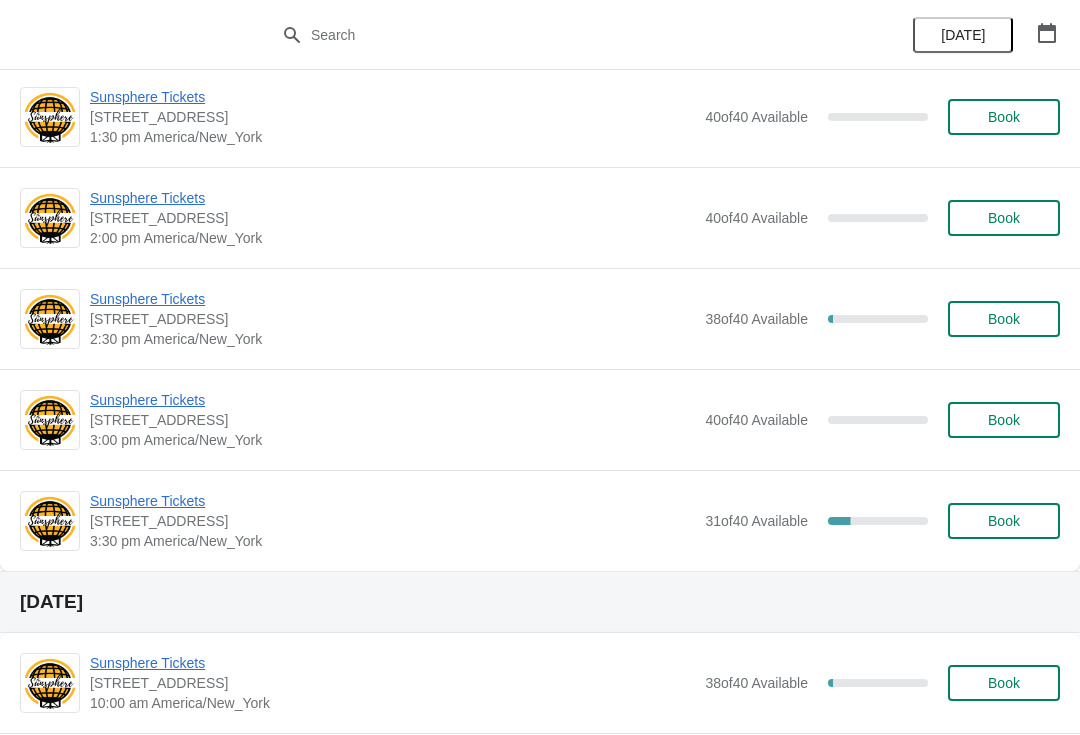 click on "Sunsphere Tickets" at bounding box center [392, 501] 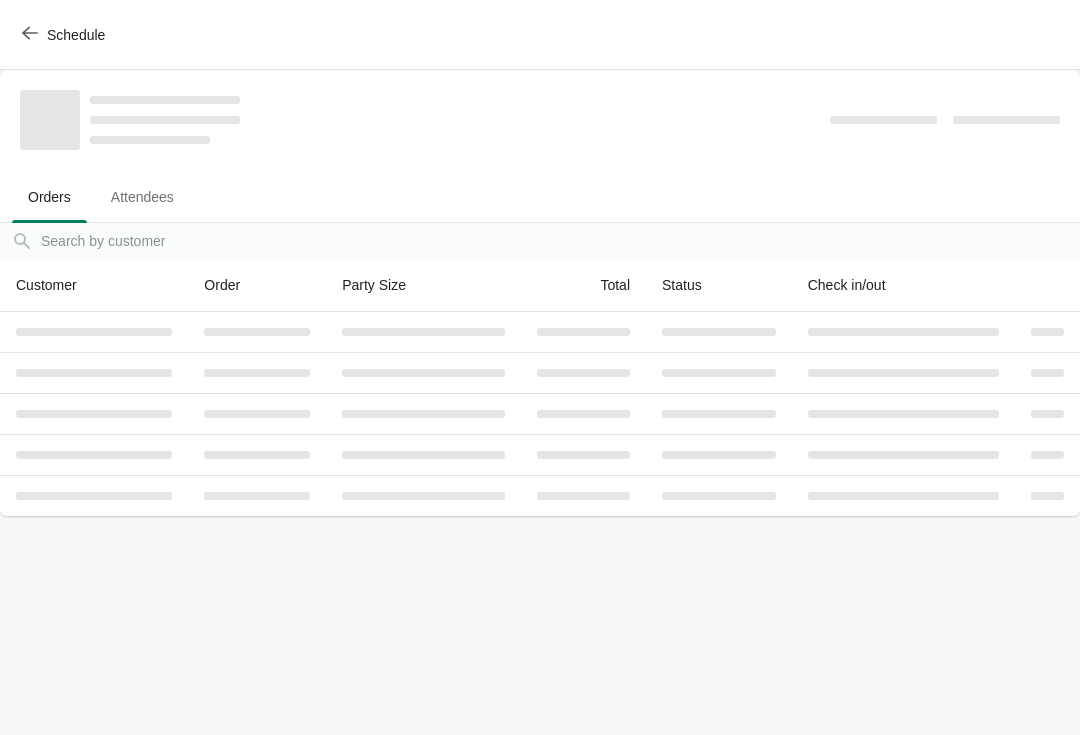 scroll, scrollTop: 0, scrollLeft: 0, axis: both 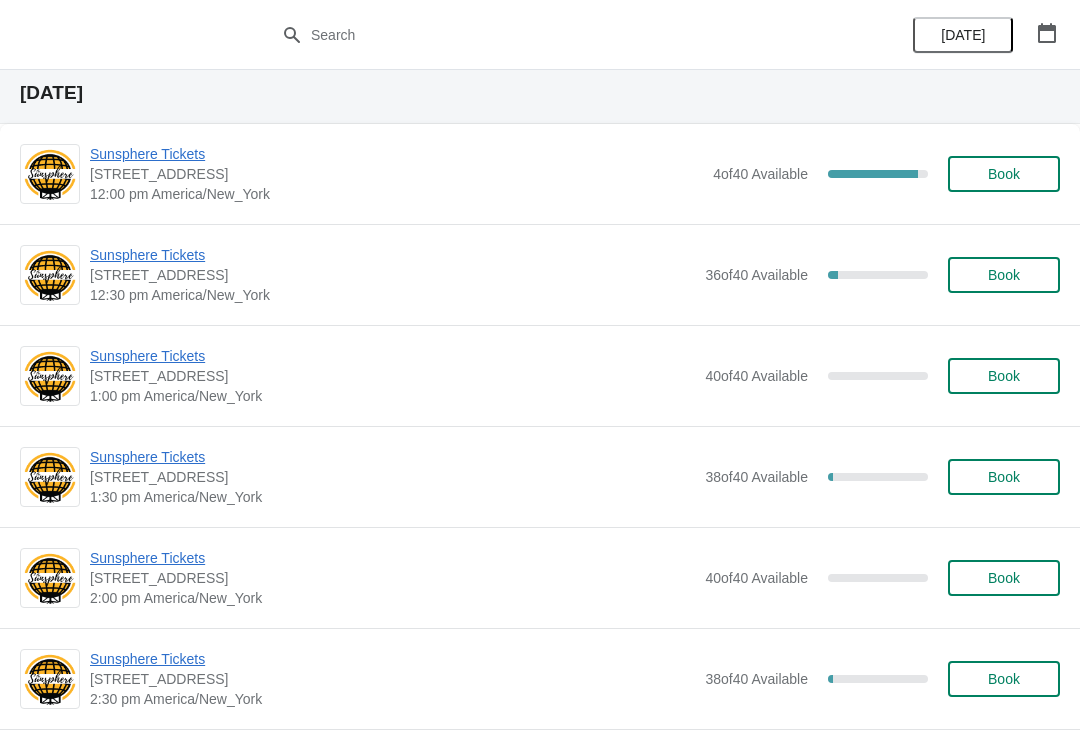 click on "Book" at bounding box center [1004, 275] 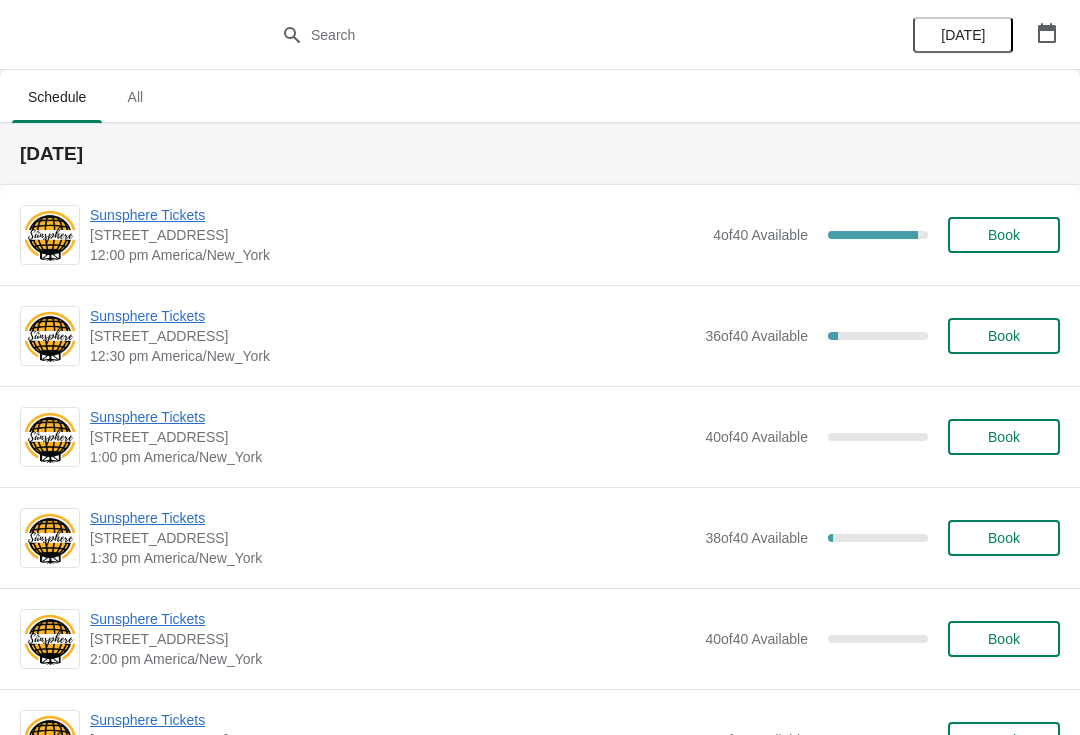 scroll, scrollTop: 61, scrollLeft: 0, axis: vertical 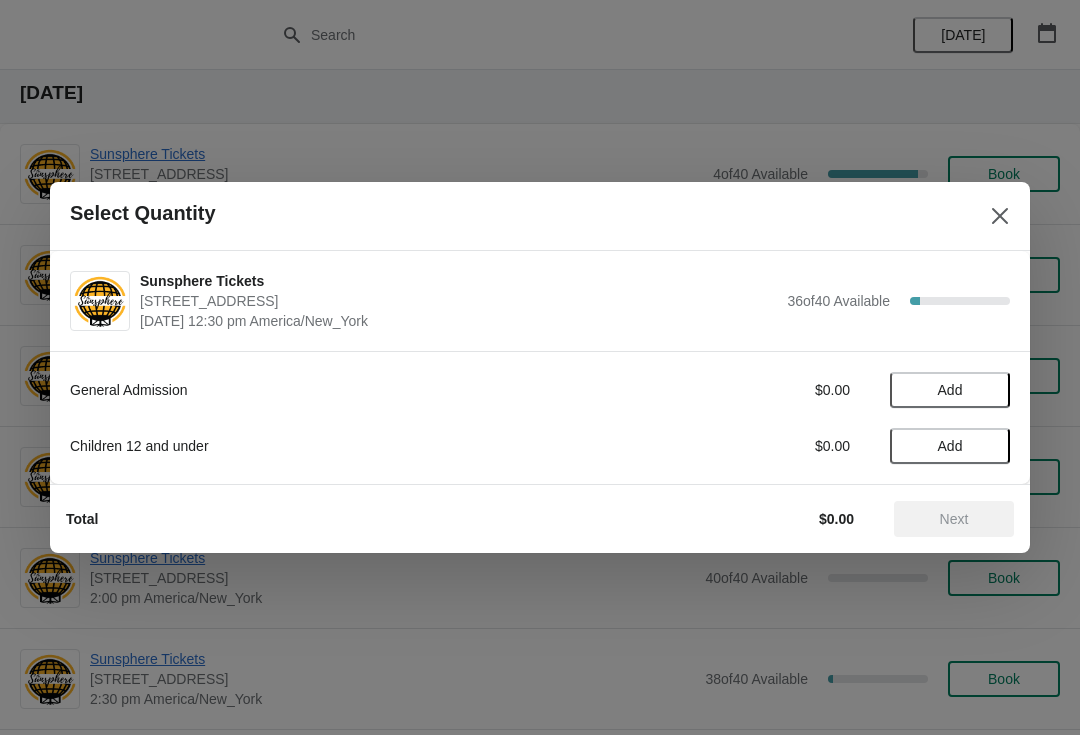 click on "Add" at bounding box center (950, 390) 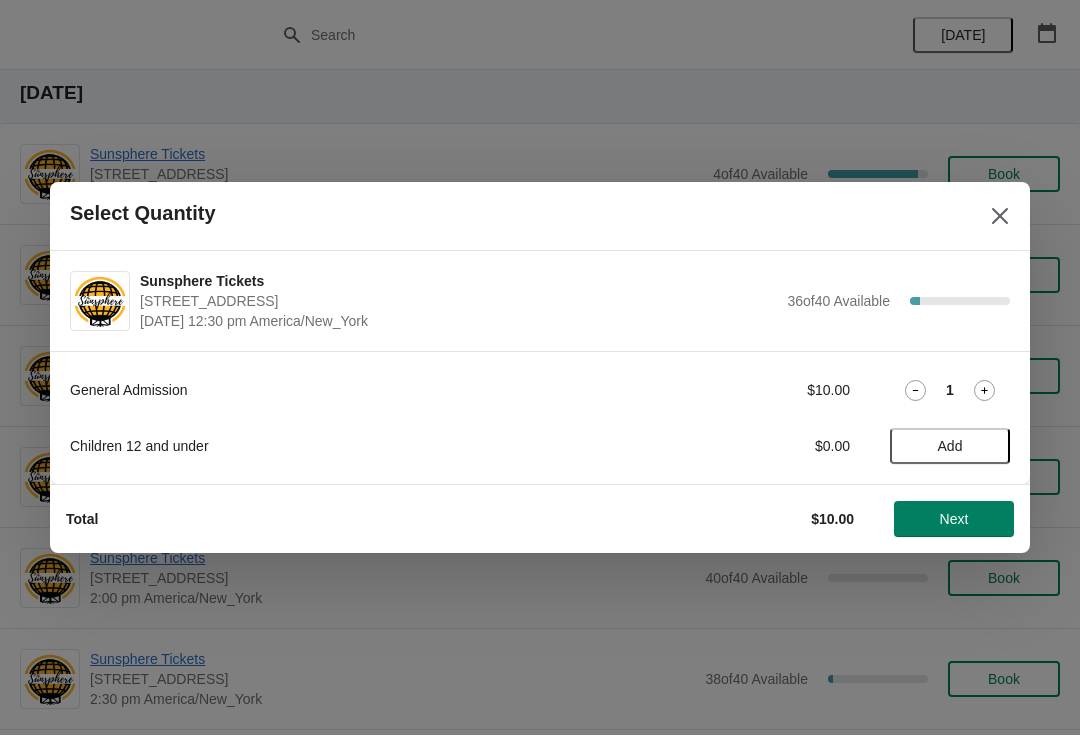 click on "1" at bounding box center [950, 390] 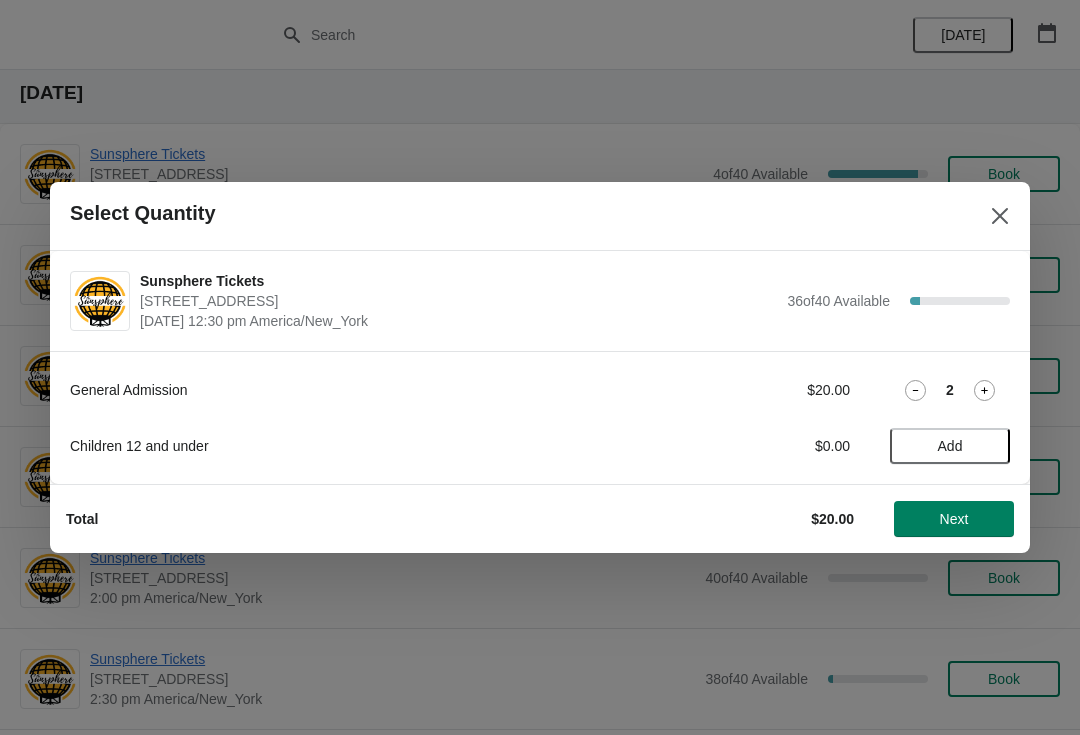 click on "Next" at bounding box center (954, 519) 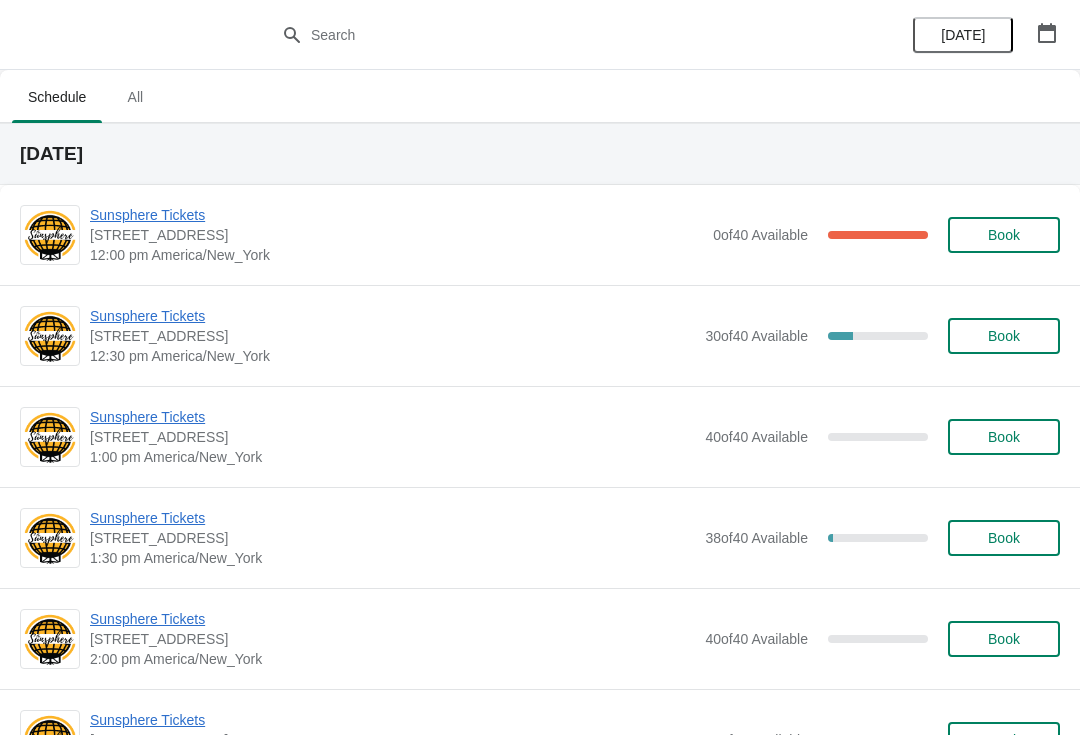 scroll, scrollTop: 91, scrollLeft: 0, axis: vertical 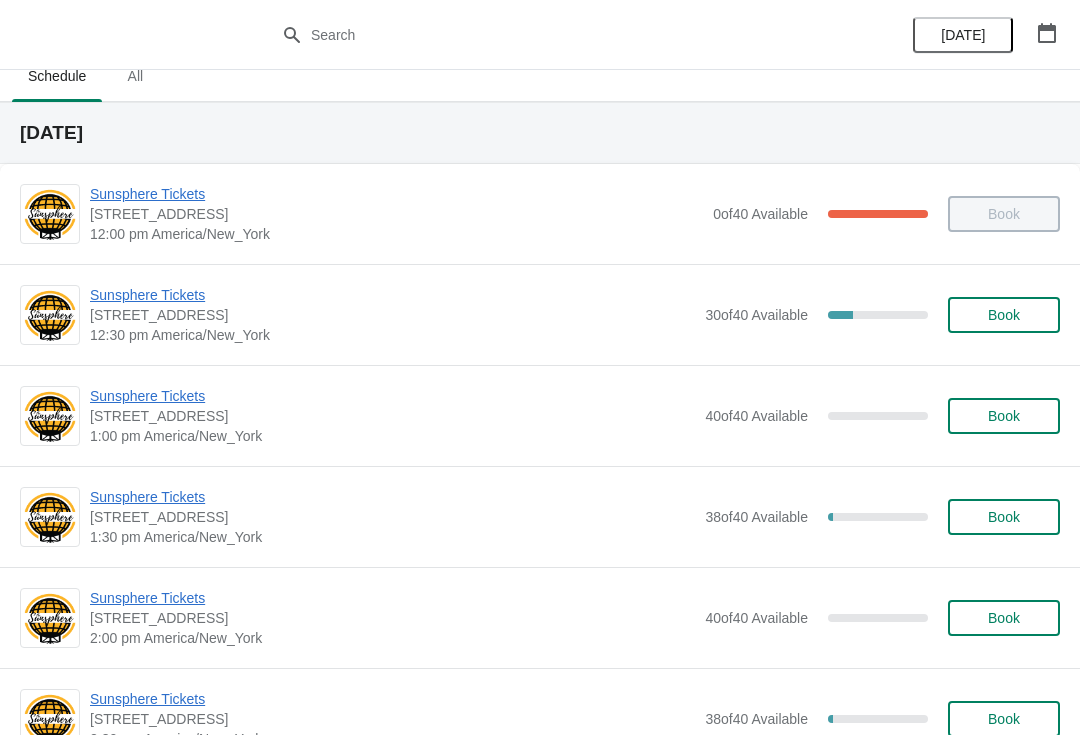 click on "Book" at bounding box center [1004, 315] 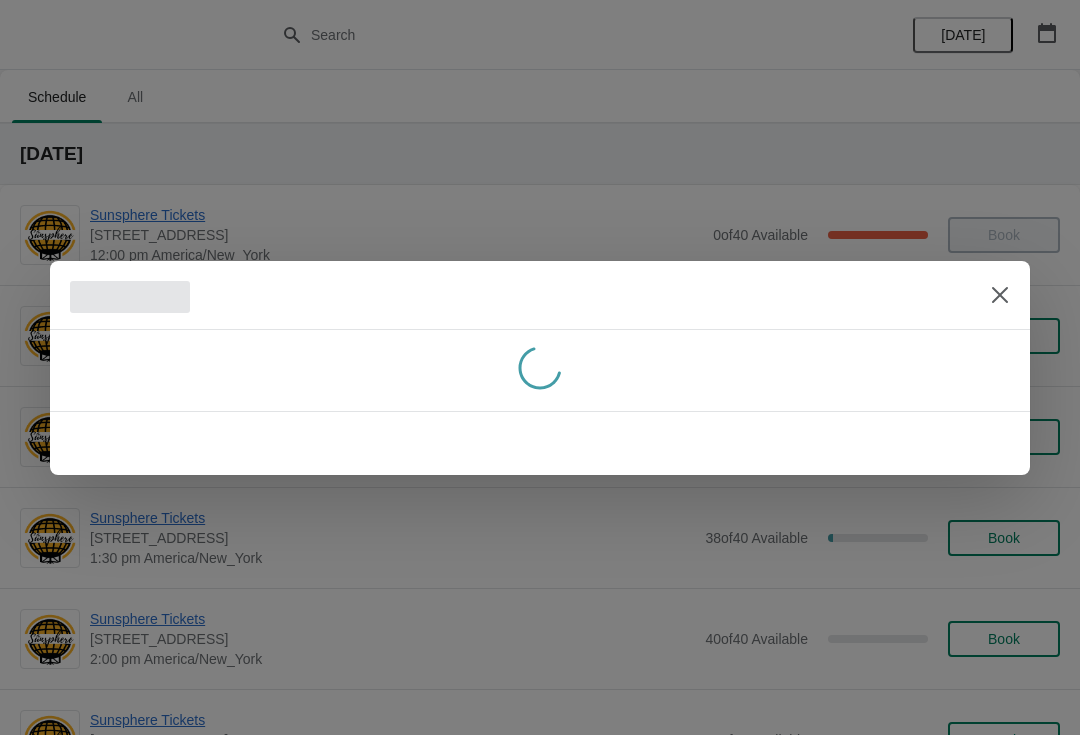 scroll, scrollTop: 21, scrollLeft: 0, axis: vertical 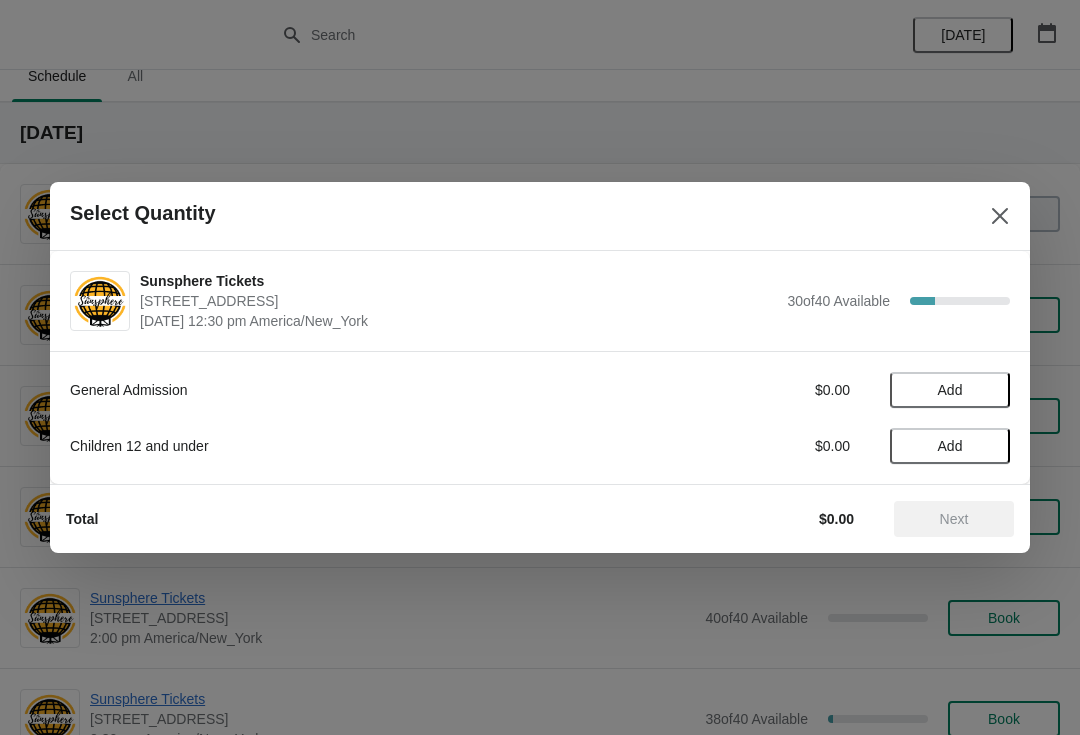 click on "Add" at bounding box center (950, 390) 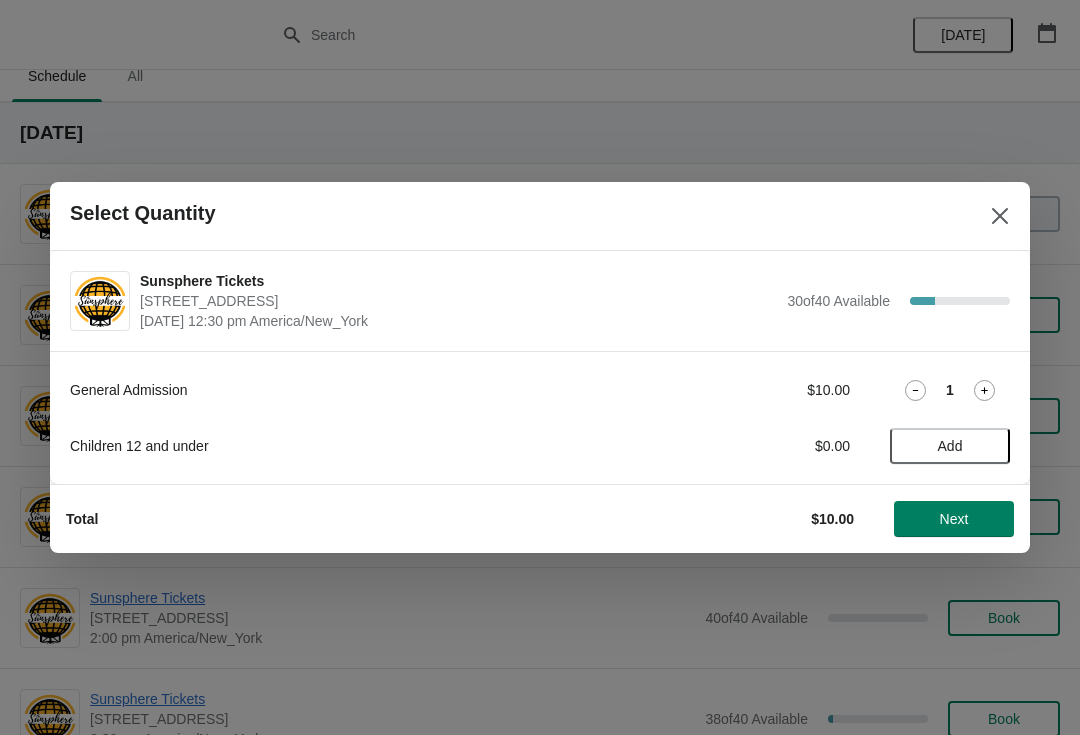 click 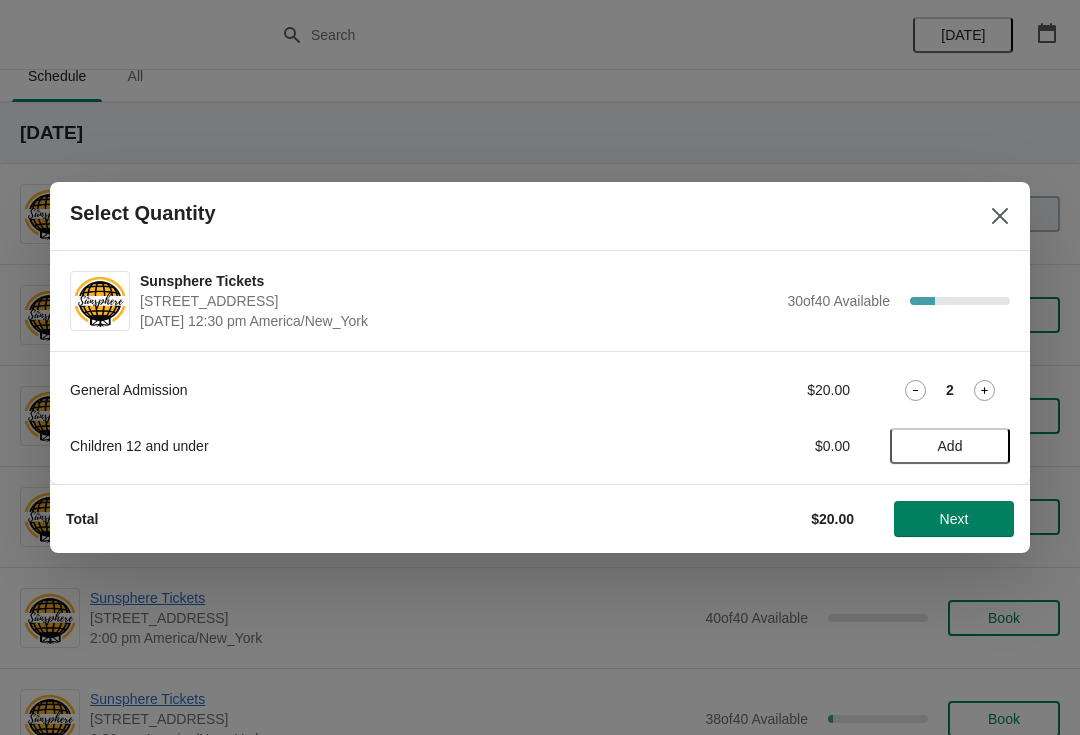 click on "Next" at bounding box center (954, 519) 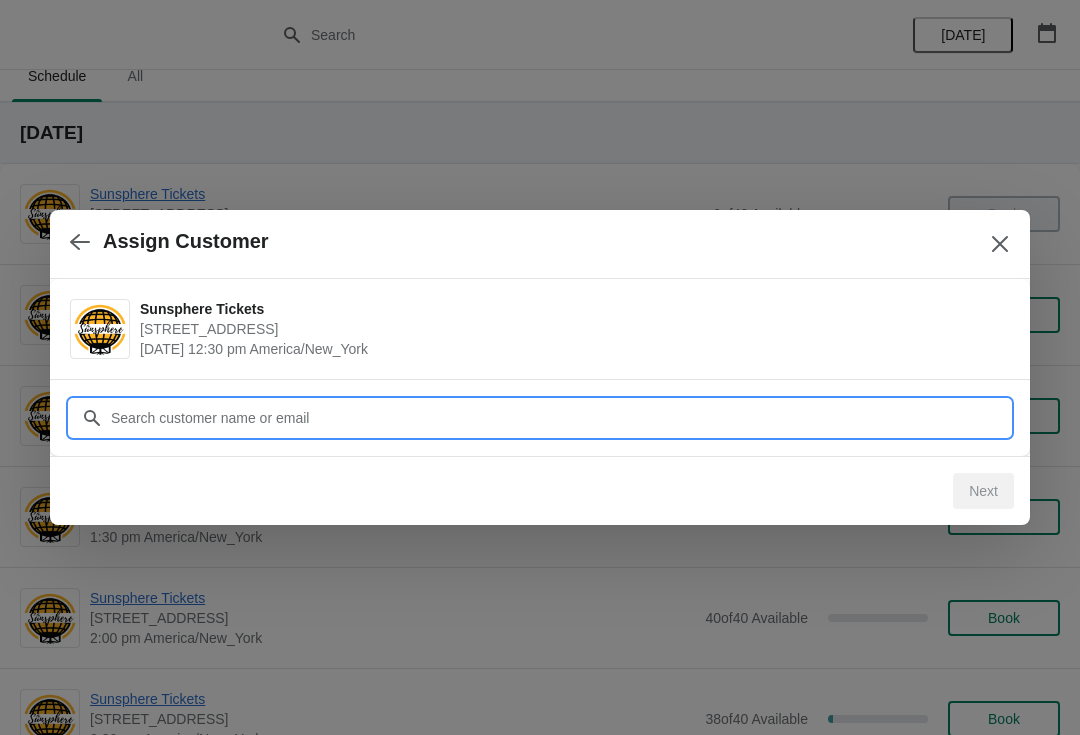click on "Customer" at bounding box center (560, 418) 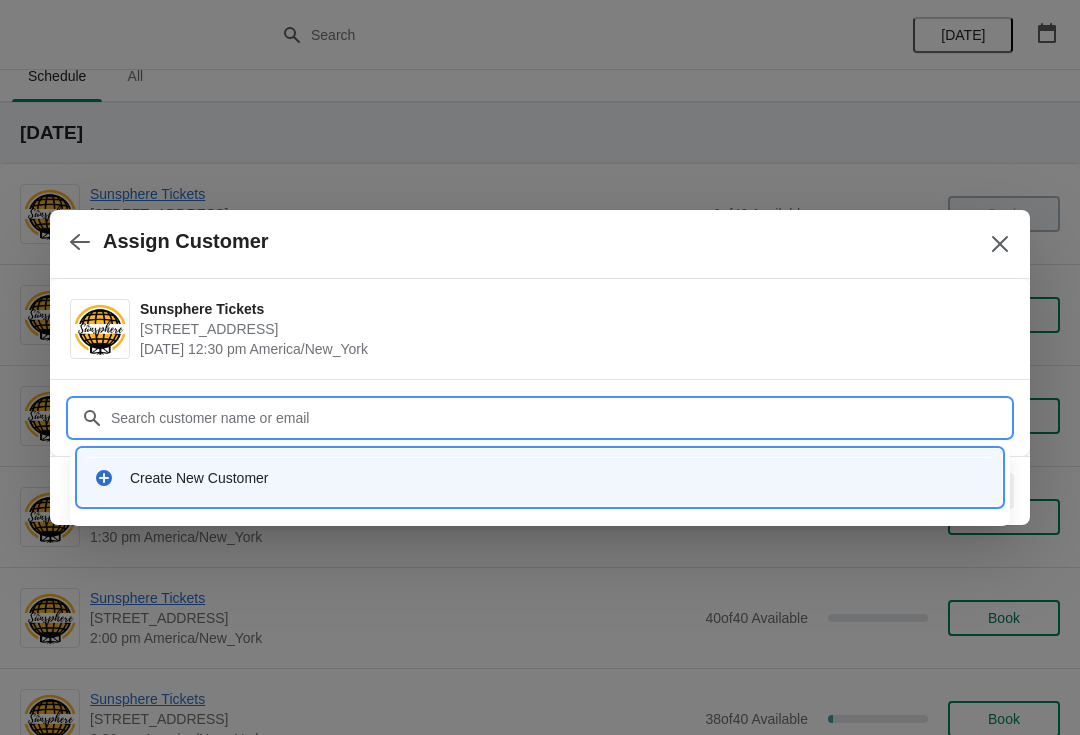 click on "Create New Customer" at bounding box center (558, 478) 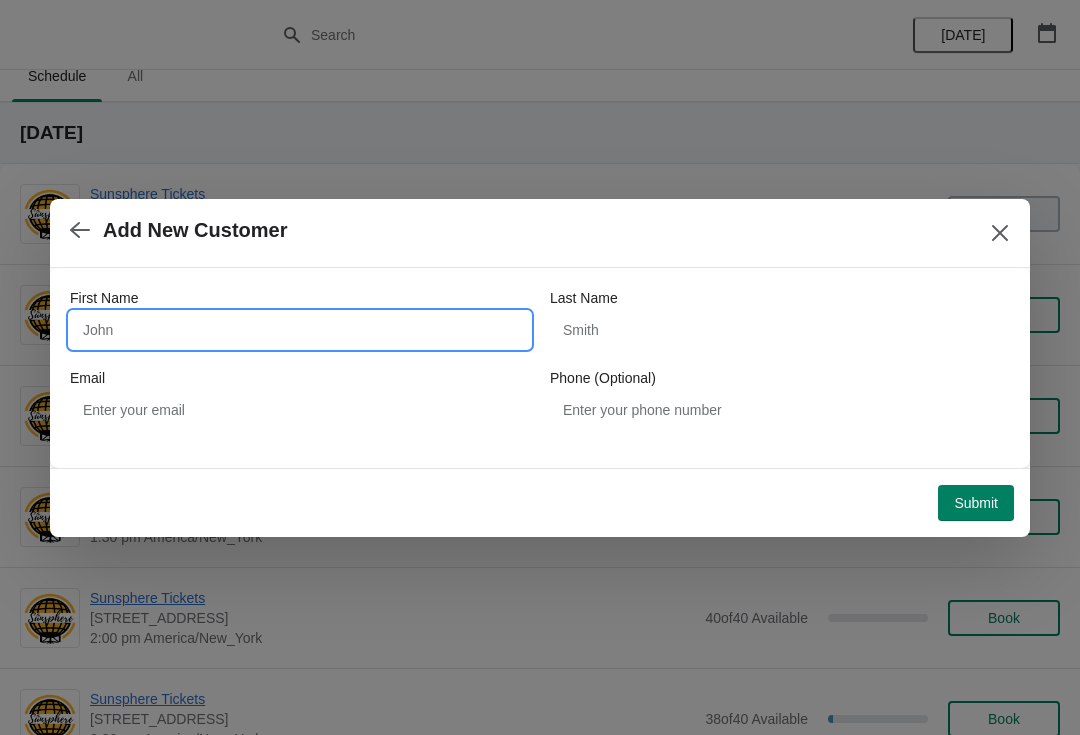 click on "First Name" at bounding box center [300, 330] 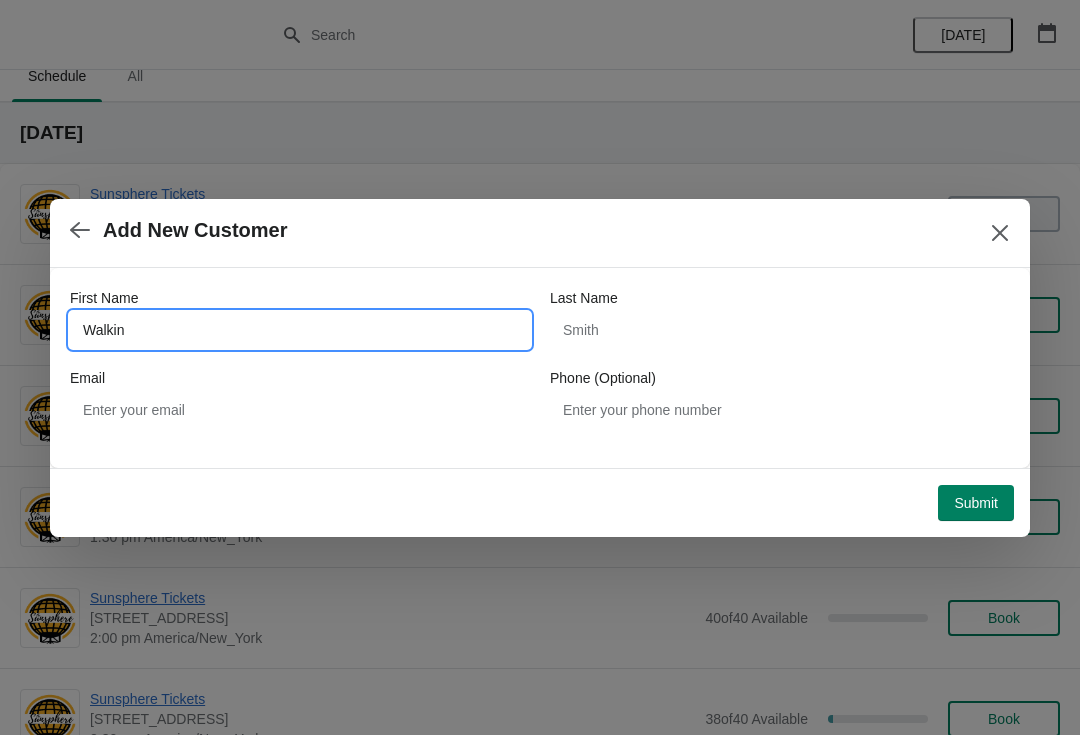 type on "Walkin" 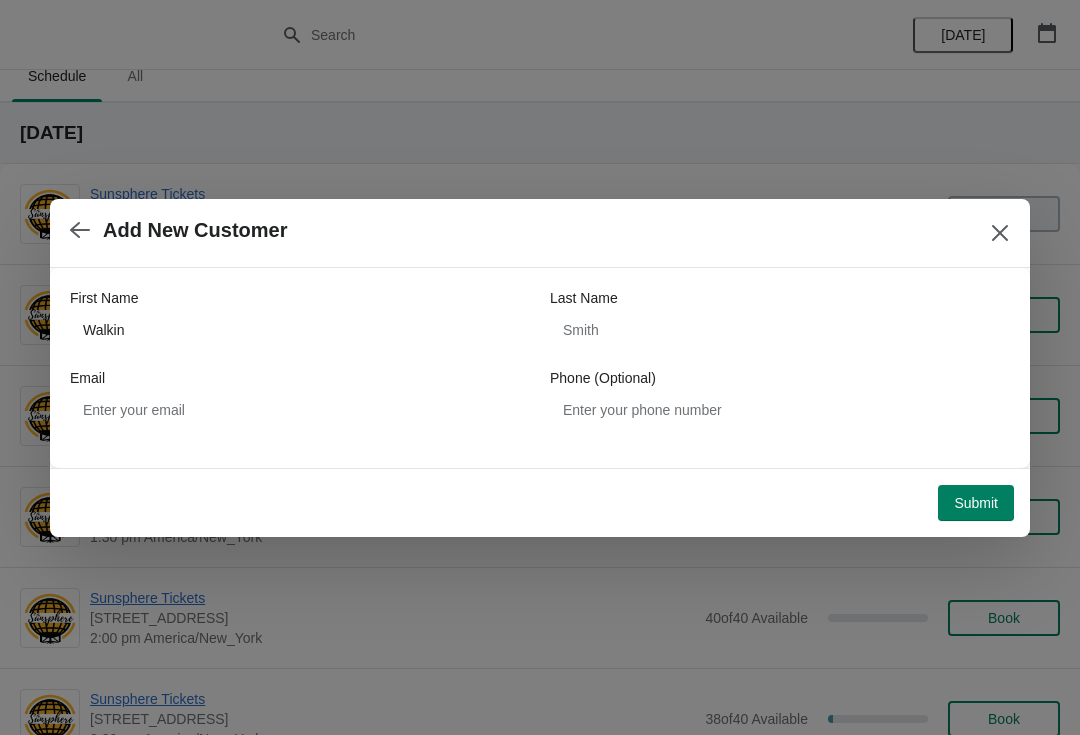click on "Submit" at bounding box center (976, 503) 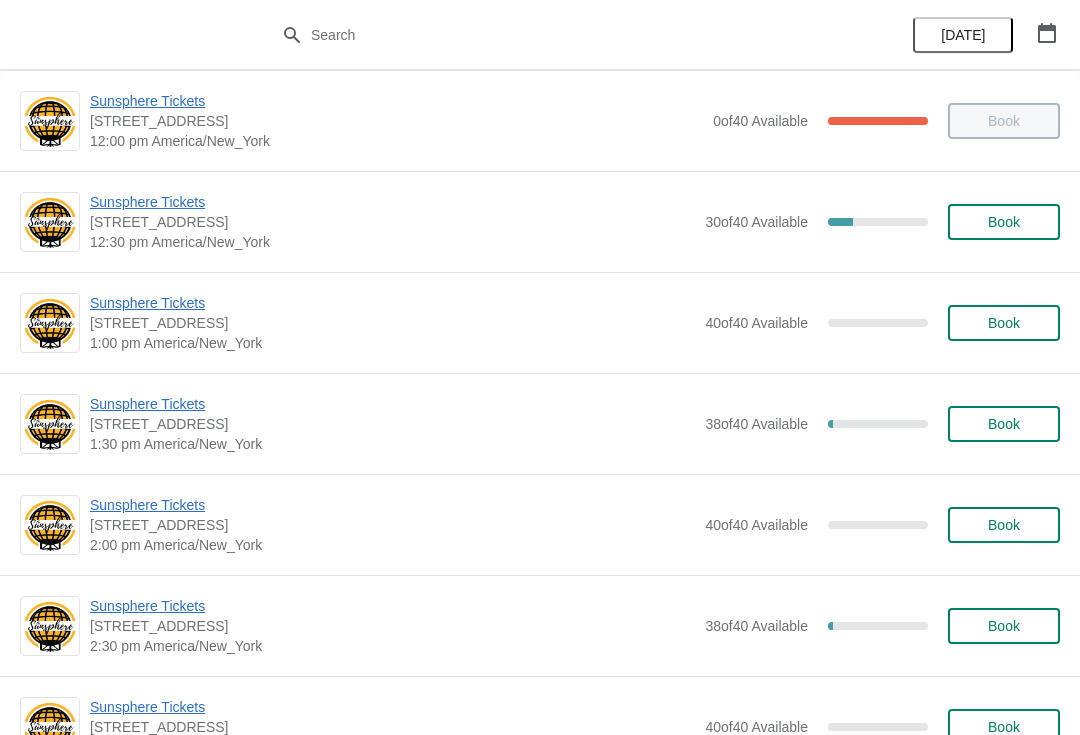 scroll, scrollTop: 12, scrollLeft: 0, axis: vertical 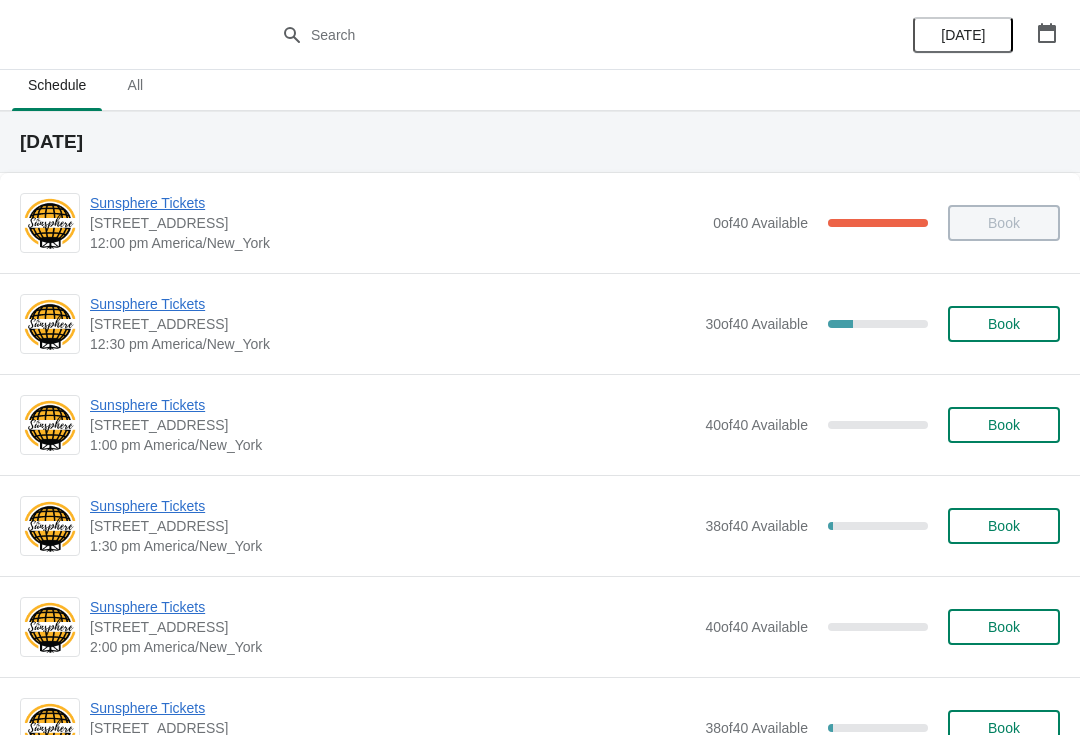 click on "Book" at bounding box center (1004, 324) 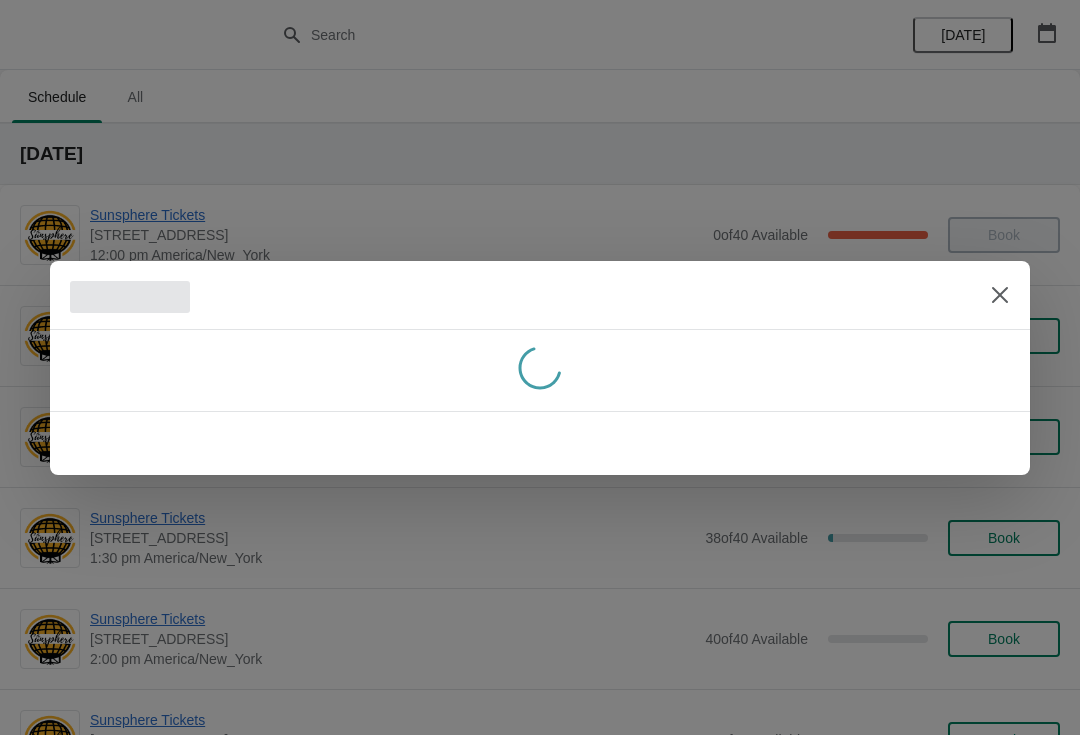 scroll, scrollTop: 0, scrollLeft: 0, axis: both 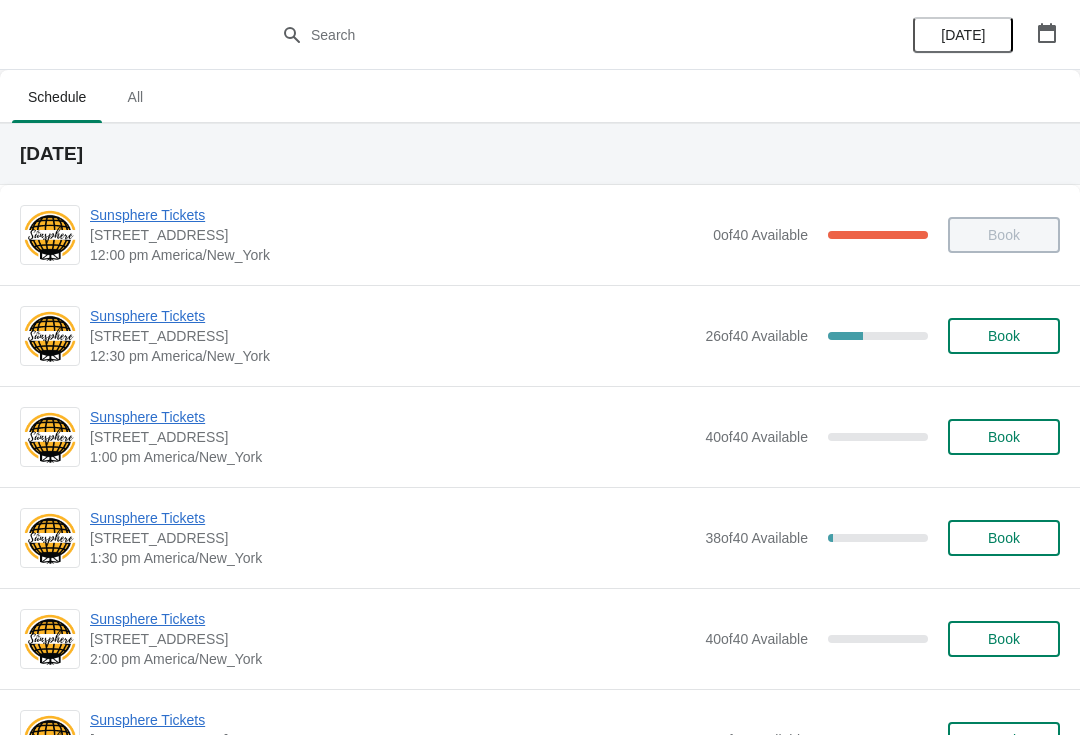 click on "Book" at bounding box center [1004, 336] 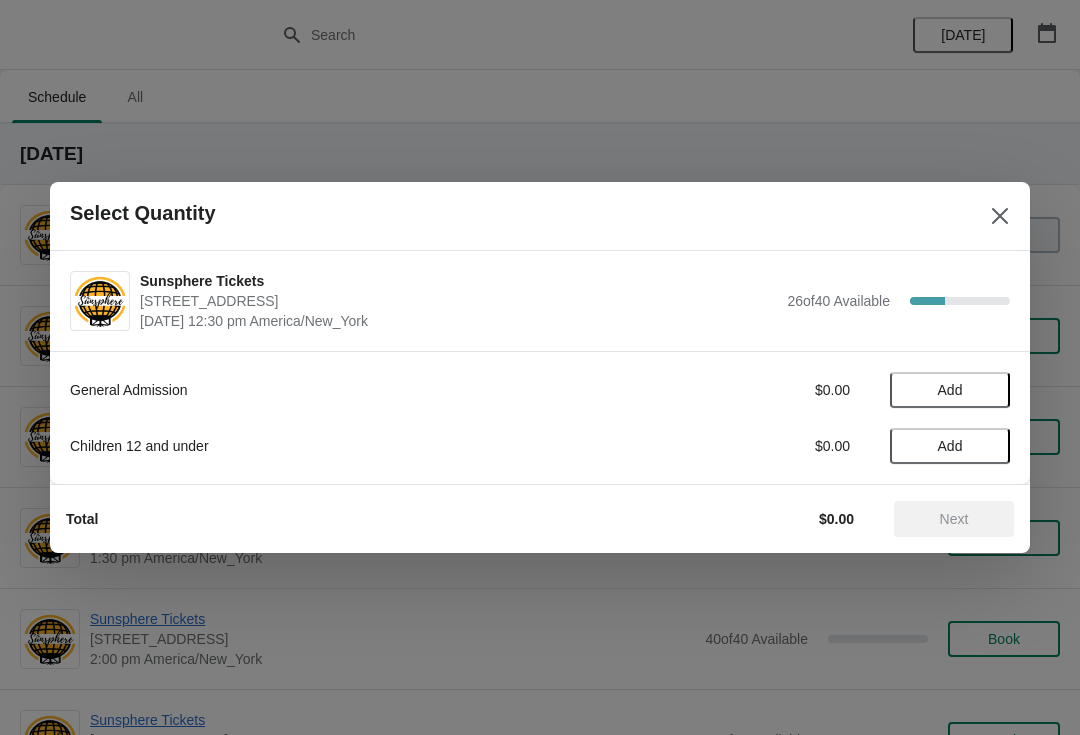 click on "Add" at bounding box center [950, 390] 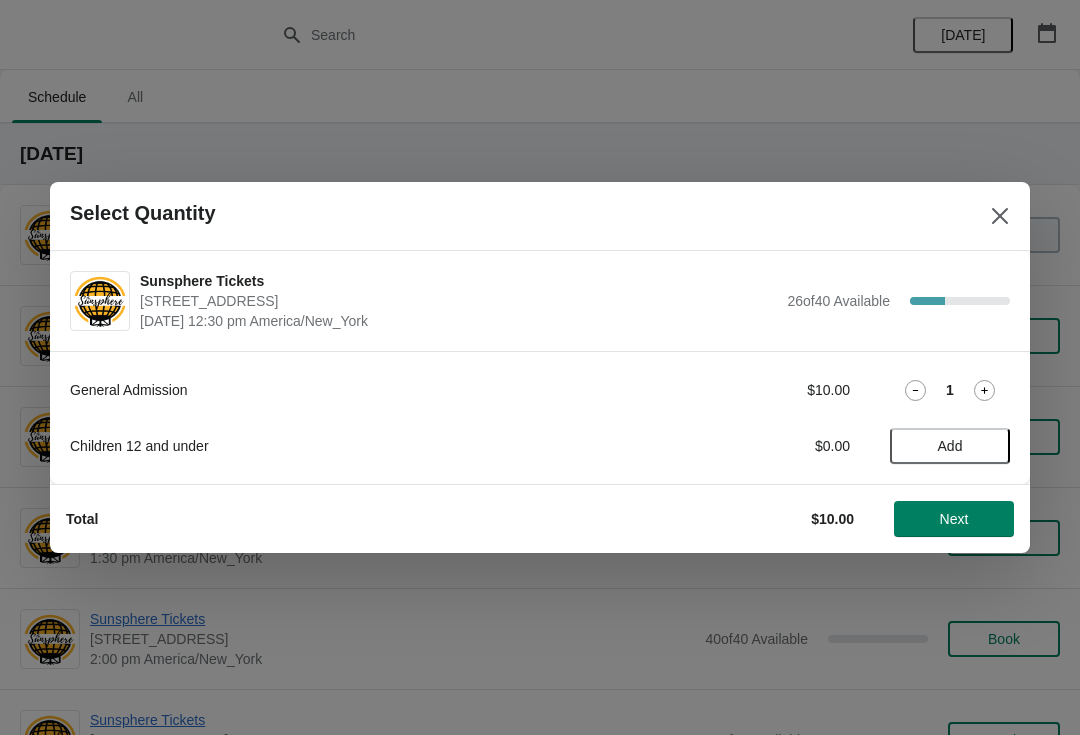 click on "Add" at bounding box center [950, 446] 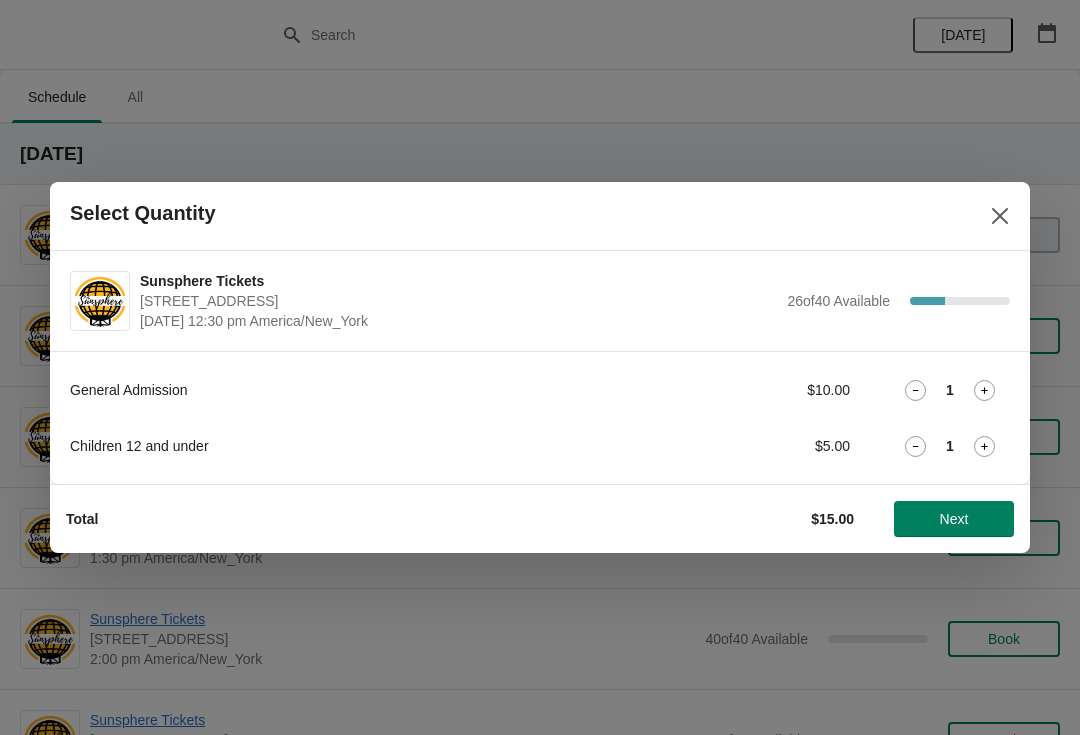 click 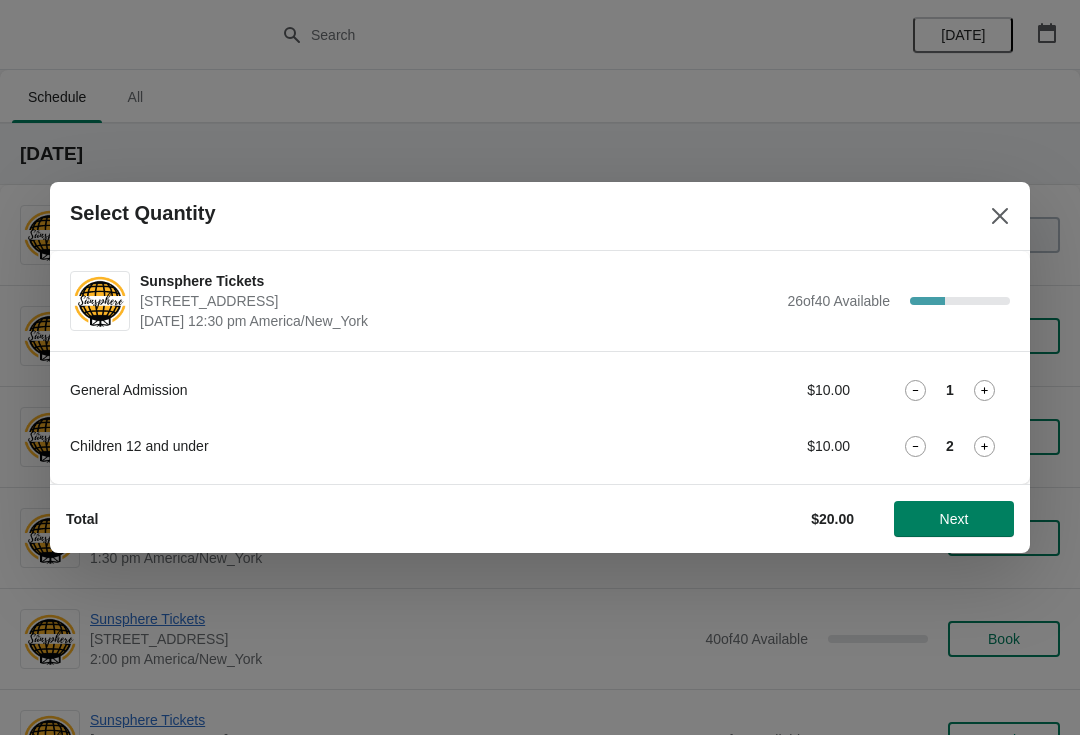 click on "Next" at bounding box center [954, 519] 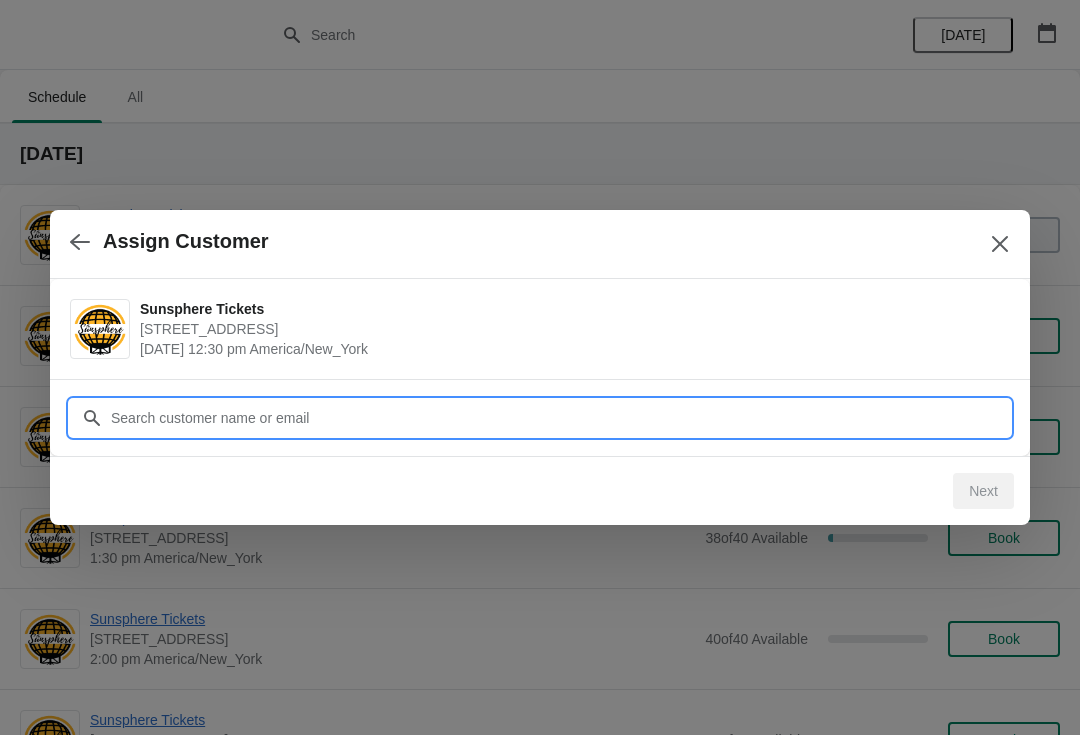 click on "Customer" at bounding box center (560, 418) 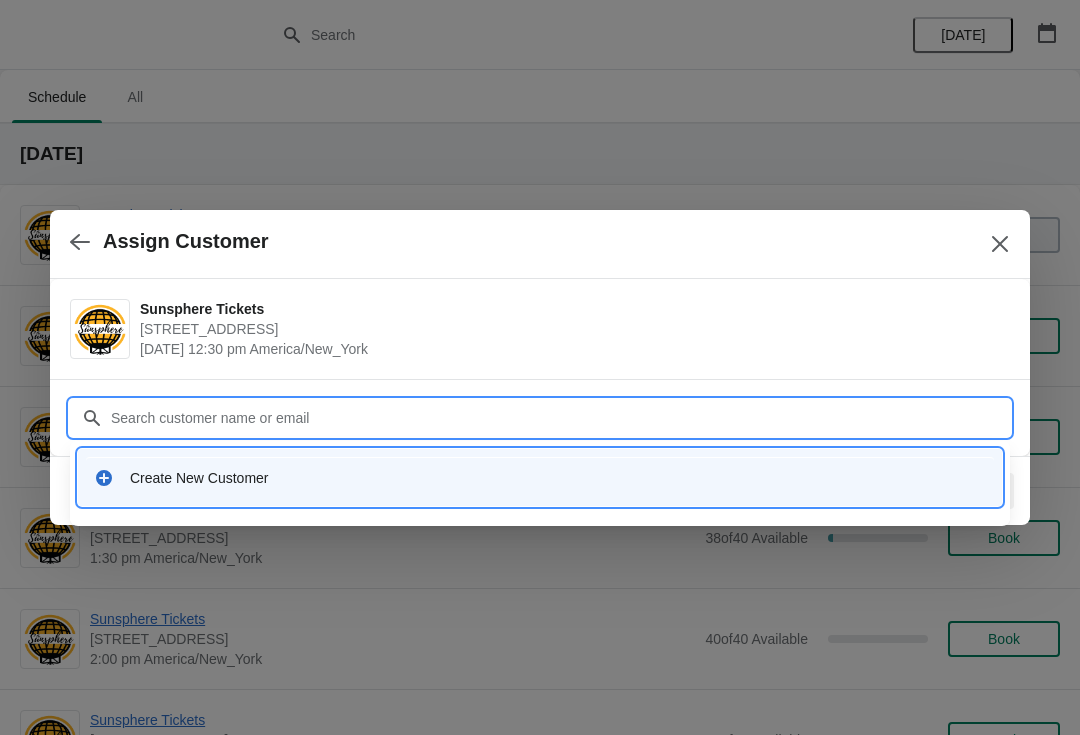 click on "Create New Customer" at bounding box center [558, 478] 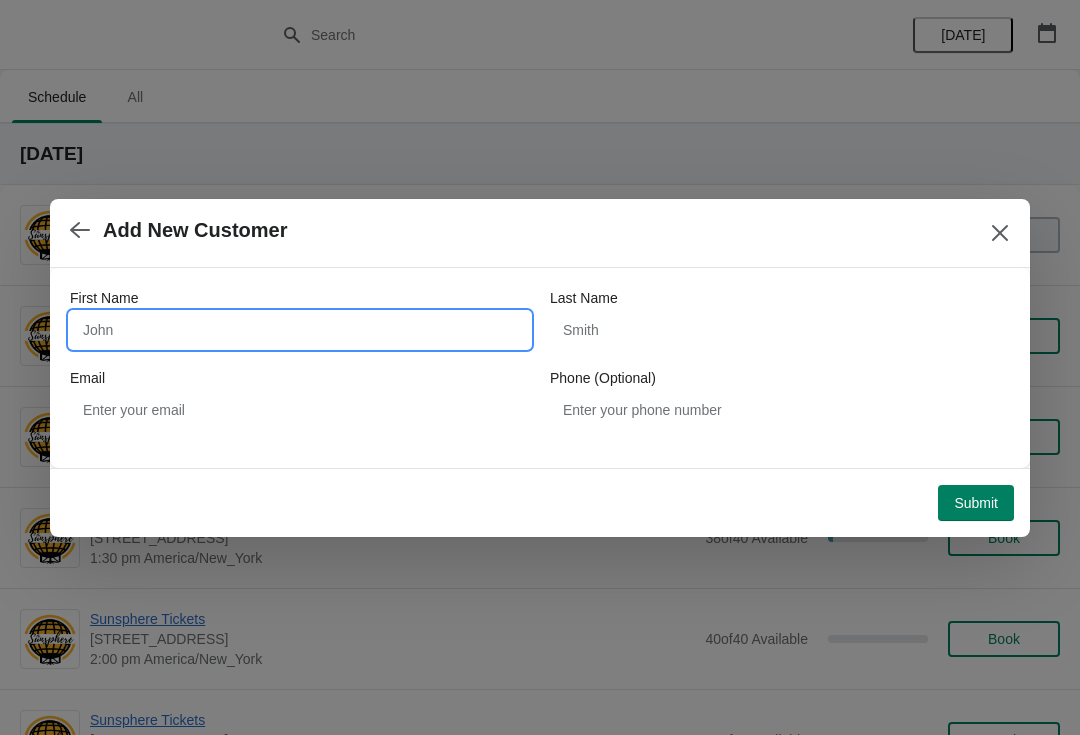 click on "First Name" at bounding box center (300, 330) 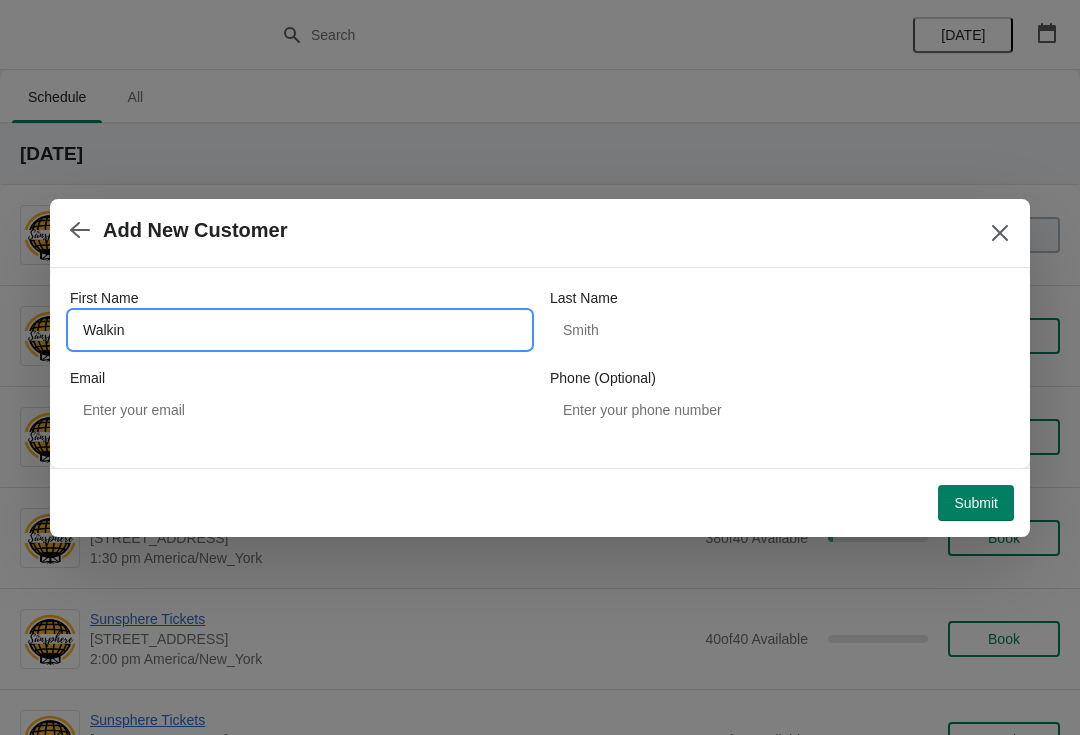 type on "Walkin" 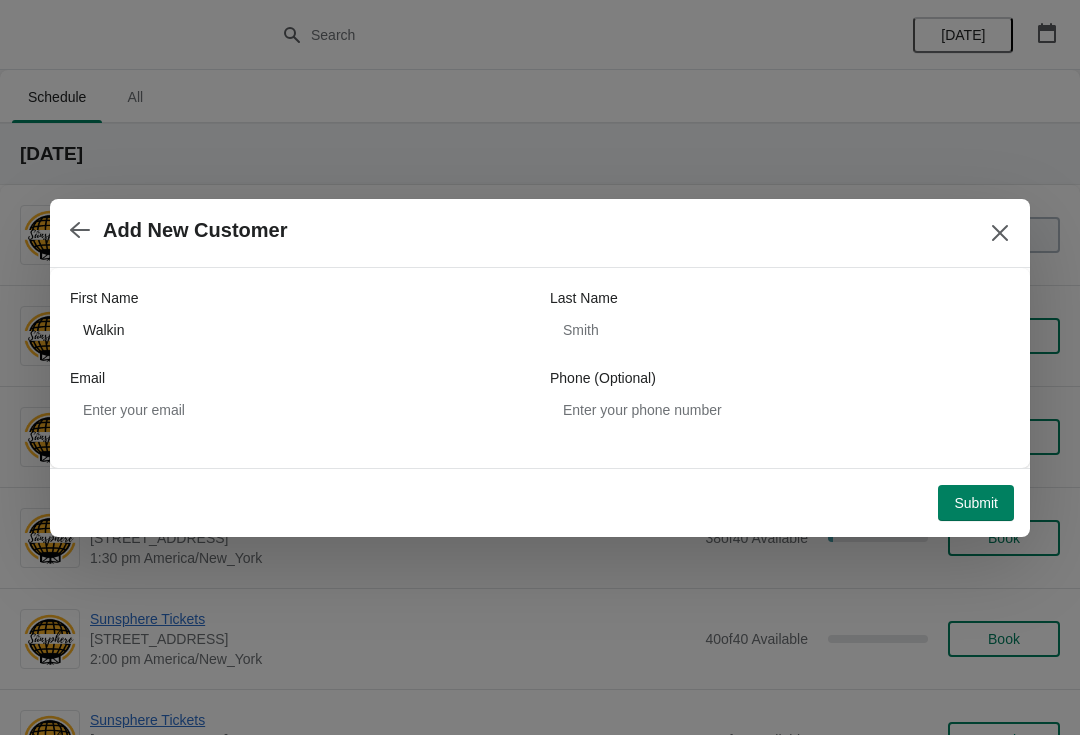 click on "Submit" at bounding box center (976, 503) 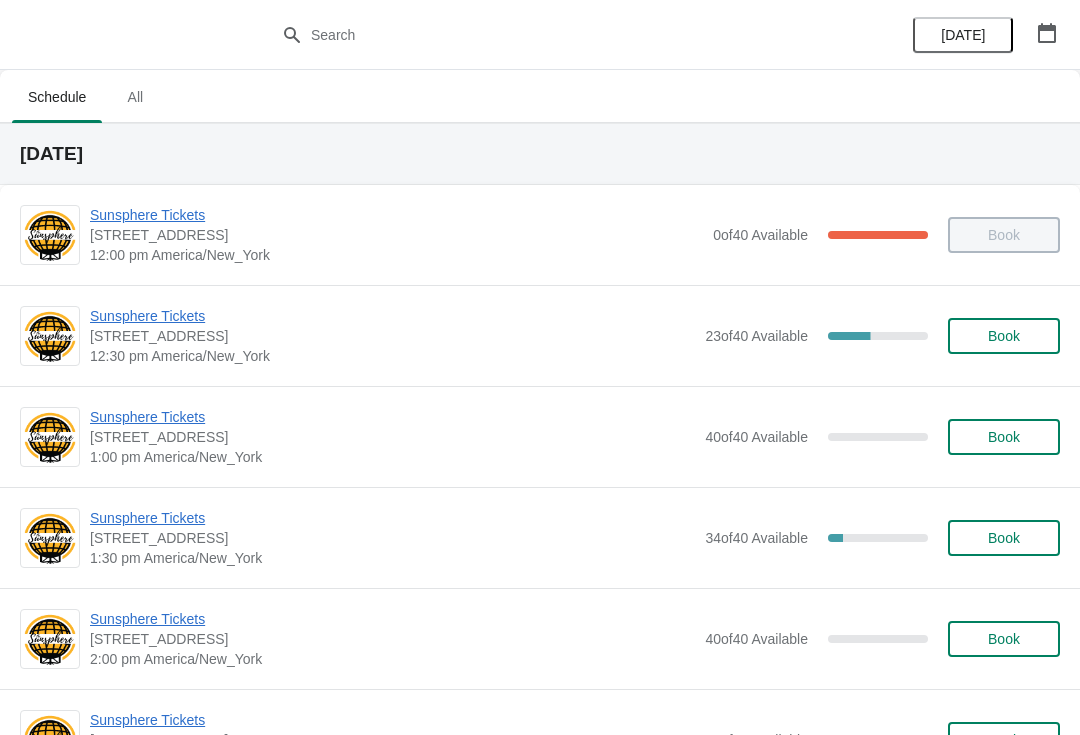 scroll, scrollTop: 0, scrollLeft: 0, axis: both 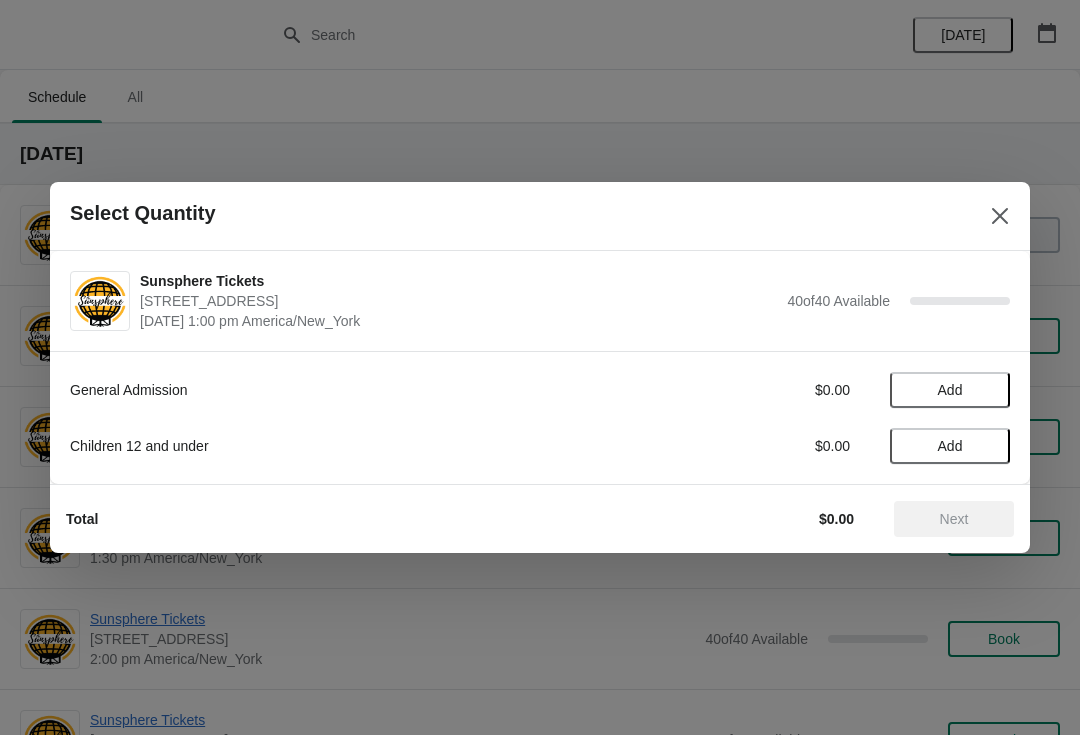 click on "Add" at bounding box center [950, 390] 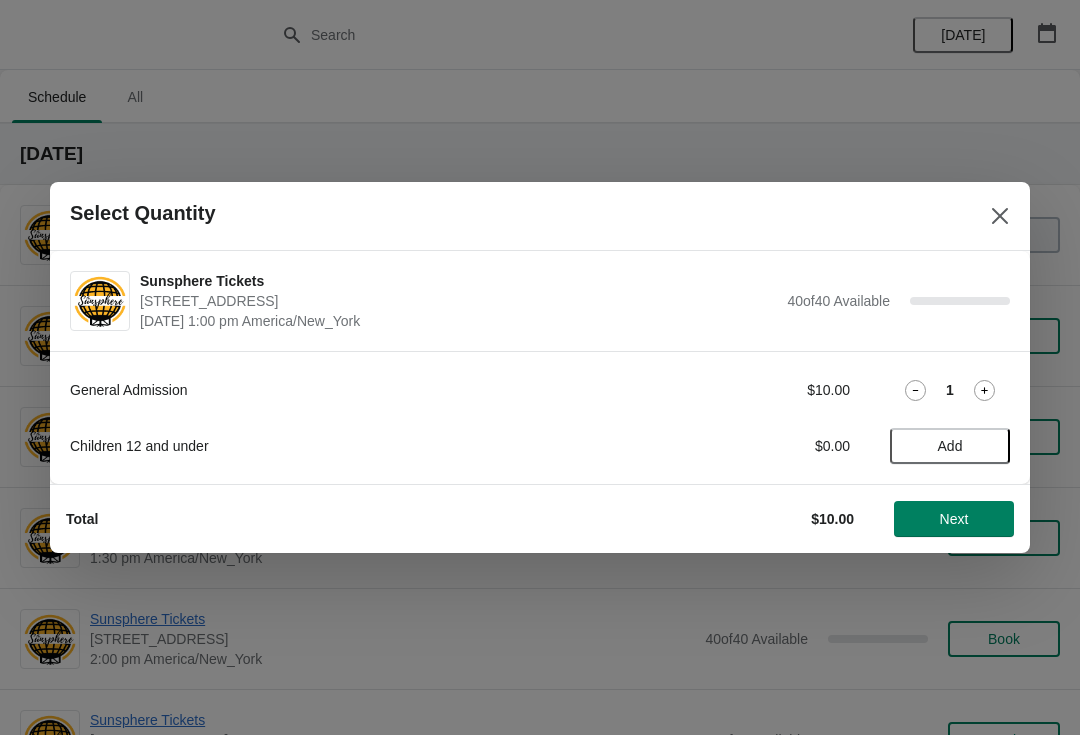click on "General Admission $10.00 1 Children 12 and under $0.00 Add" at bounding box center (540, 408) 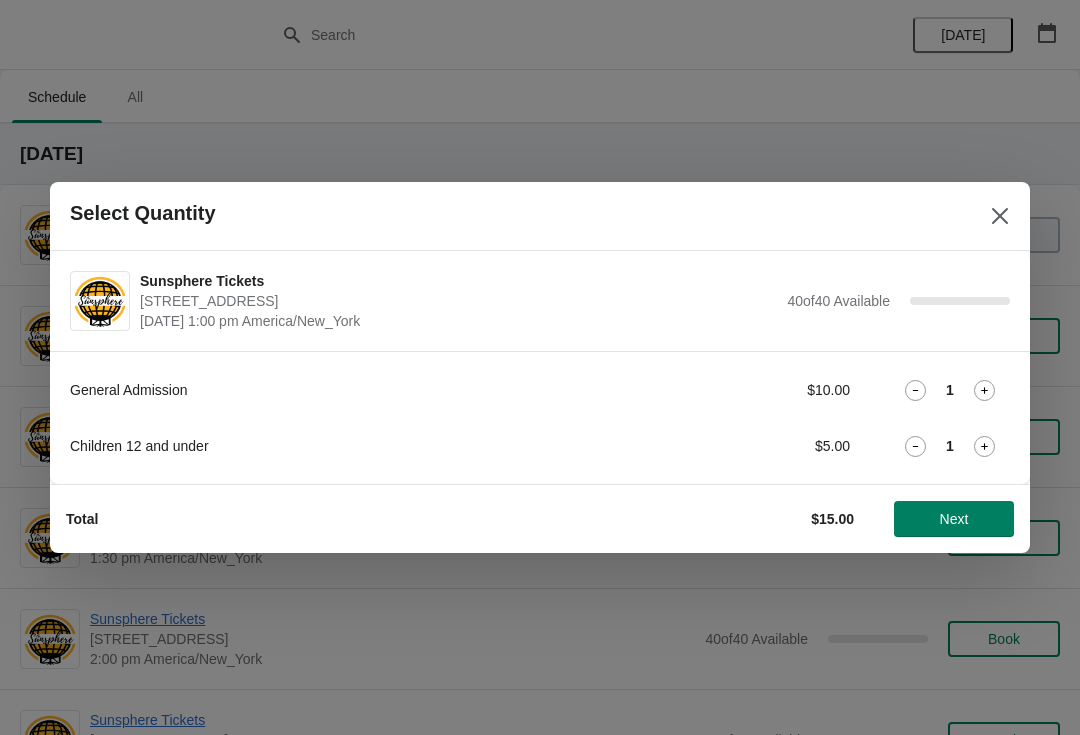 click on "Next" at bounding box center [954, 519] 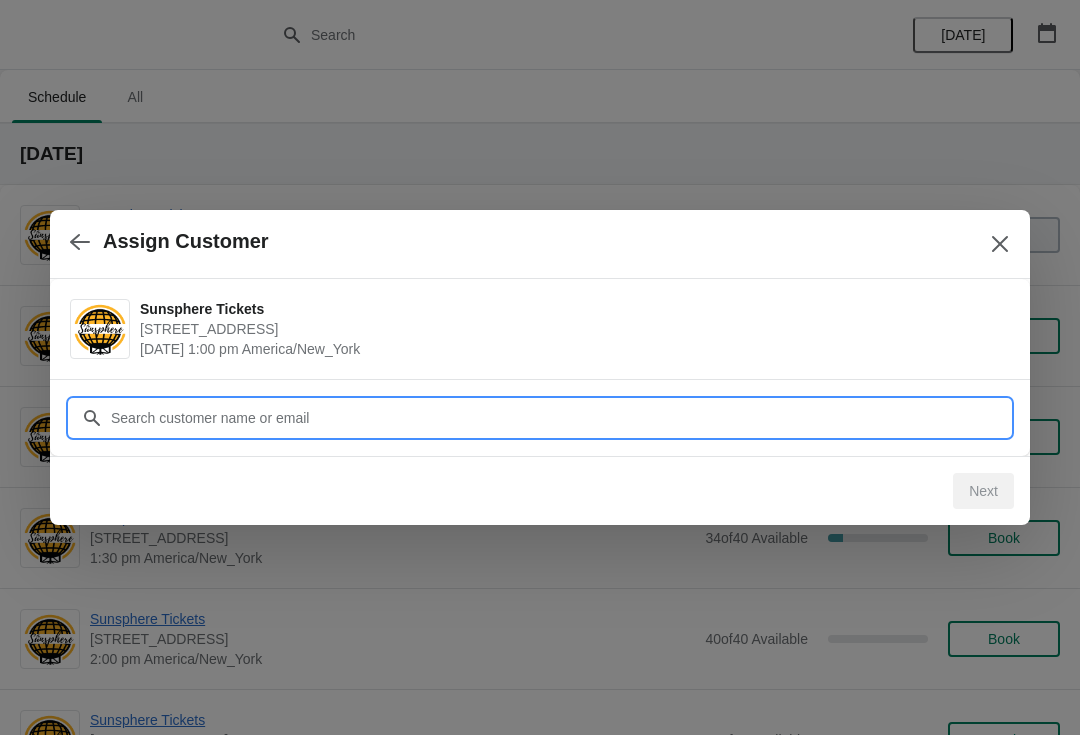 click on "Customer" at bounding box center (560, 418) 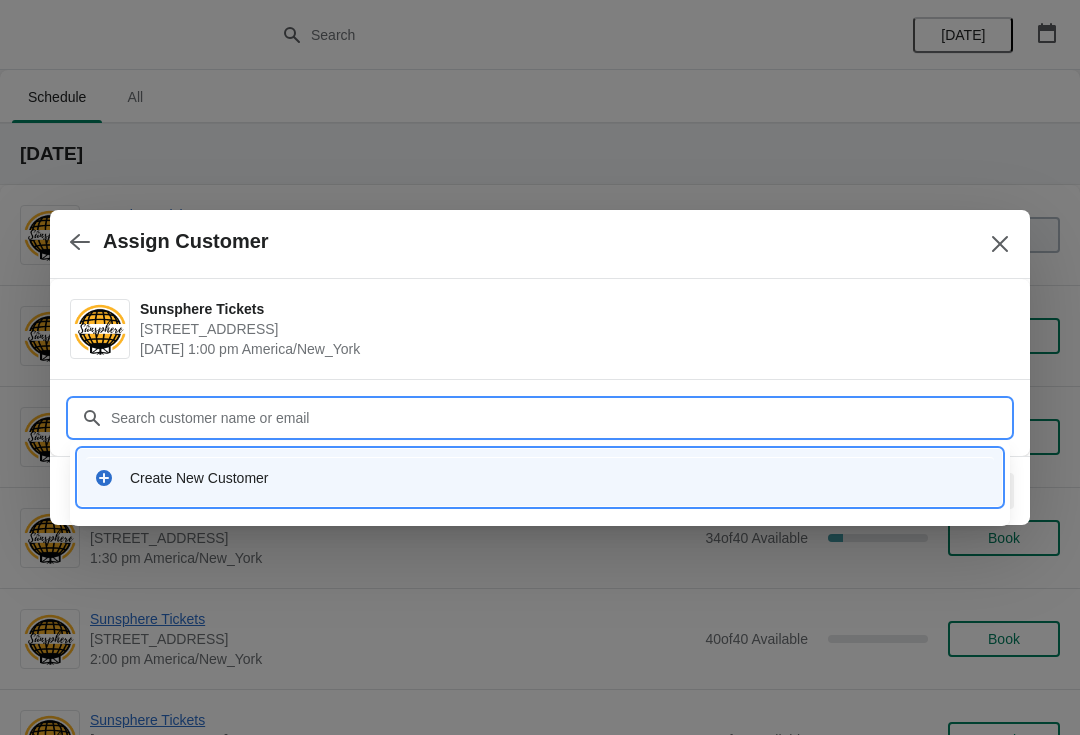 click on "Create New Customer" at bounding box center [540, 477] 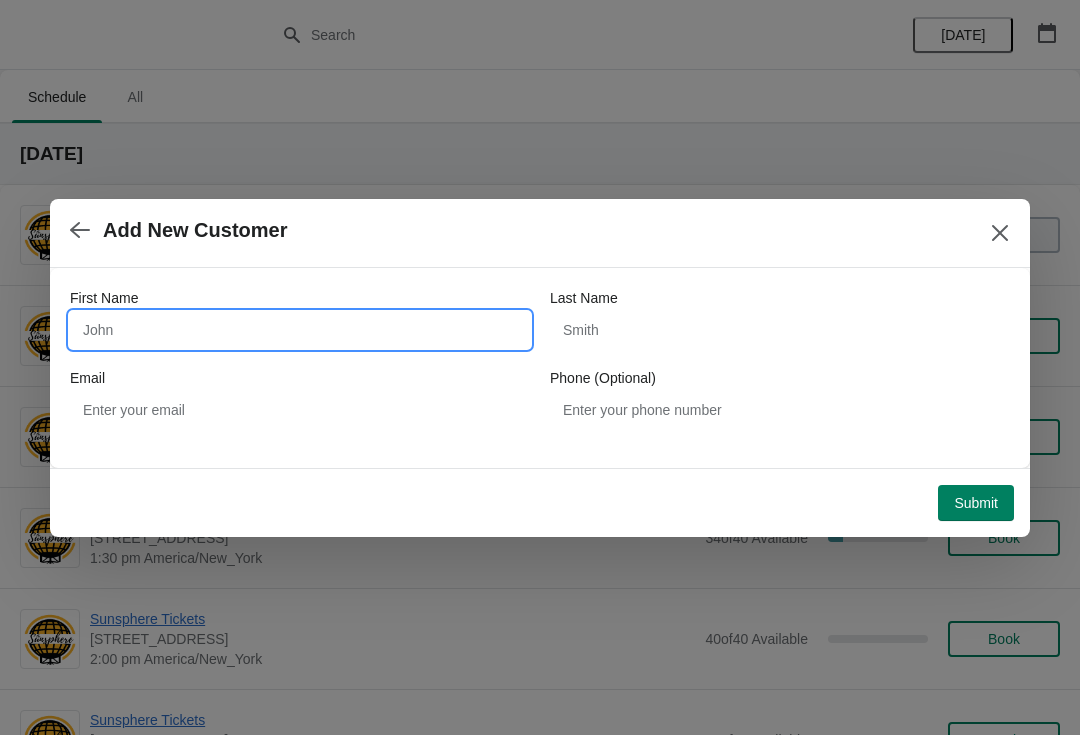 click on "First Name" at bounding box center (300, 330) 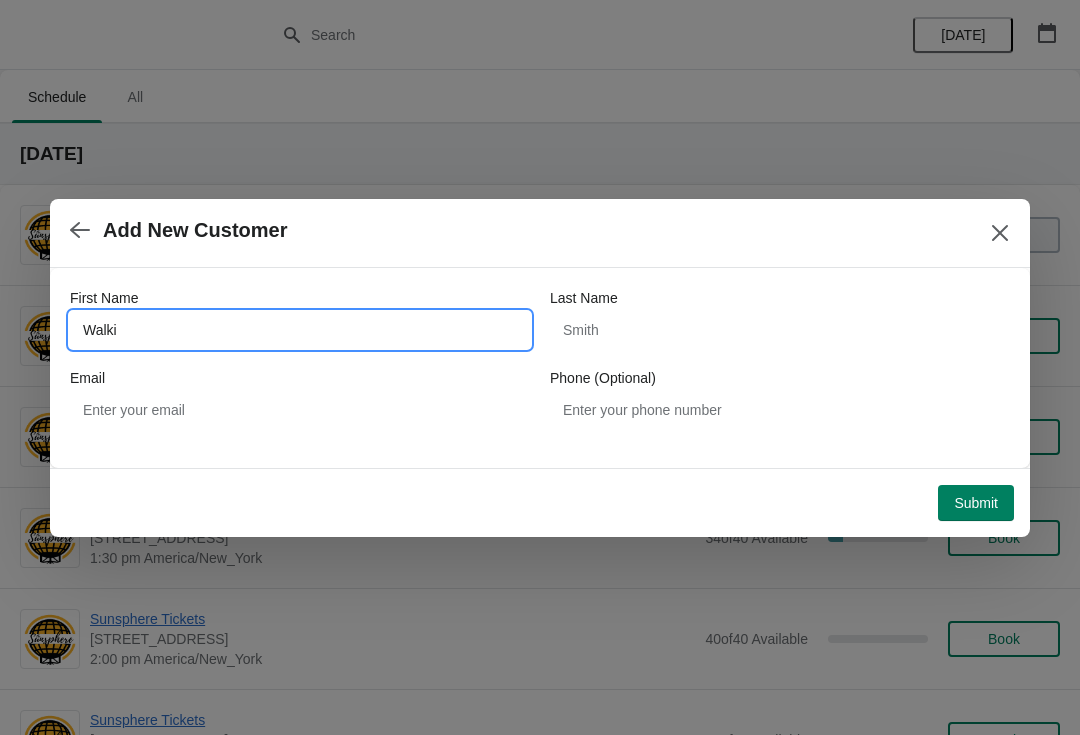 type on "Walkin" 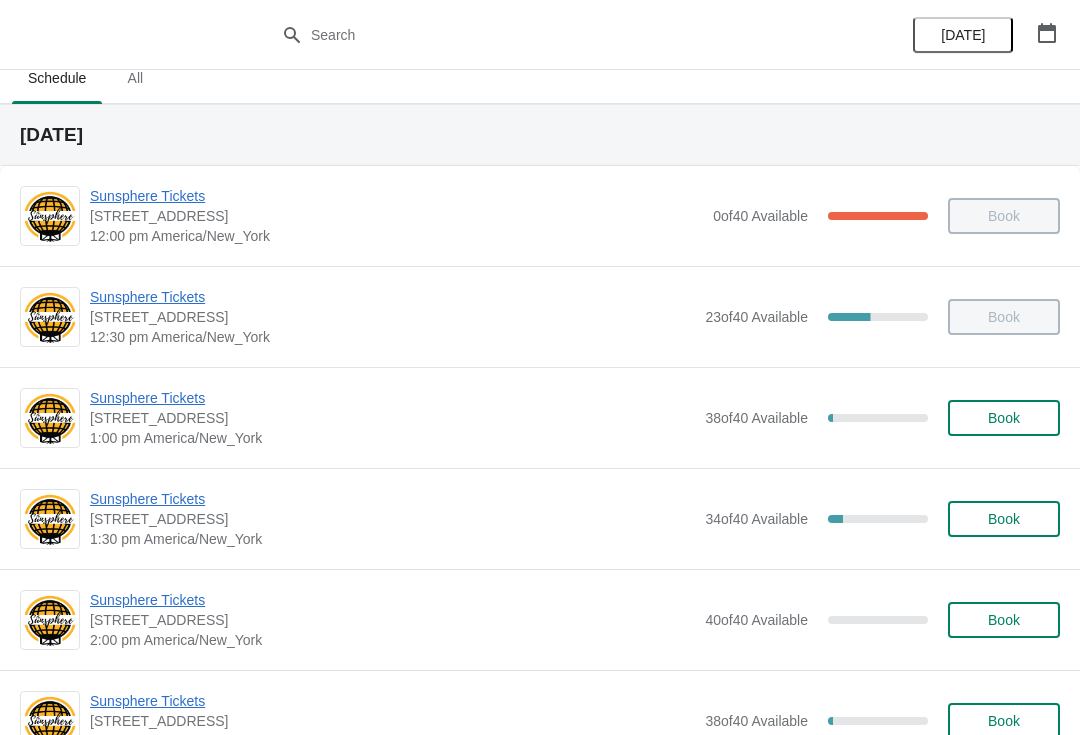 scroll, scrollTop: 30, scrollLeft: 0, axis: vertical 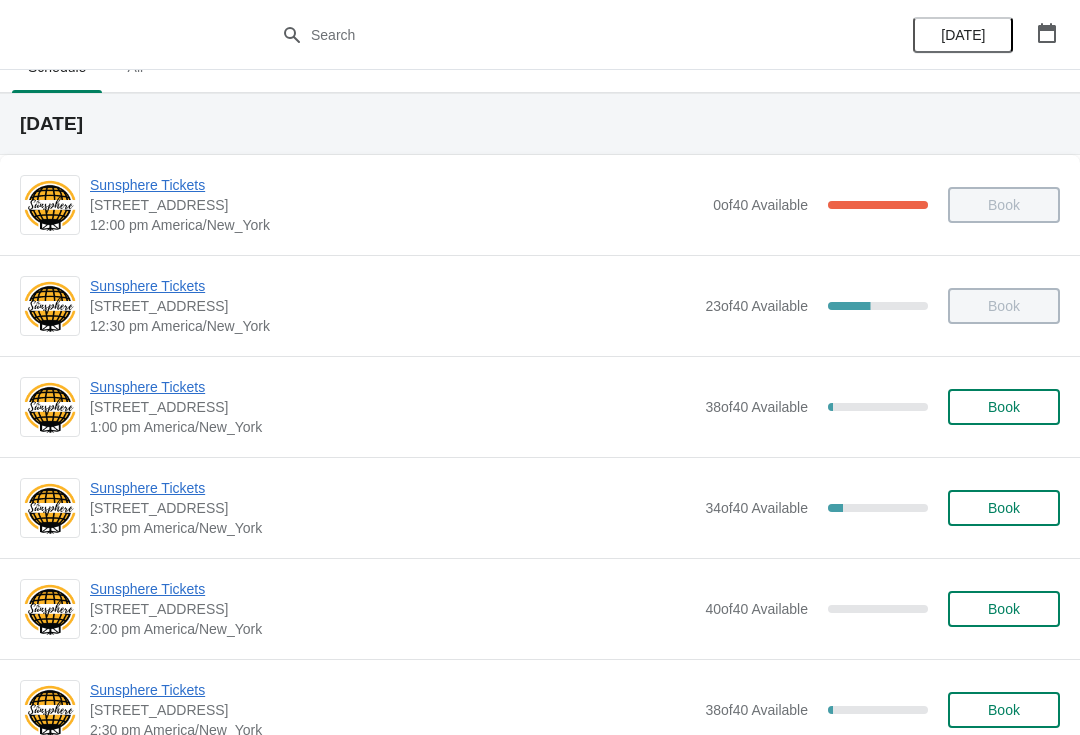 click on "Book" at bounding box center [1004, 407] 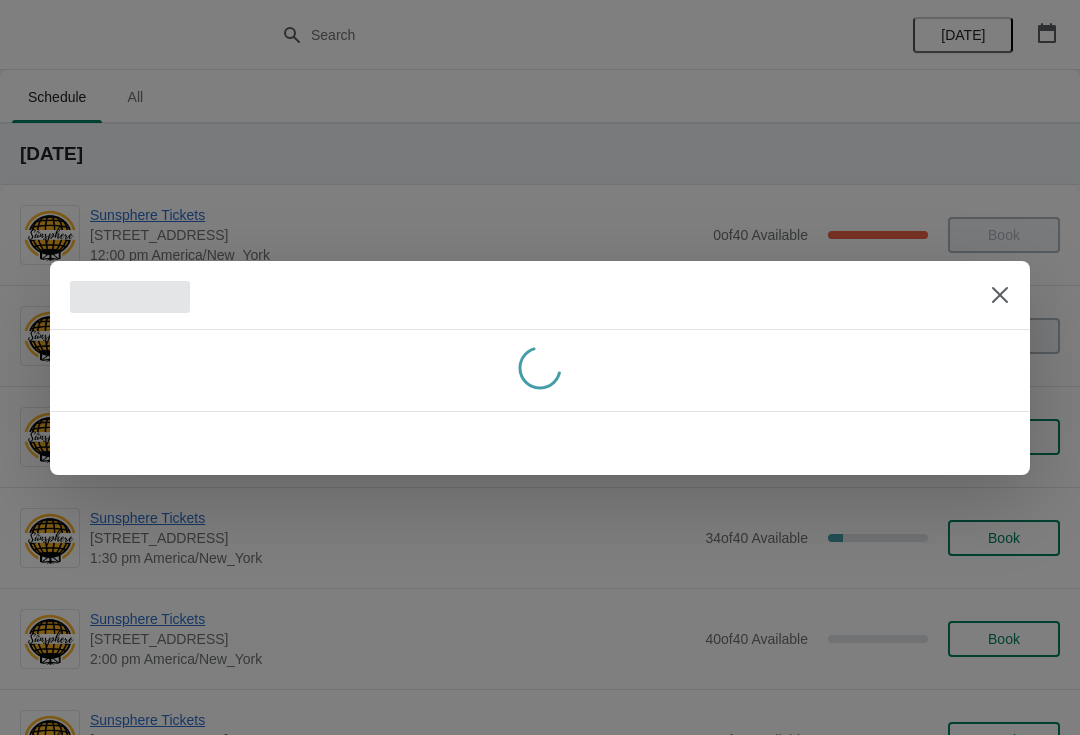 scroll, scrollTop: 30, scrollLeft: 0, axis: vertical 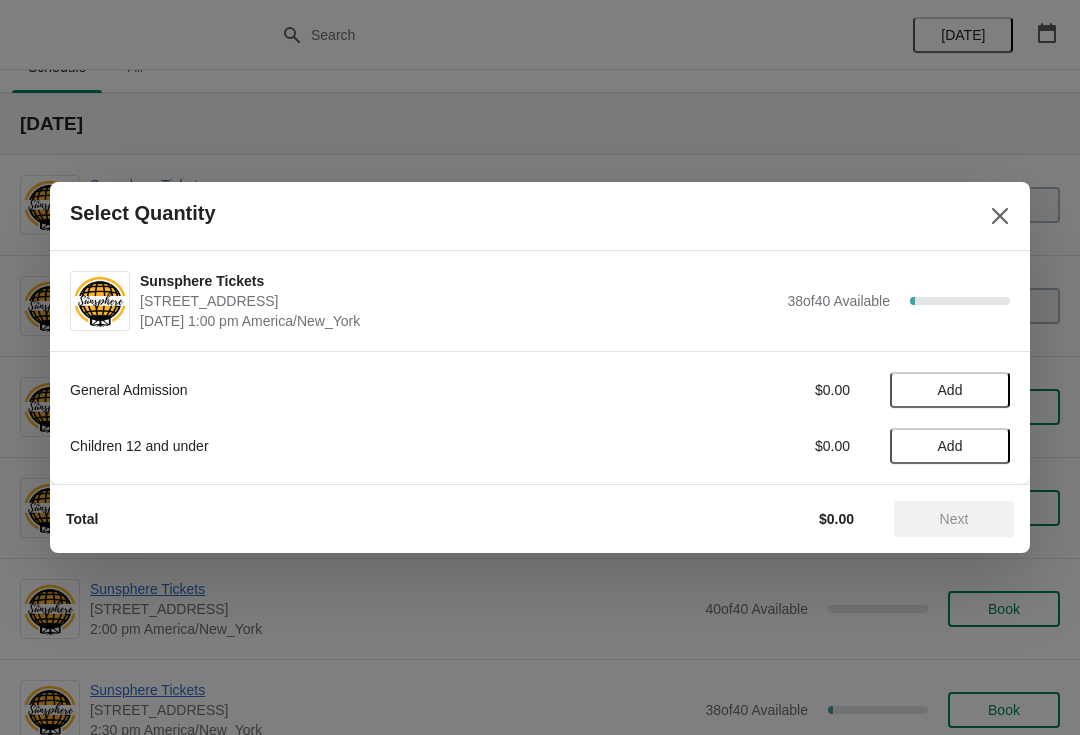 click on "Add" at bounding box center (950, 390) 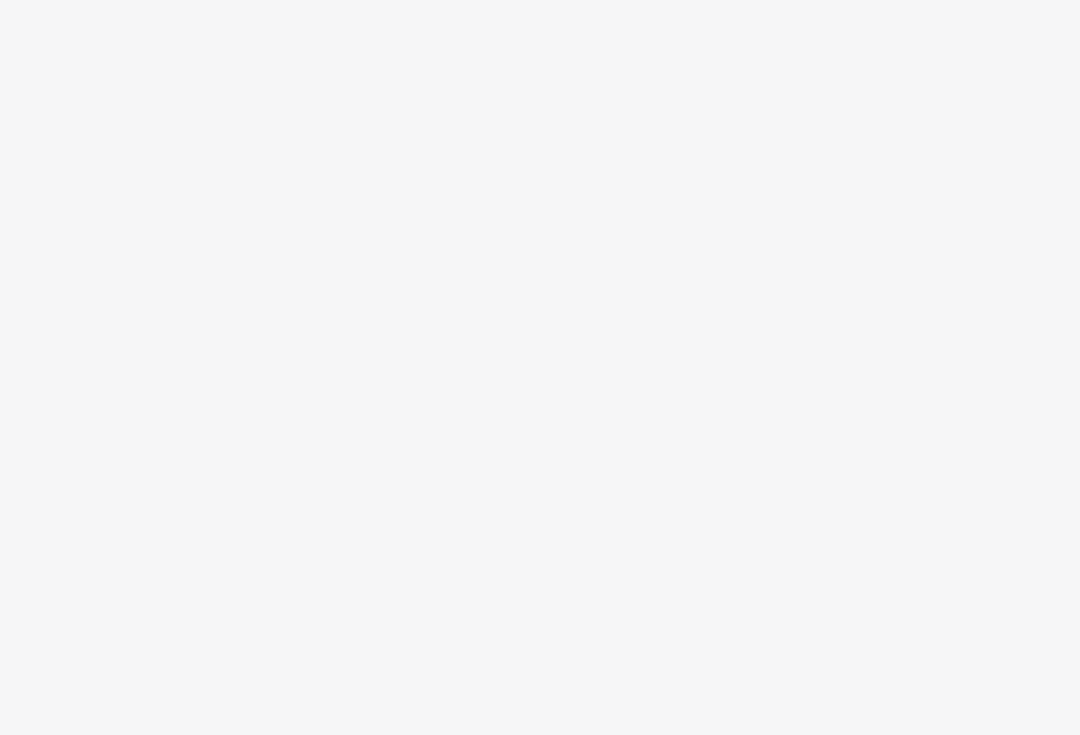 scroll, scrollTop: 0, scrollLeft: 0, axis: both 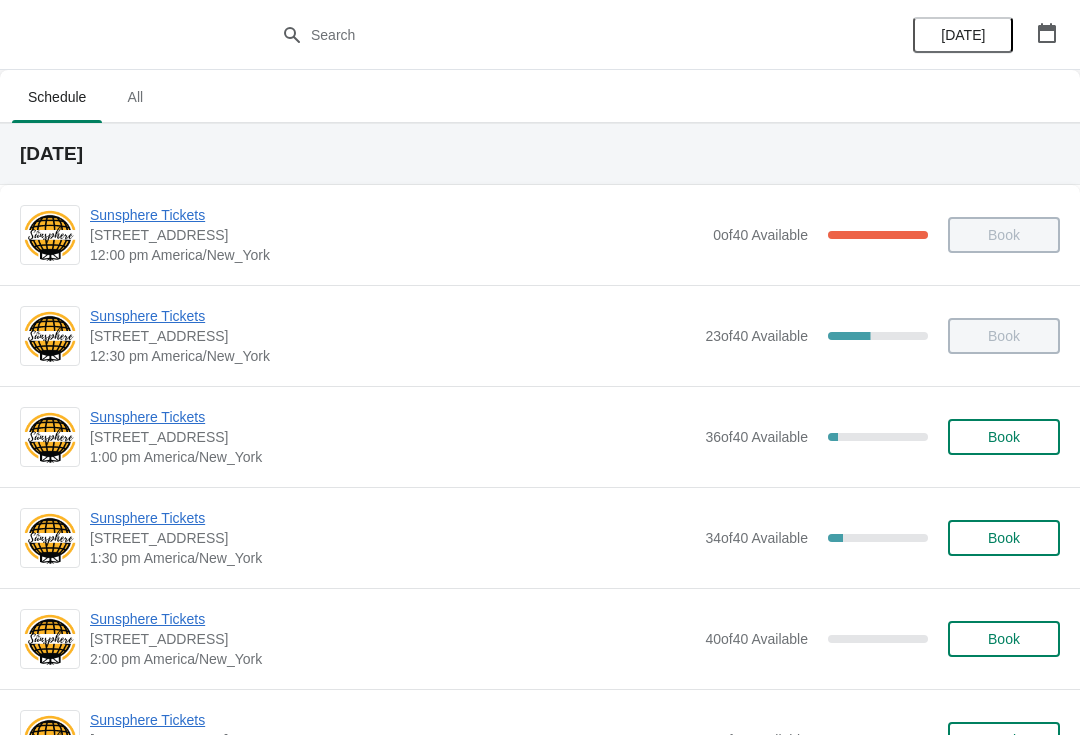 click on "Sunsphere Tickets [STREET_ADDRESS] 1:00 pm [GEOGRAPHIC_DATA]/New_York 36  of  40   Available 10 % Book" at bounding box center [575, 437] 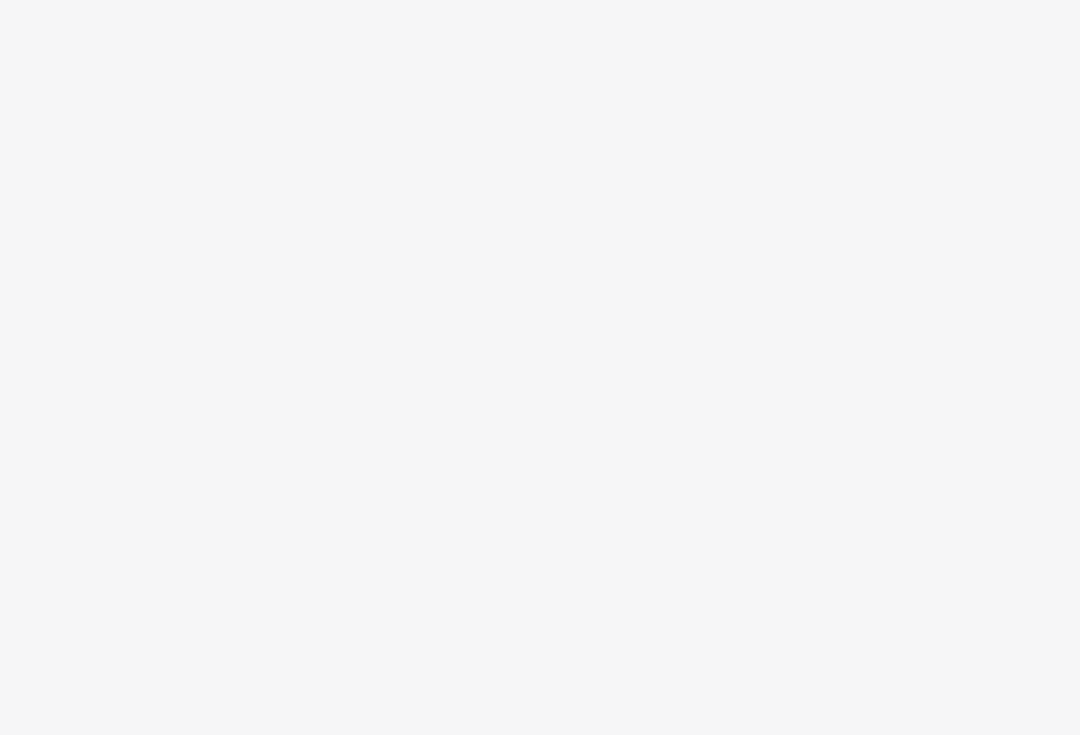 scroll, scrollTop: 0, scrollLeft: 0, axis: both 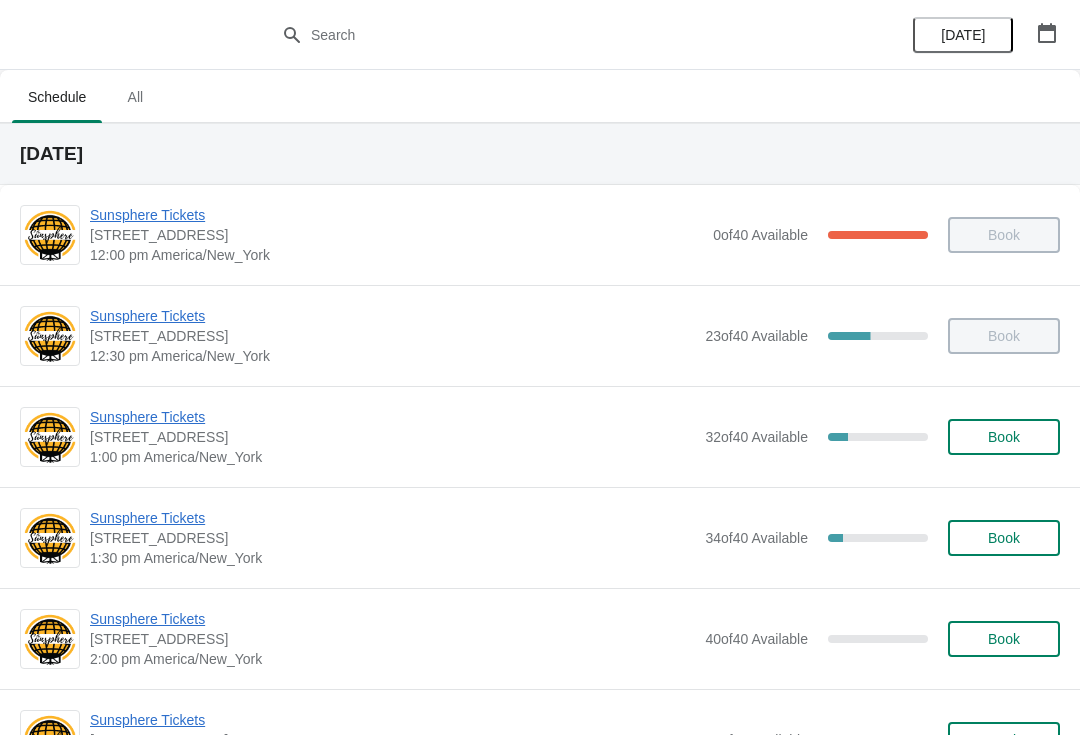 click on "Book" at bounding box center [1004, 437] 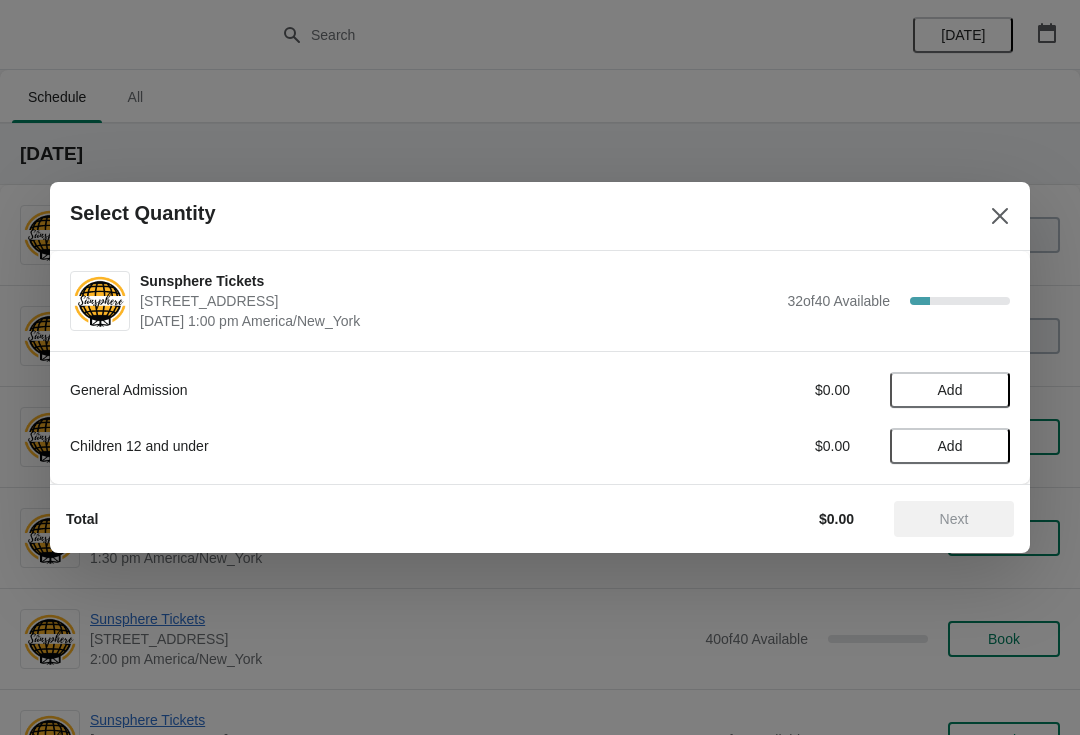 click on "Add" at bounding box center (950, 390) 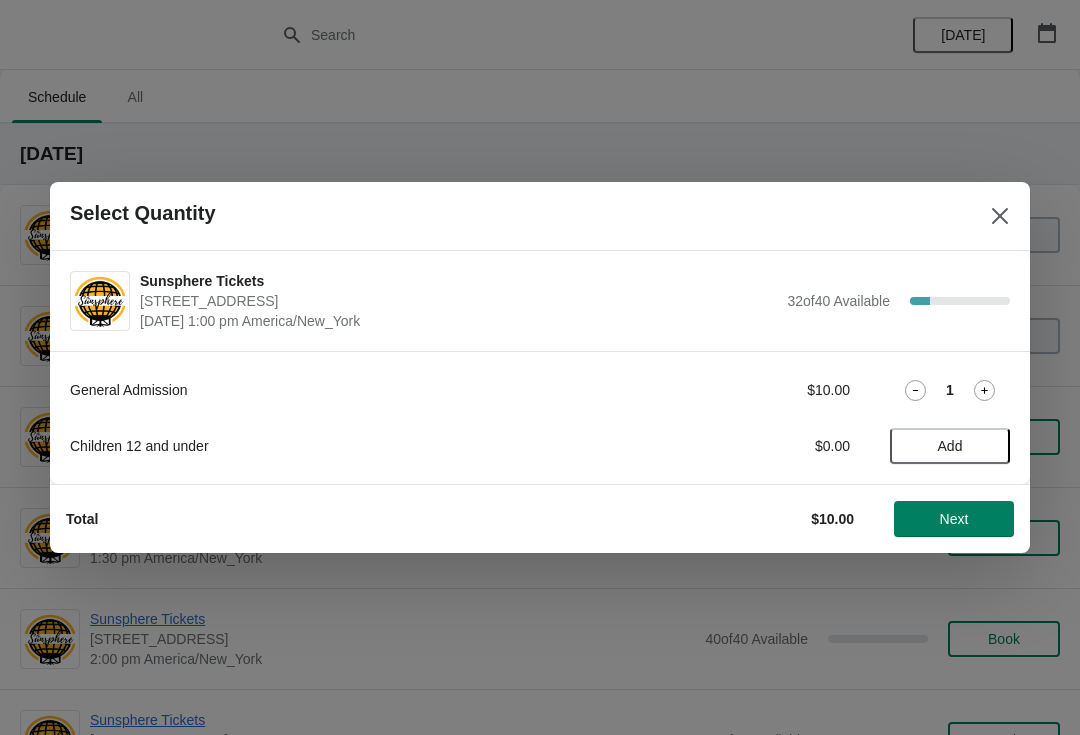 click 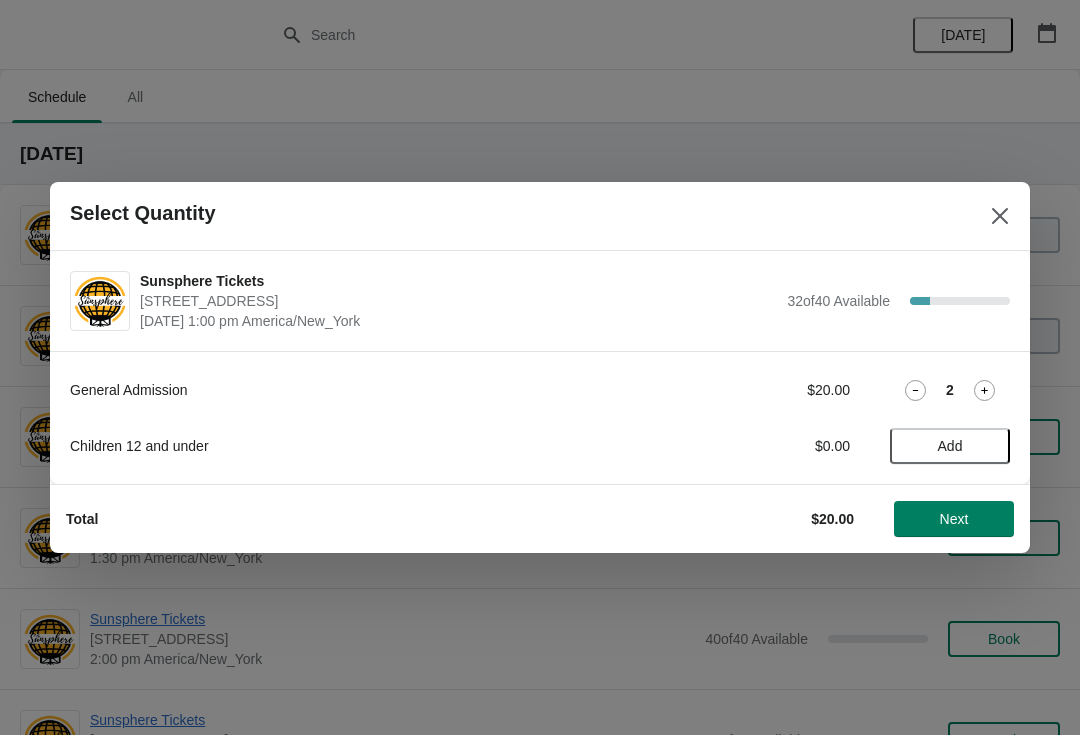 click on "Next" at bounding box center (954, 519) 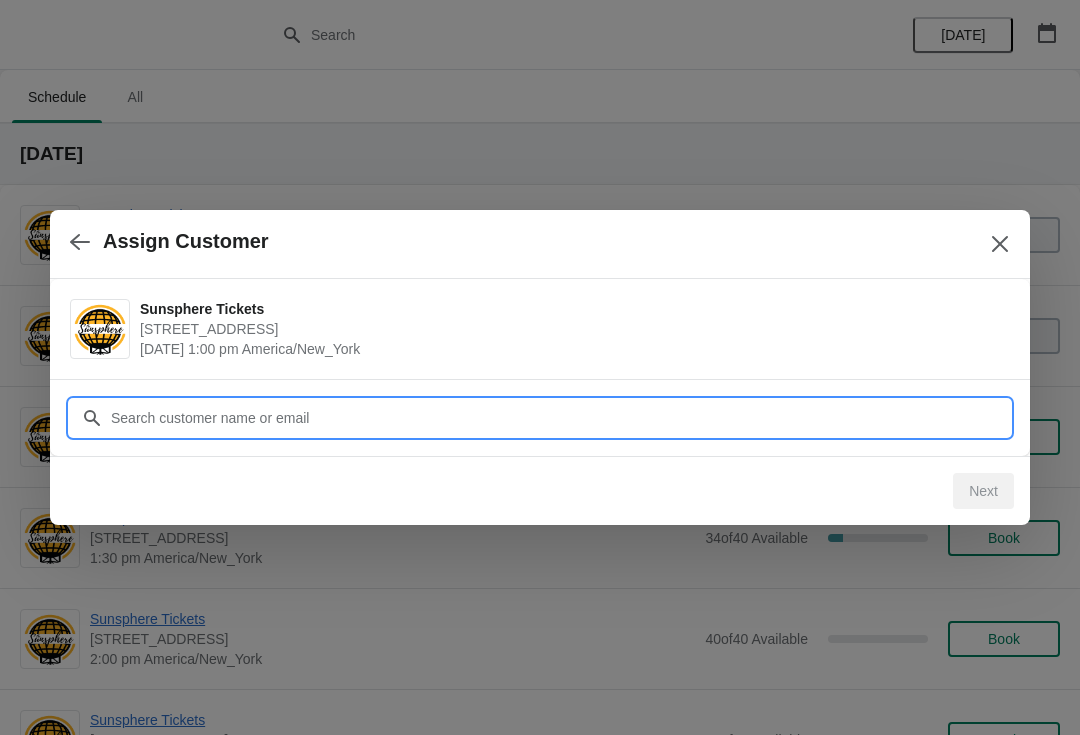 click on "Assign Customer Sunsphere Tickets 810 Clinch Avenue, Knoxville, TN, USA July 27 | 1:00 pm America/New_York Customer Next" at bounding box center (540, 10268) 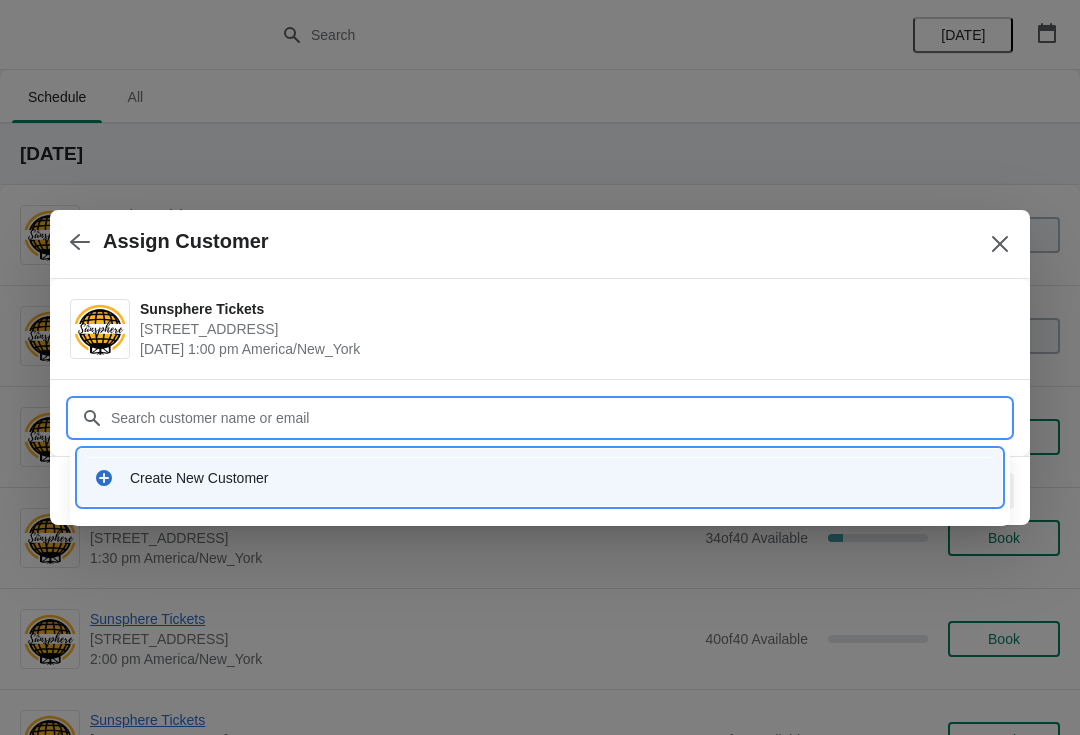 click on "Create New Customer" at bounding box center [558, 478] 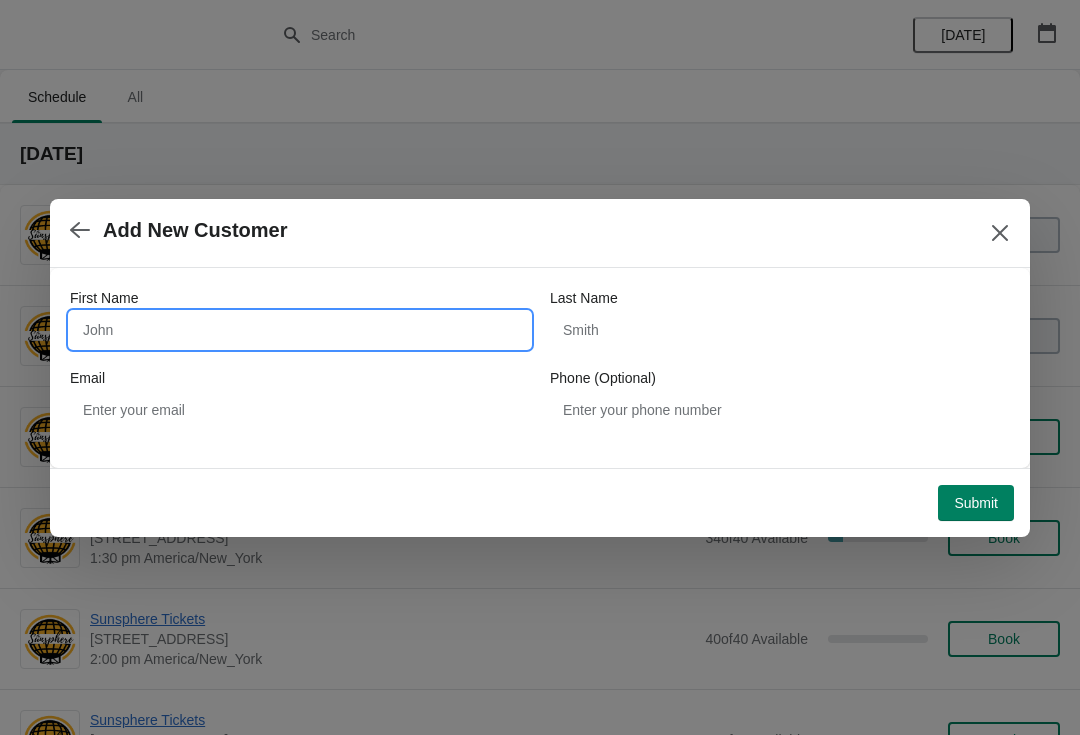 click on "First Name" at bounding box center [300, 330] 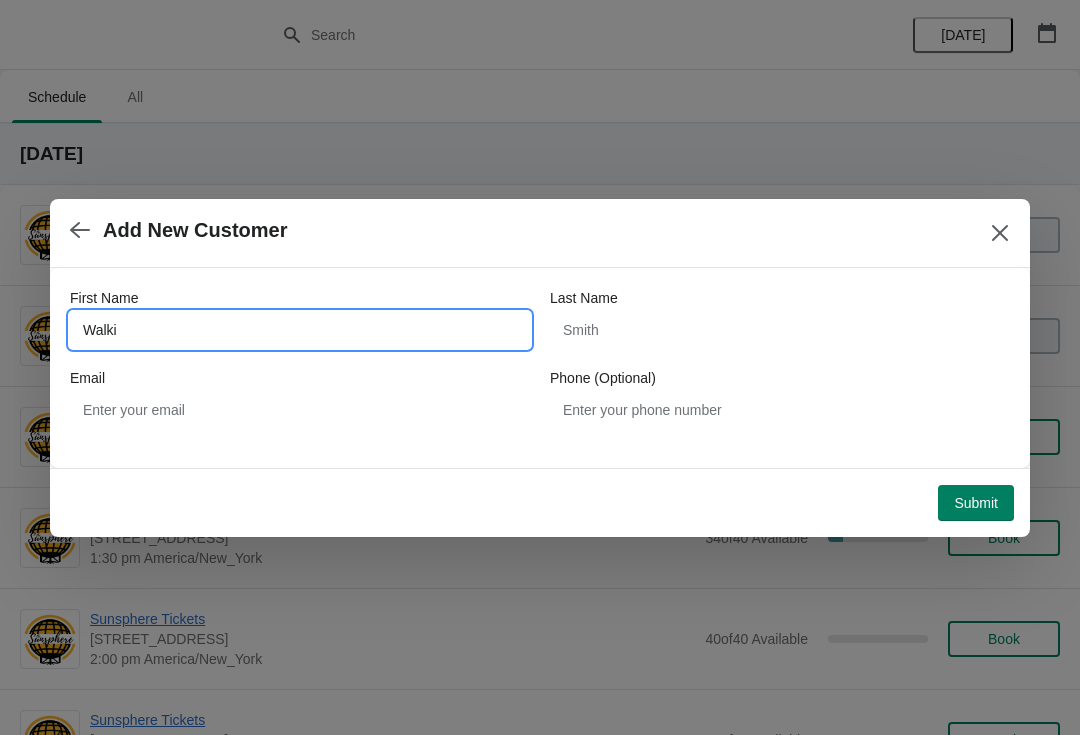 type on "Walkin" 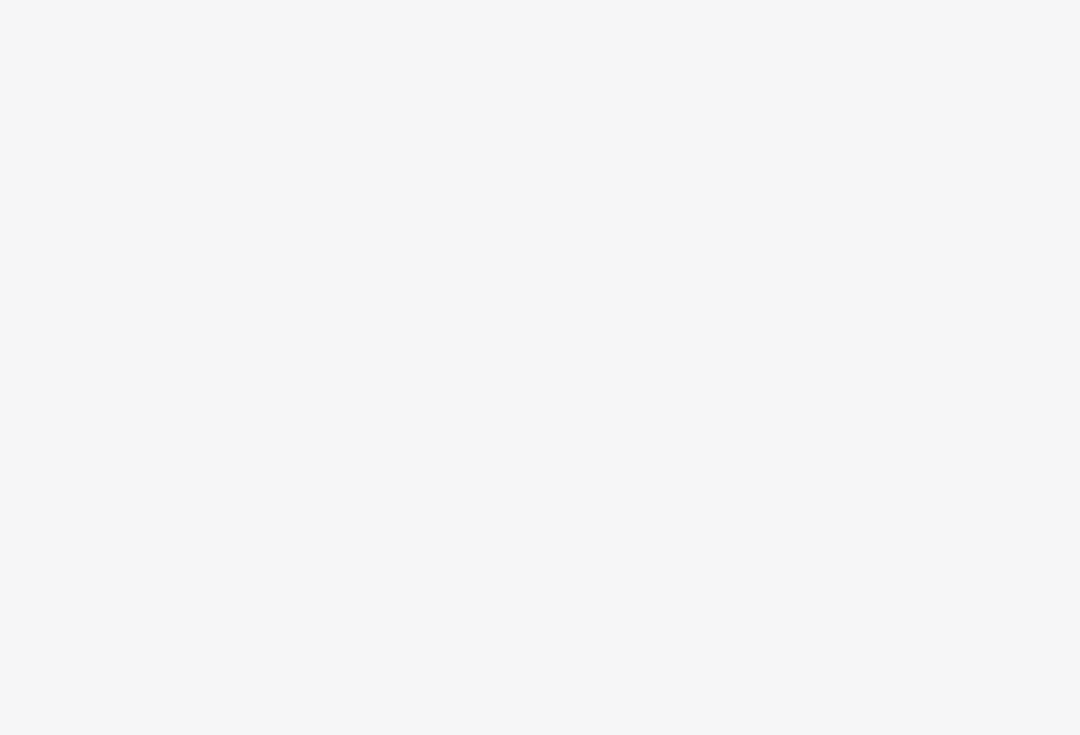 scroll, scrollTop: 0, scrollLeft: 0, axis: both 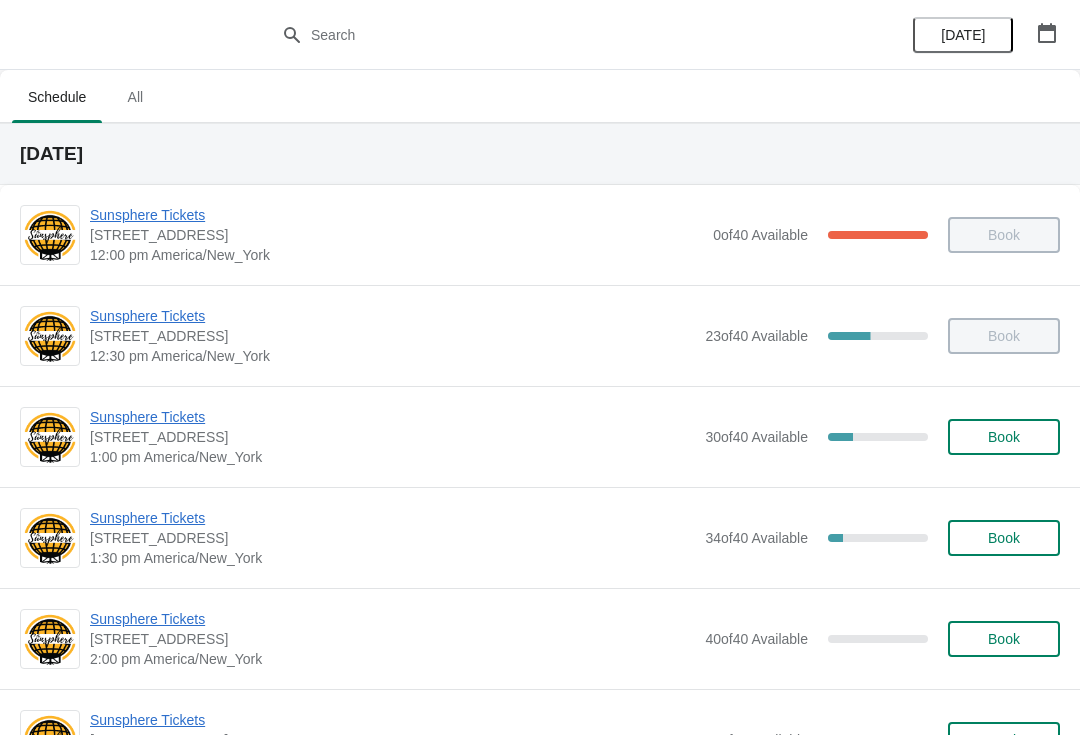 click on "Book" at bounding box center [1004, 437] 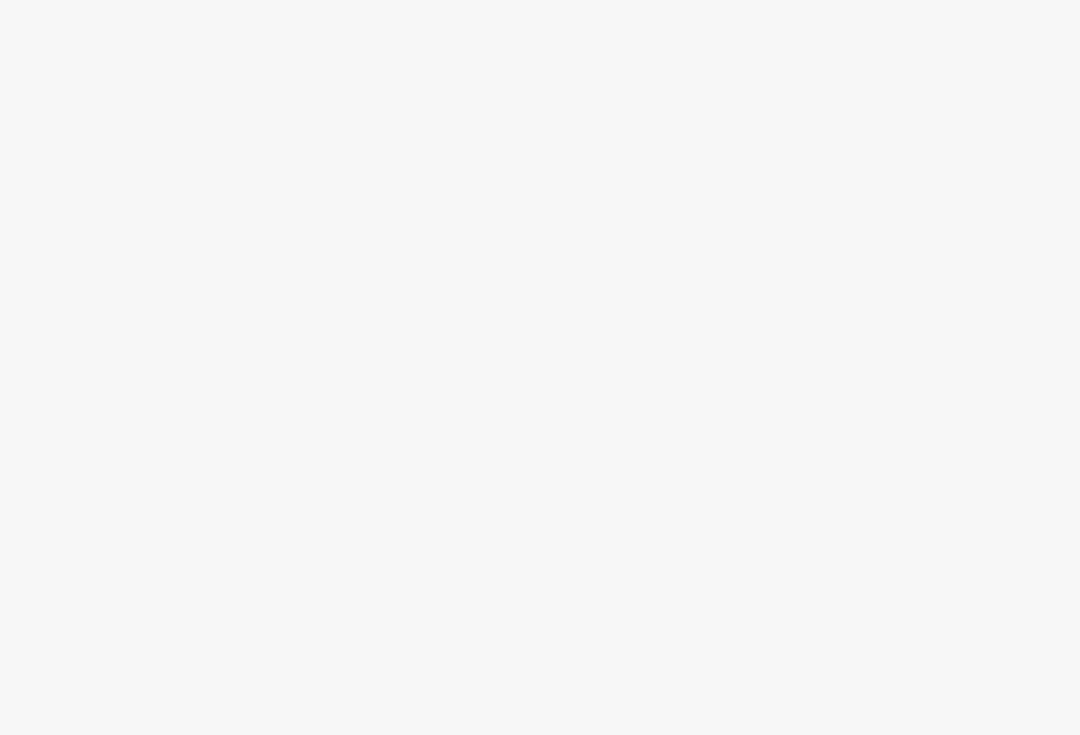 scroll, scrollTop: 0, scrollLeft: 0, axis: both 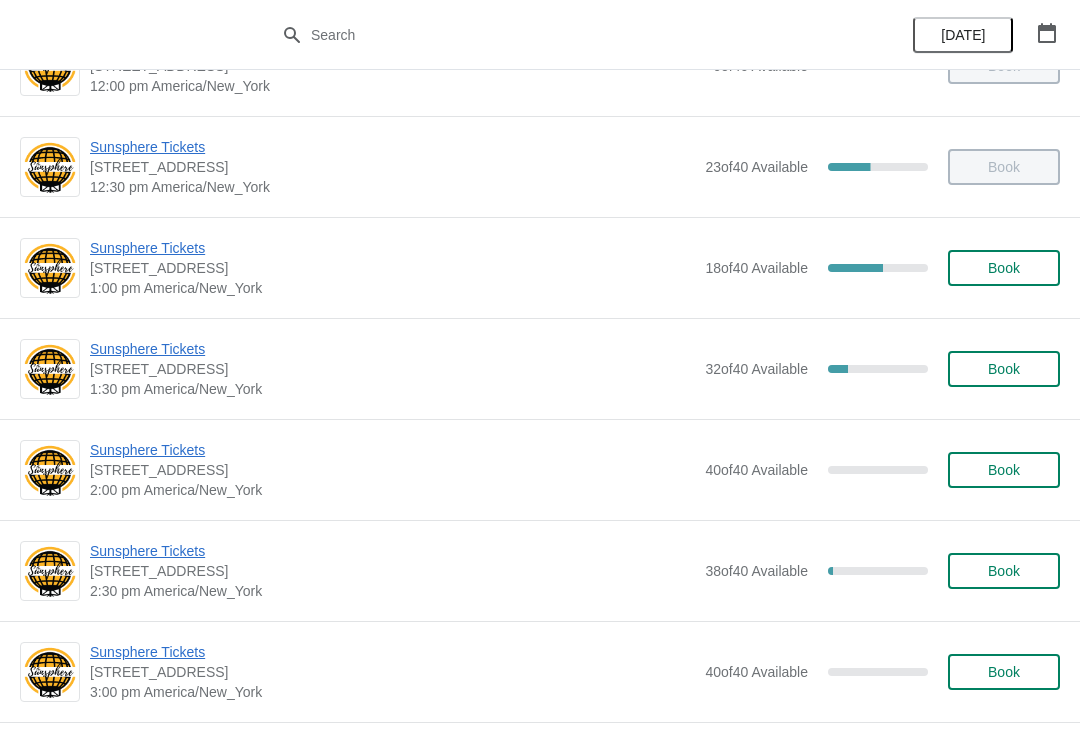 click on "Book" at bounding box center (1004, 369) 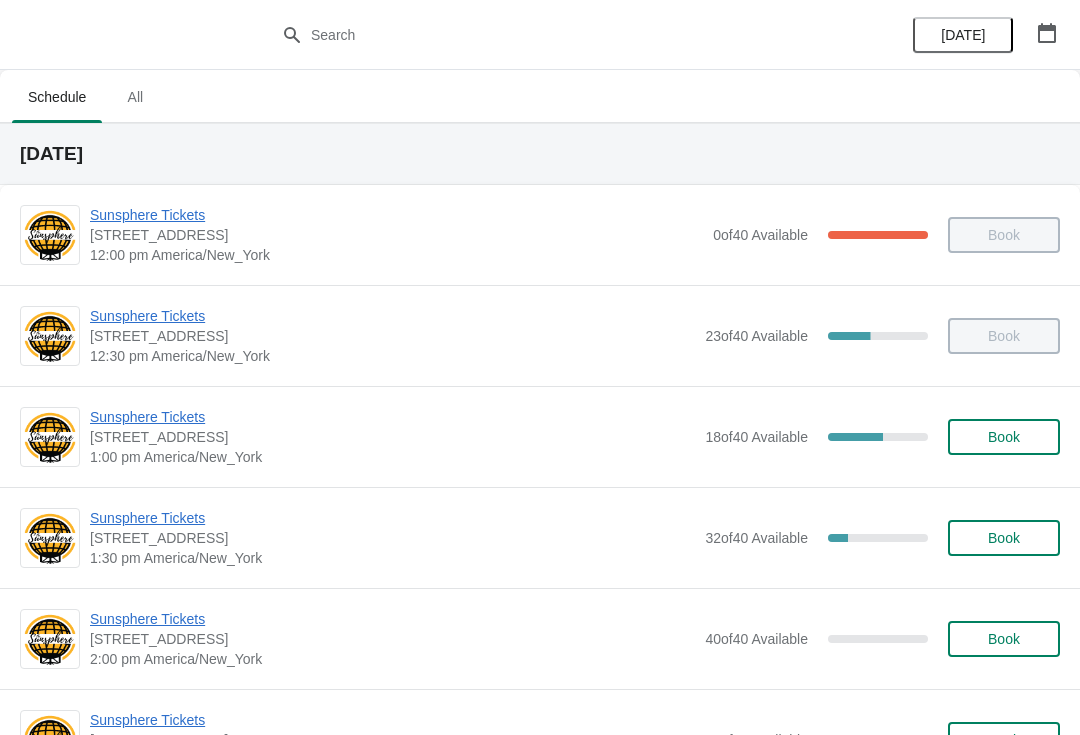 scroll, scrollTop: 169, scrollLeft: 0, axis: vertical 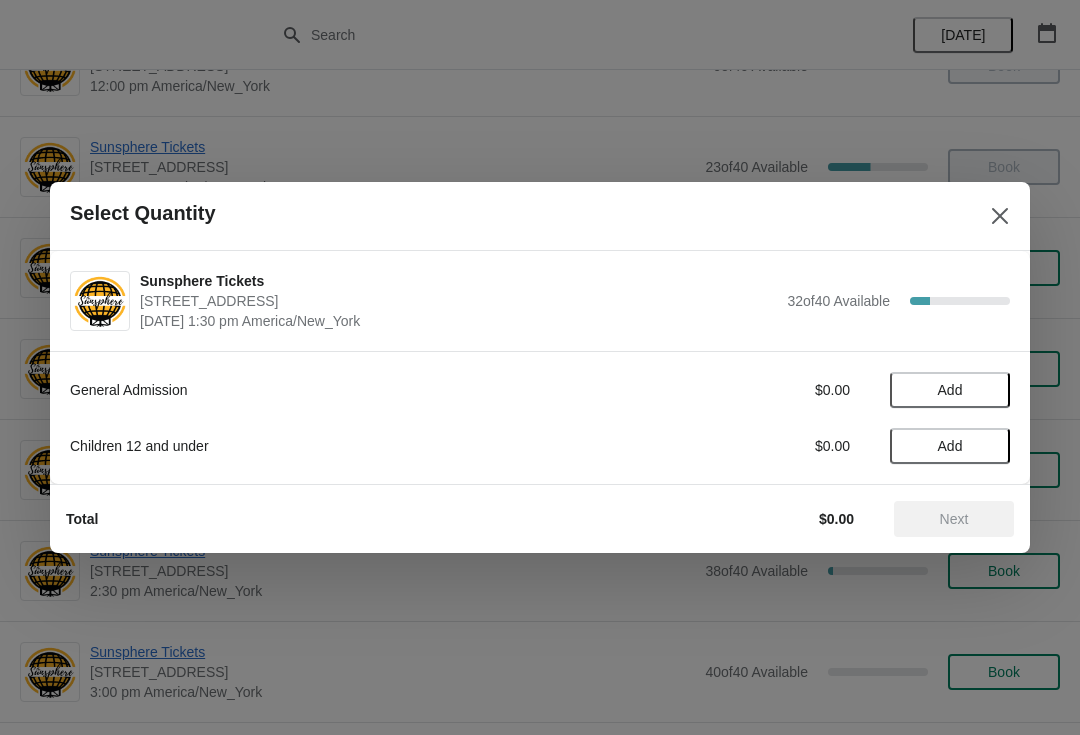 click on "General Admission $0.00 Add Children 12 and under $0.00 Add" at bounding box center [540, 408] 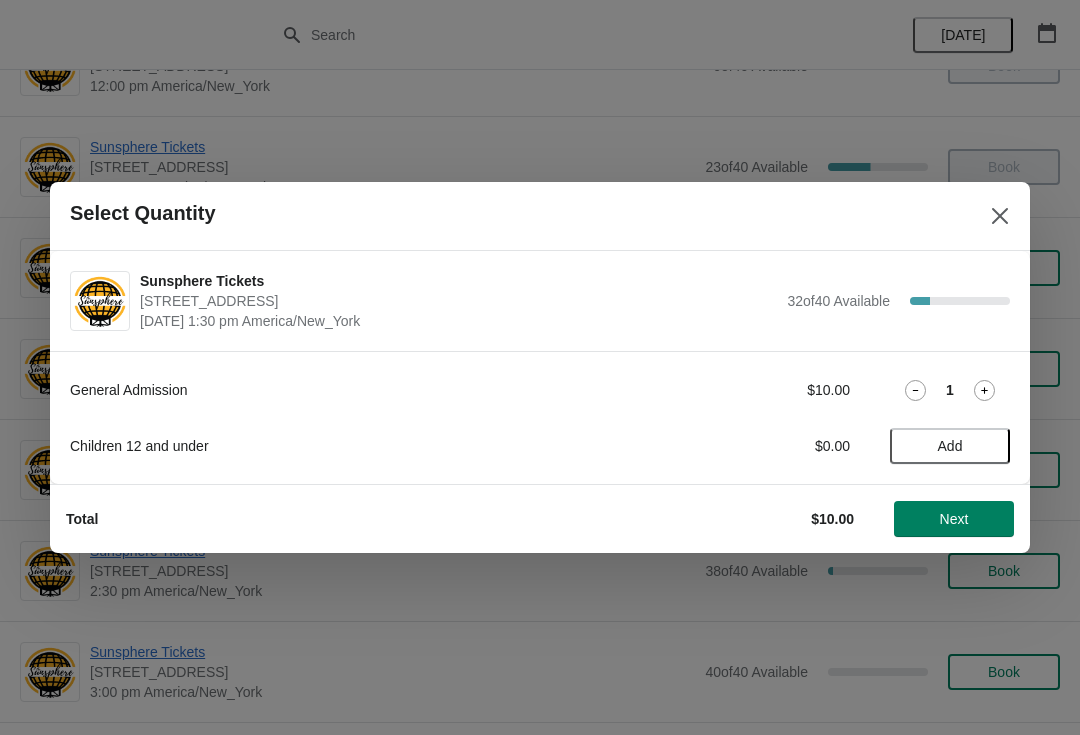 click 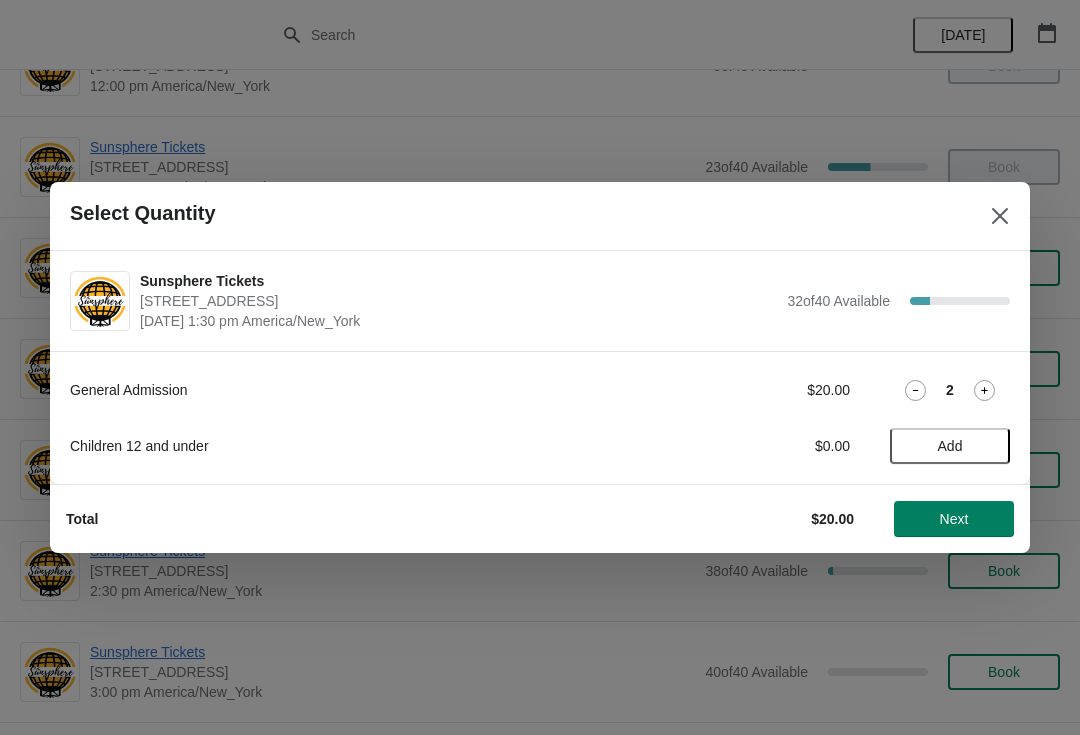 click on "Next" at bounding box center [954, 519] 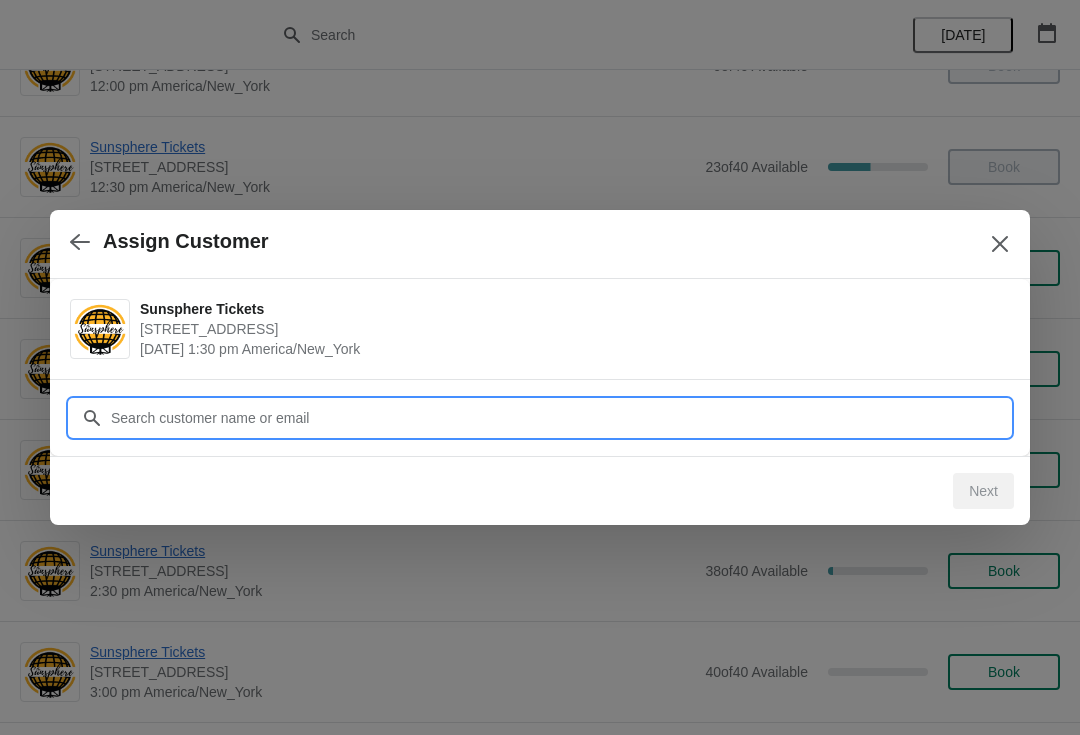 click on "Customer" at bounding box center [560, 418] 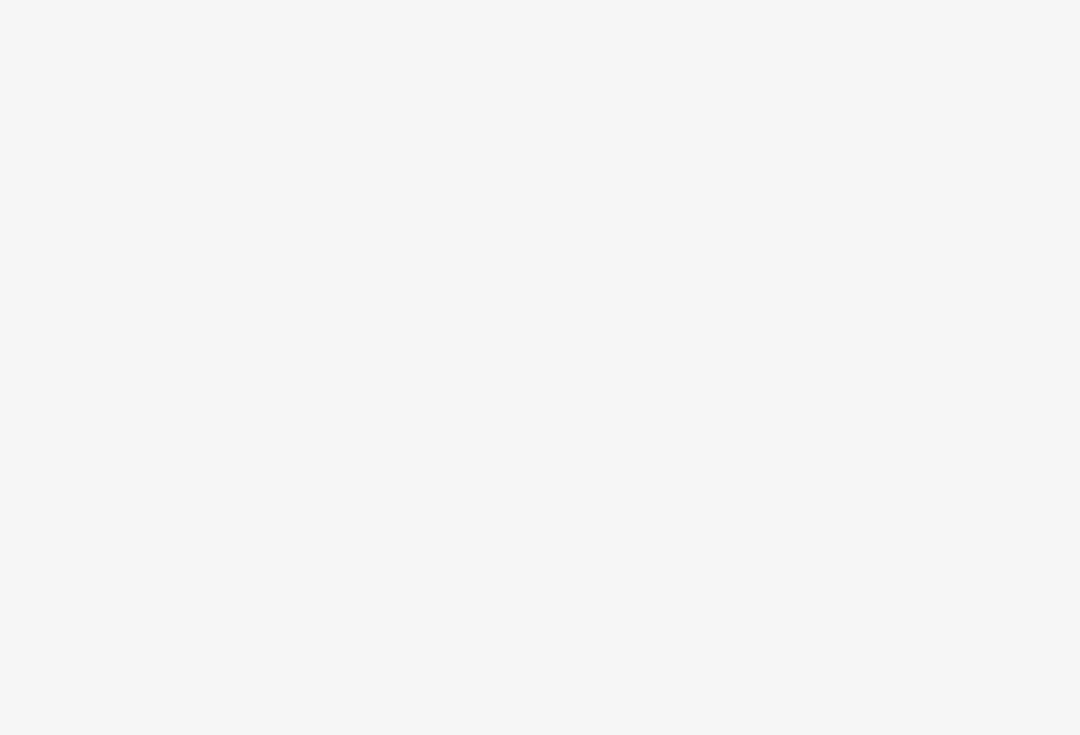 scroll, scrollTop: 0, scrollLeft: 0, axis: both 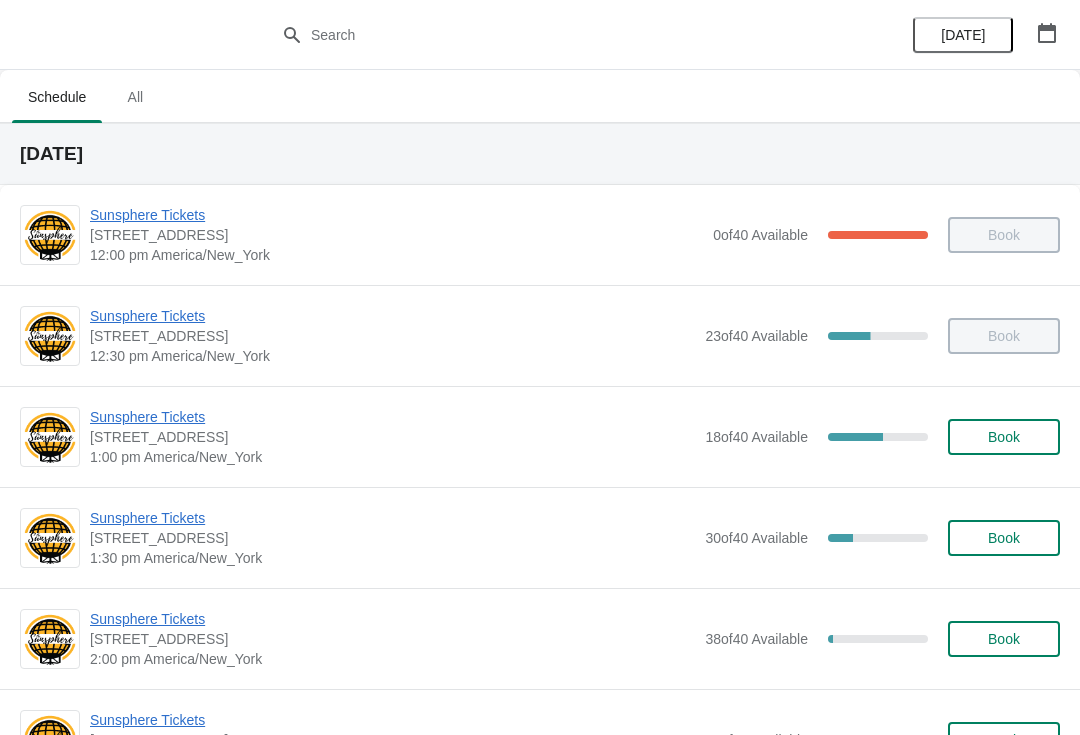click on "Sunsphere Tickets" at bounding box center (392, 518) 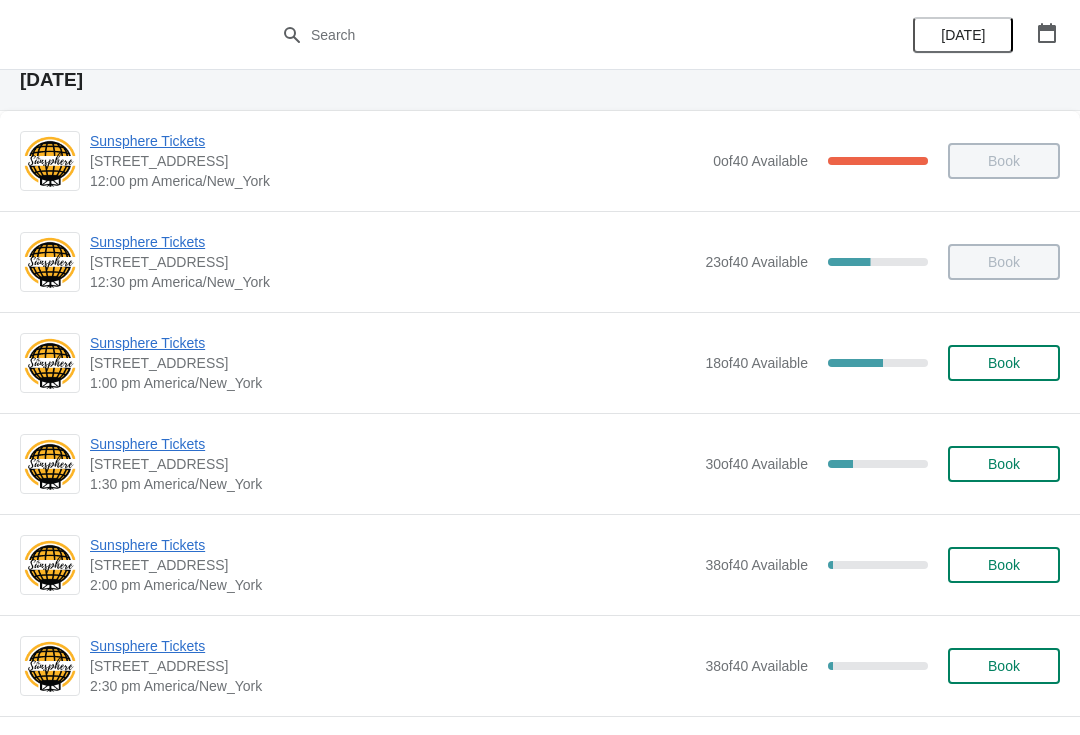 scroll, scrollTop: 99, scrollLeft: 0, axis: vertical 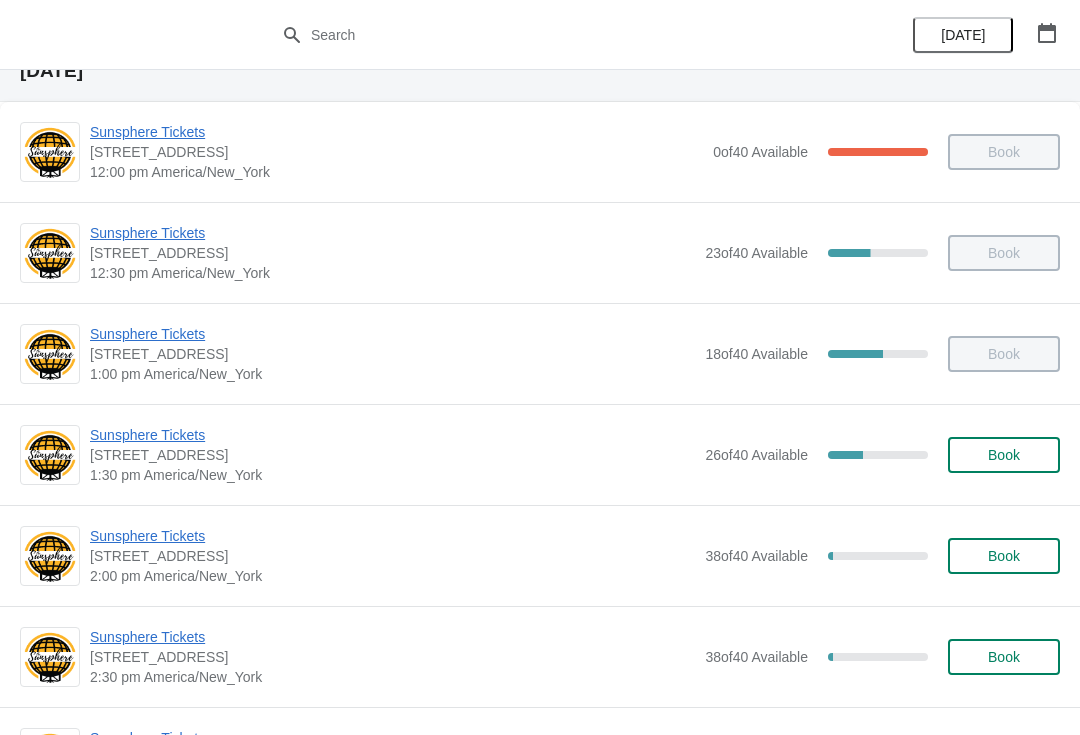 click on "Book" at bounding box center [1004, 455] 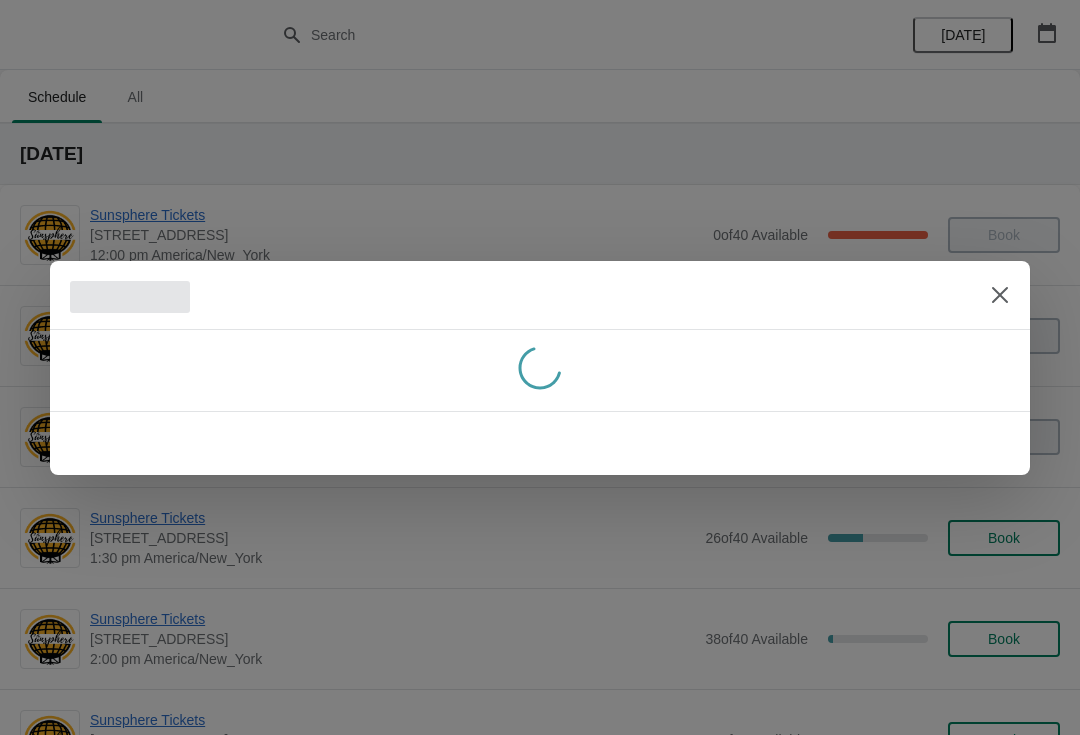 scroll, scrollTop: 0, scrollLeft: 0, axis: both 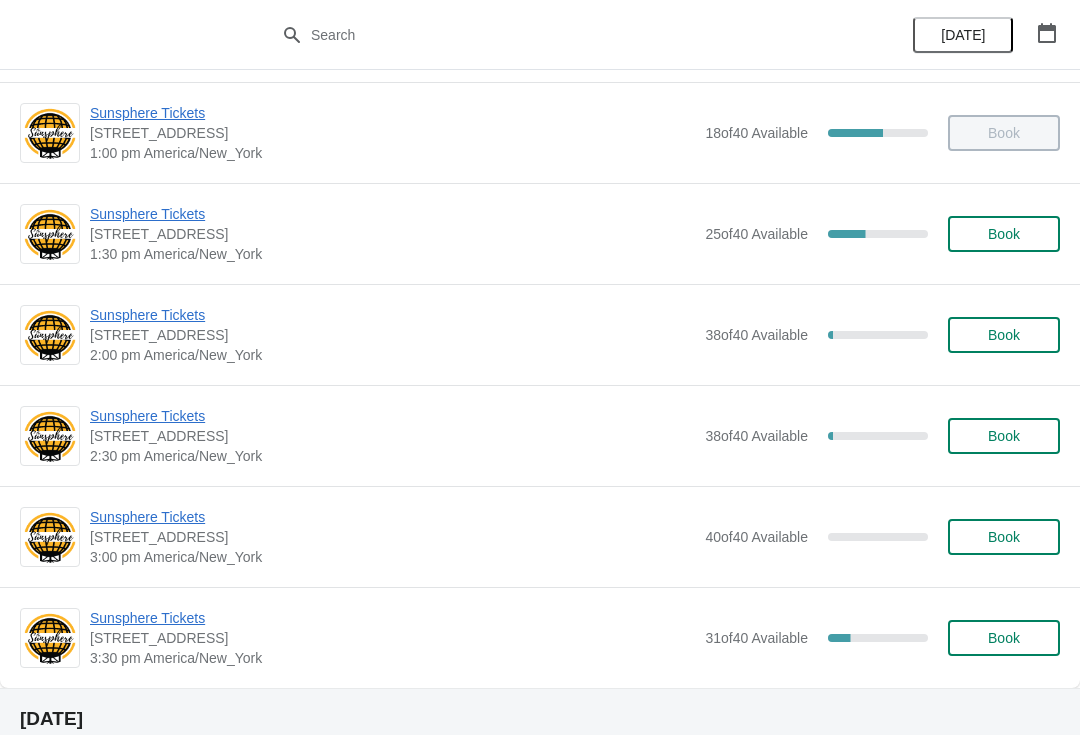 click on "Book" 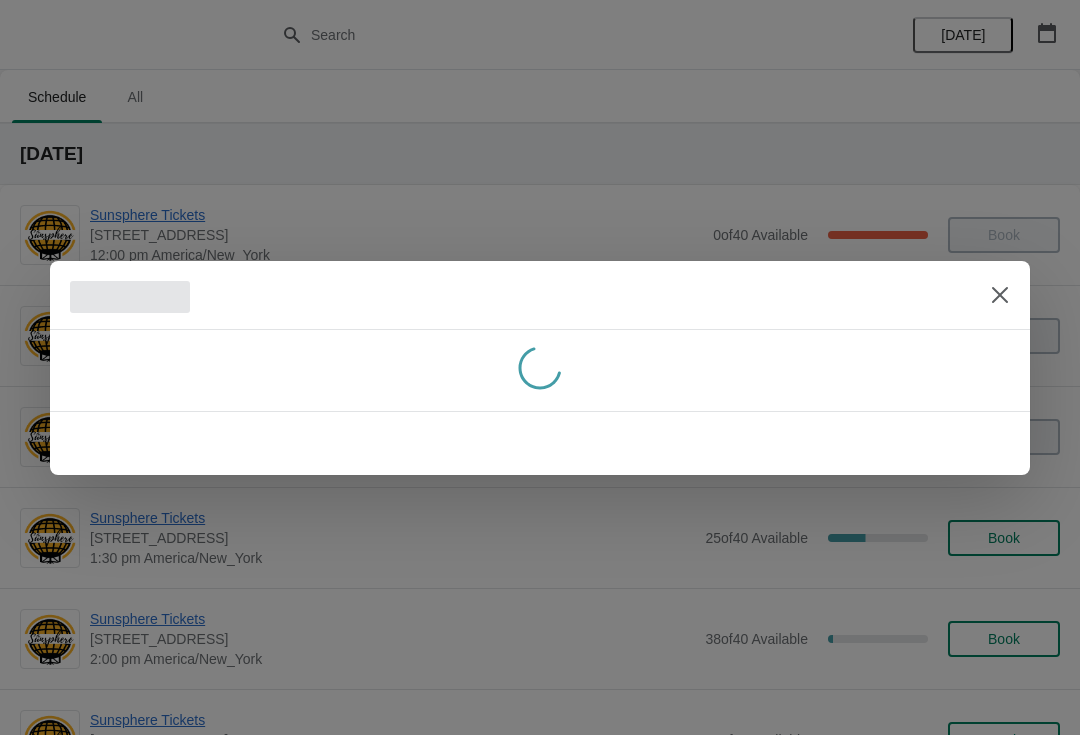 scroll, scrollTop: 304, scrollLeft: 0, axis: vertical 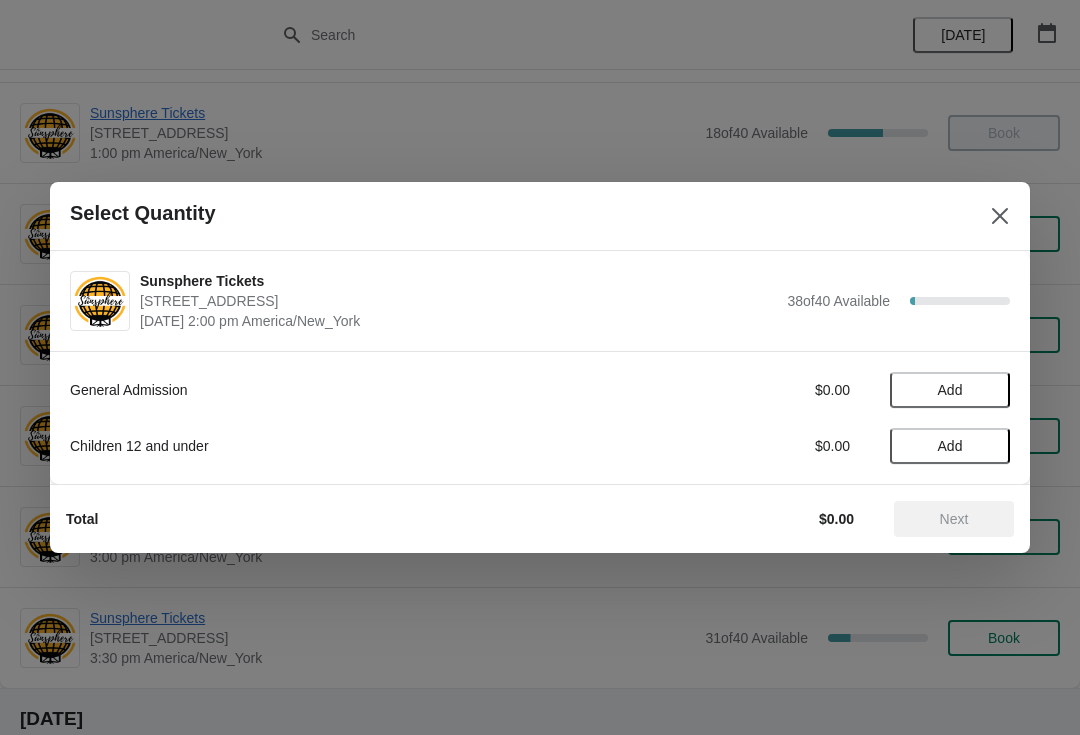 click on "Add" 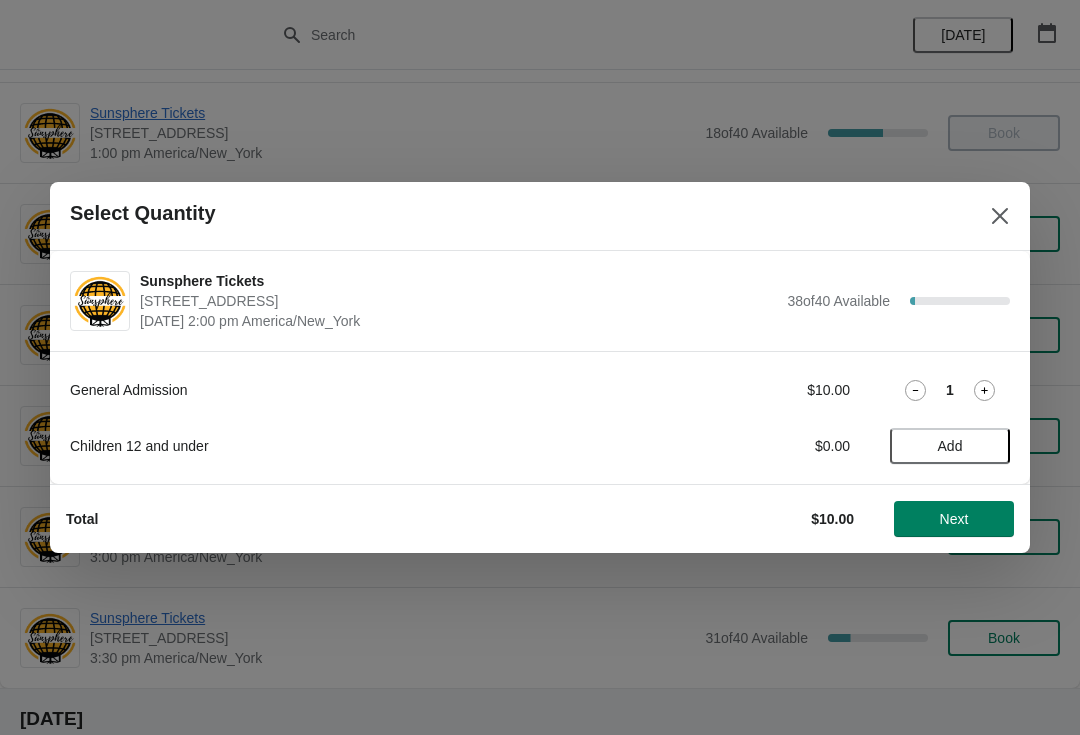 click 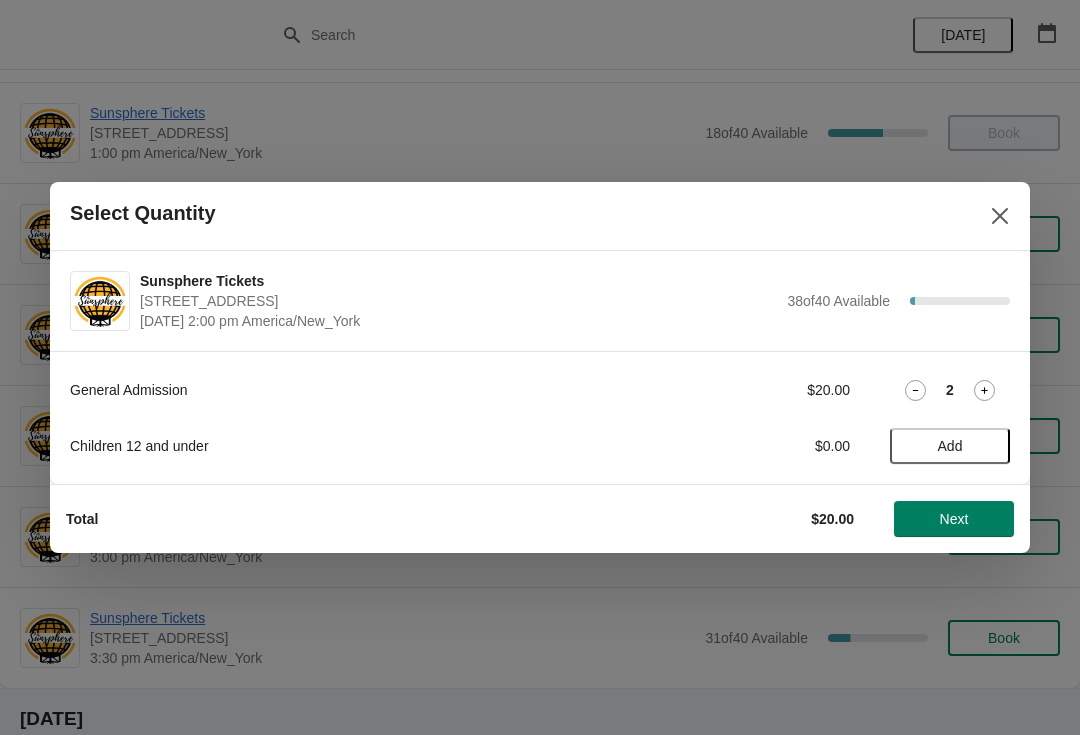 click 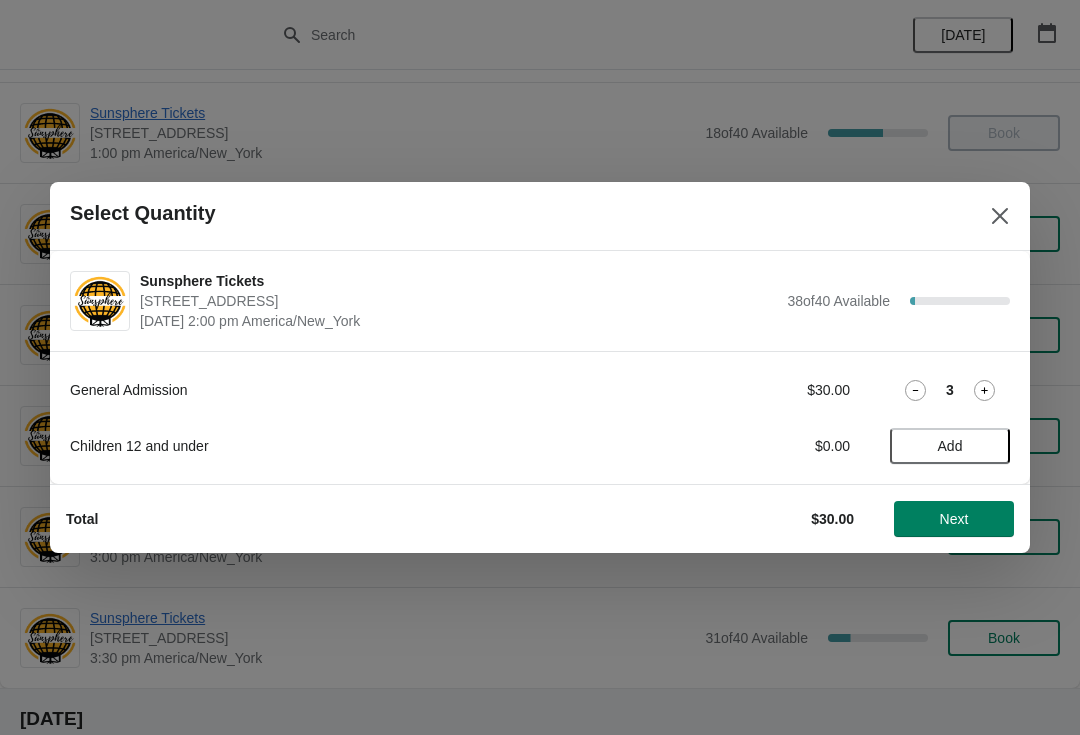 click 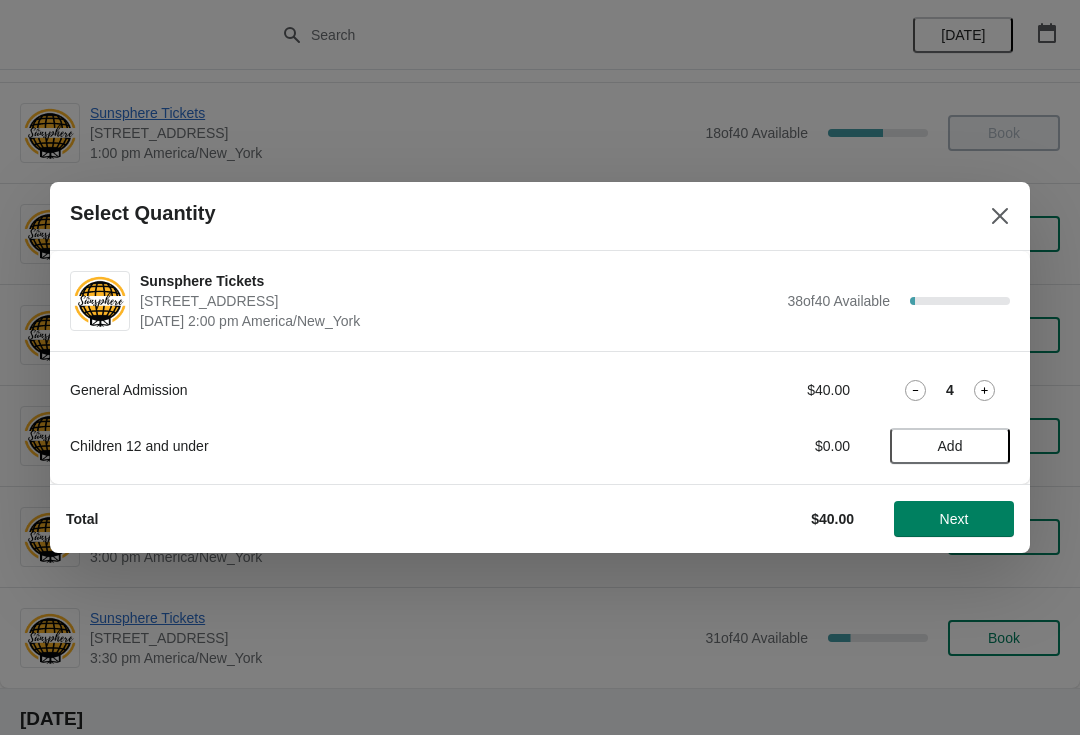click on "Next" 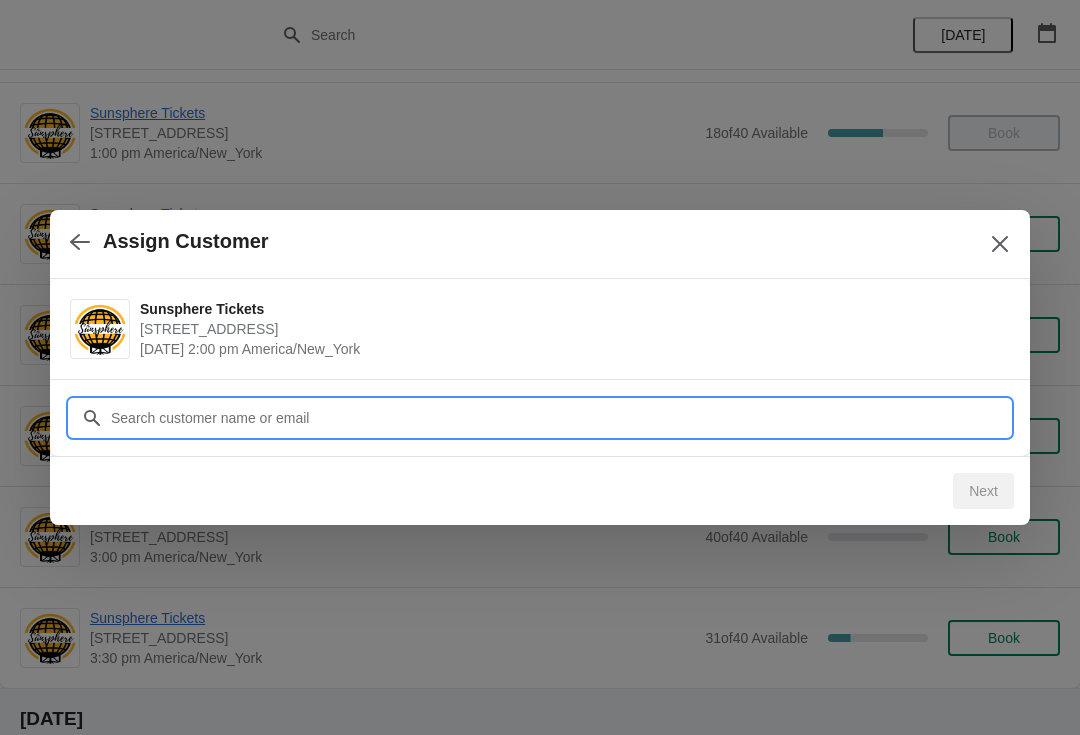 click on "Customer" 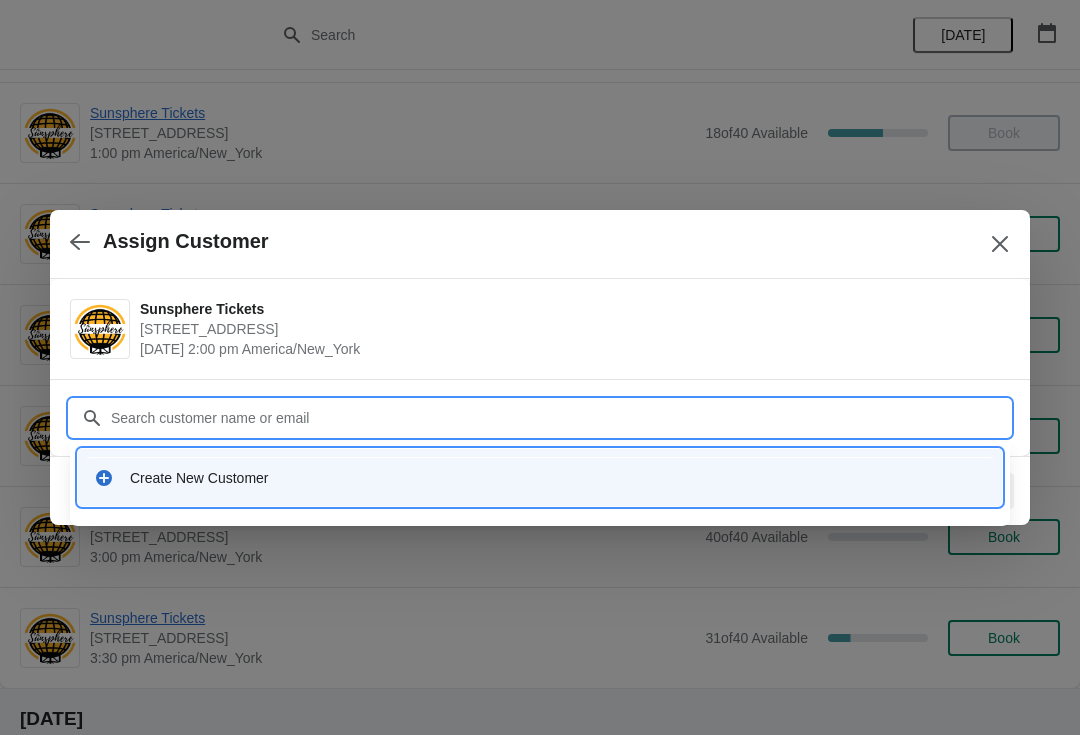 click on "Create New Customer" 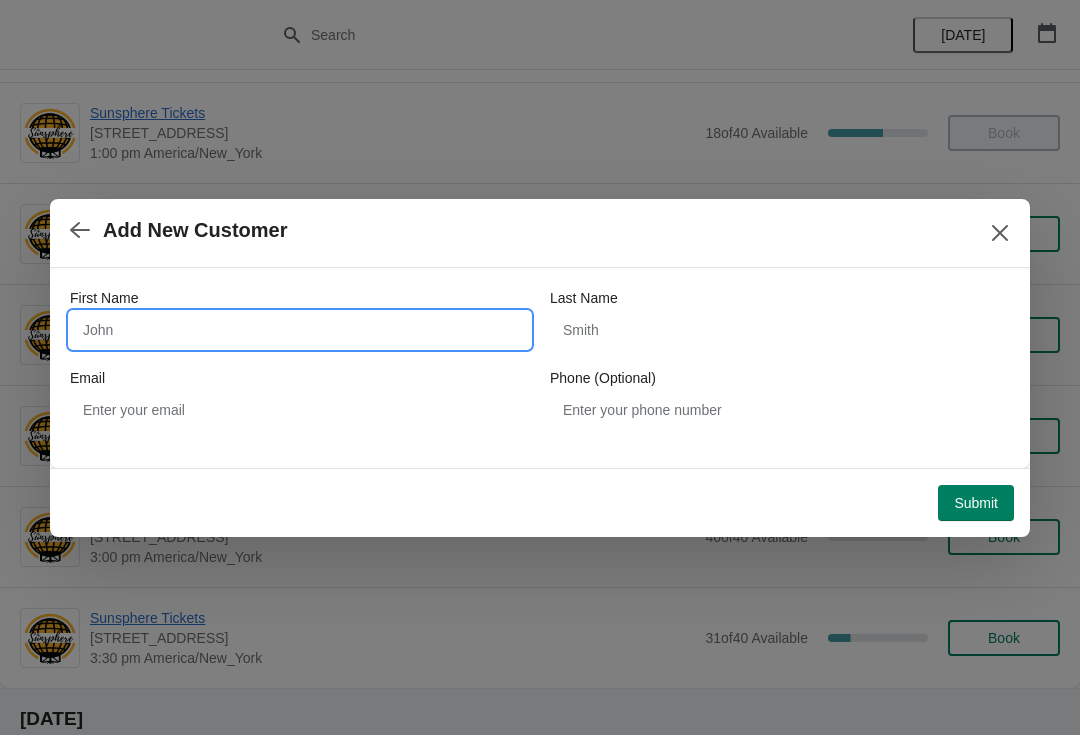 click on "First Name" 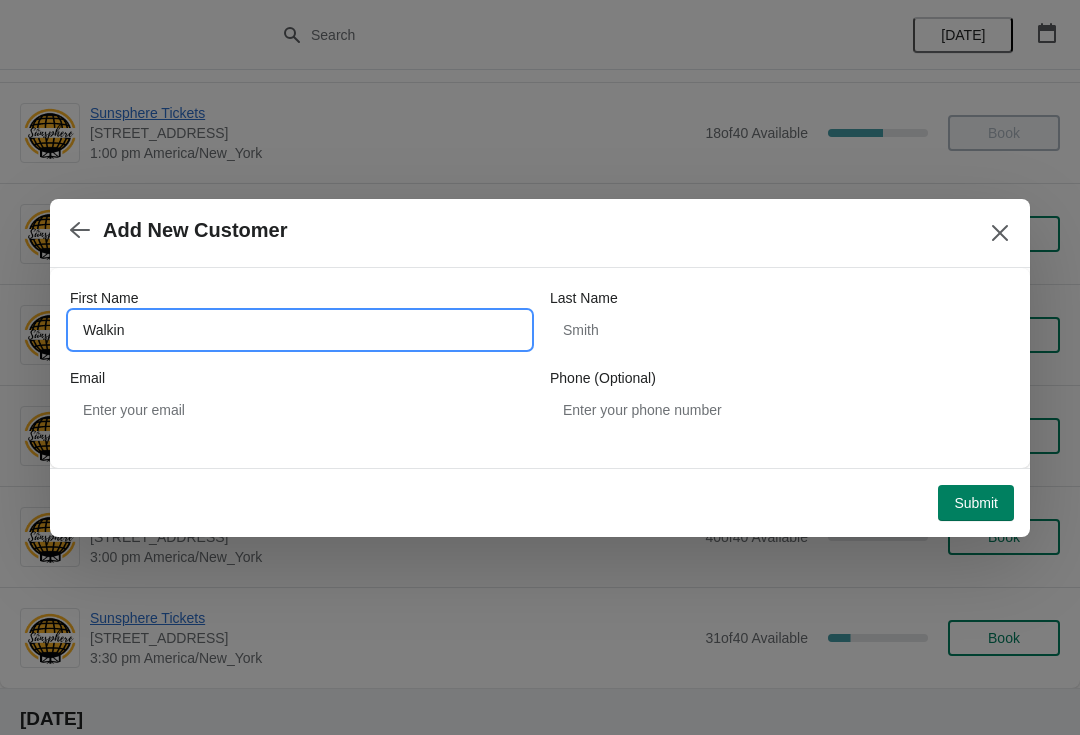 type on "Walkin" 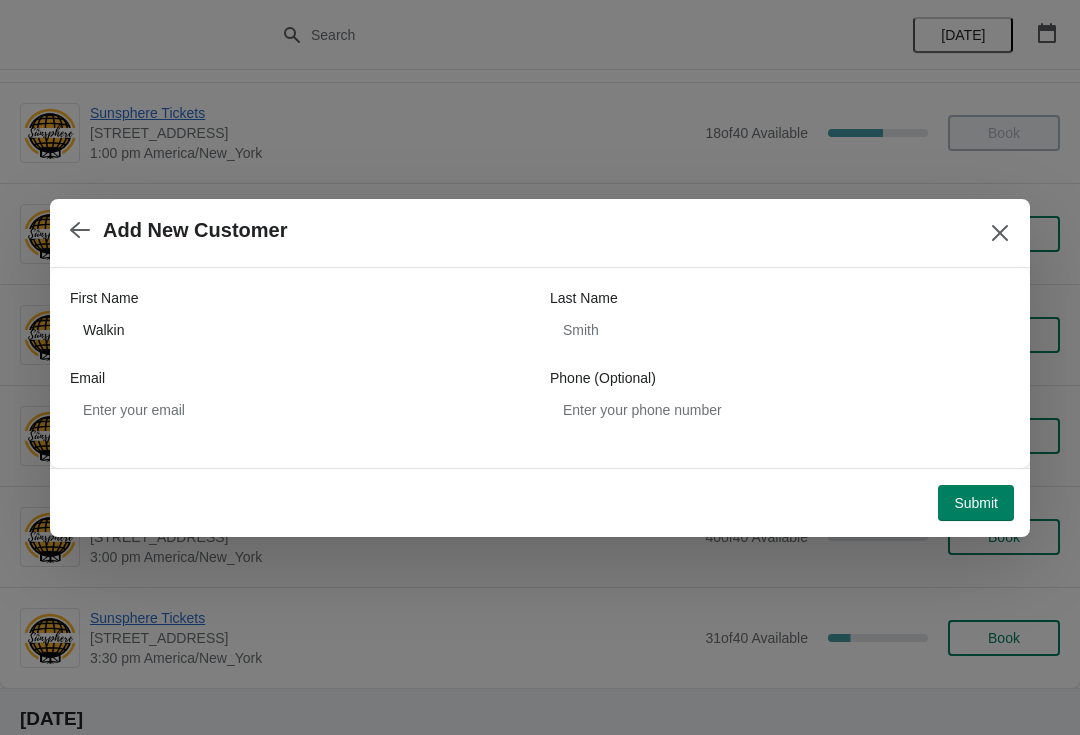 click on "Submit" 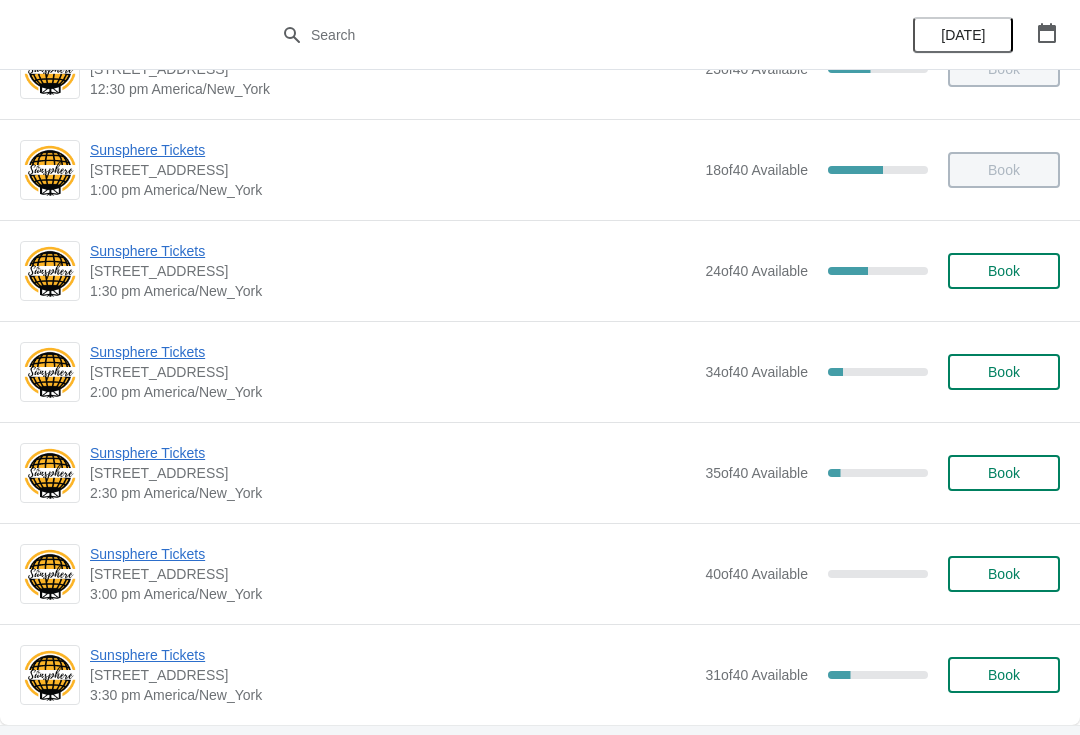 scroll, scrollTop: 302, scrollLeft: 0, axis: vertical 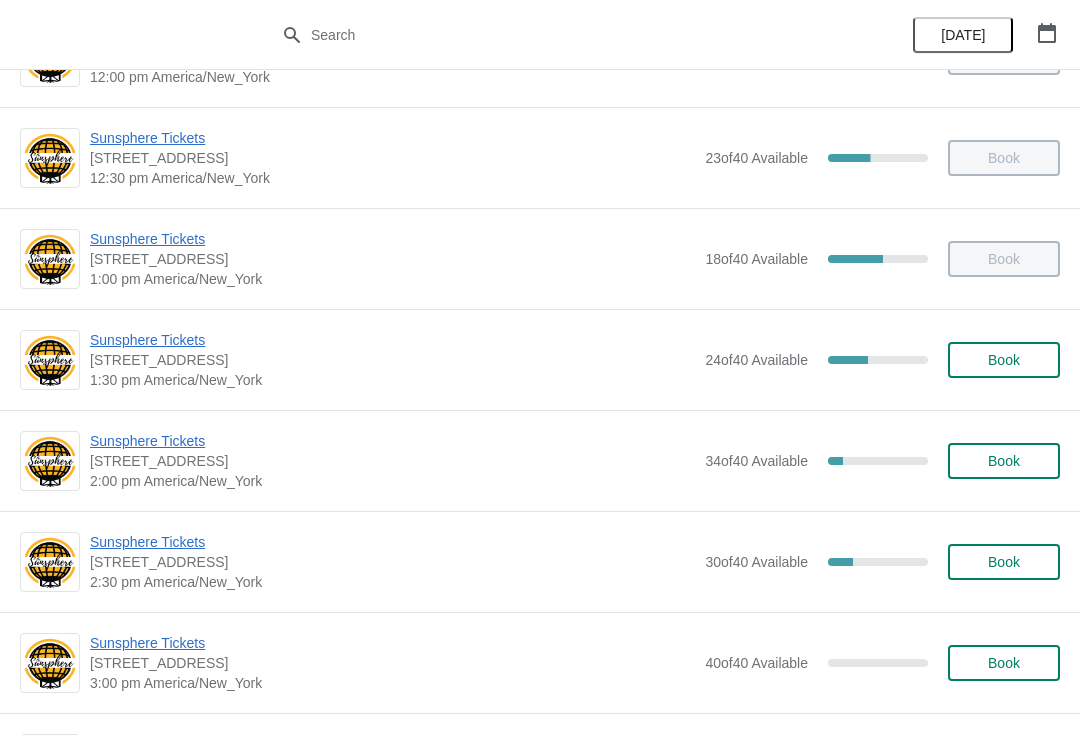 click on "Book" at bounding box center [1004, 461] 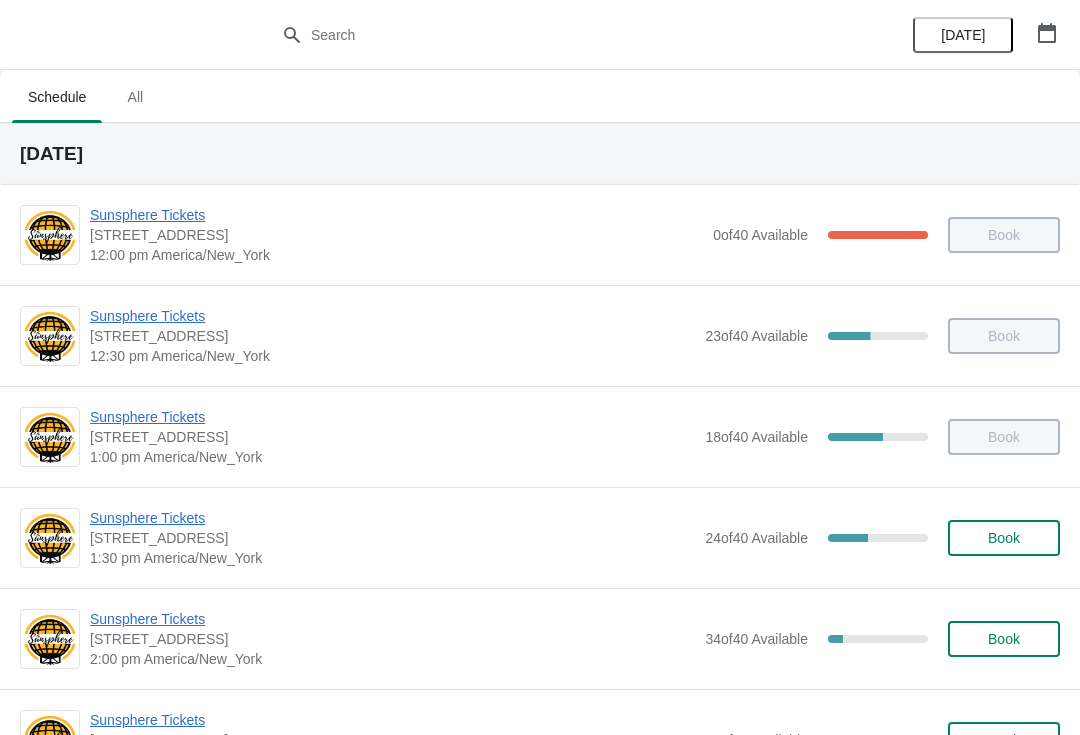 scroll, scrollTop: 178, scrollLeft: 0, axis: vertical 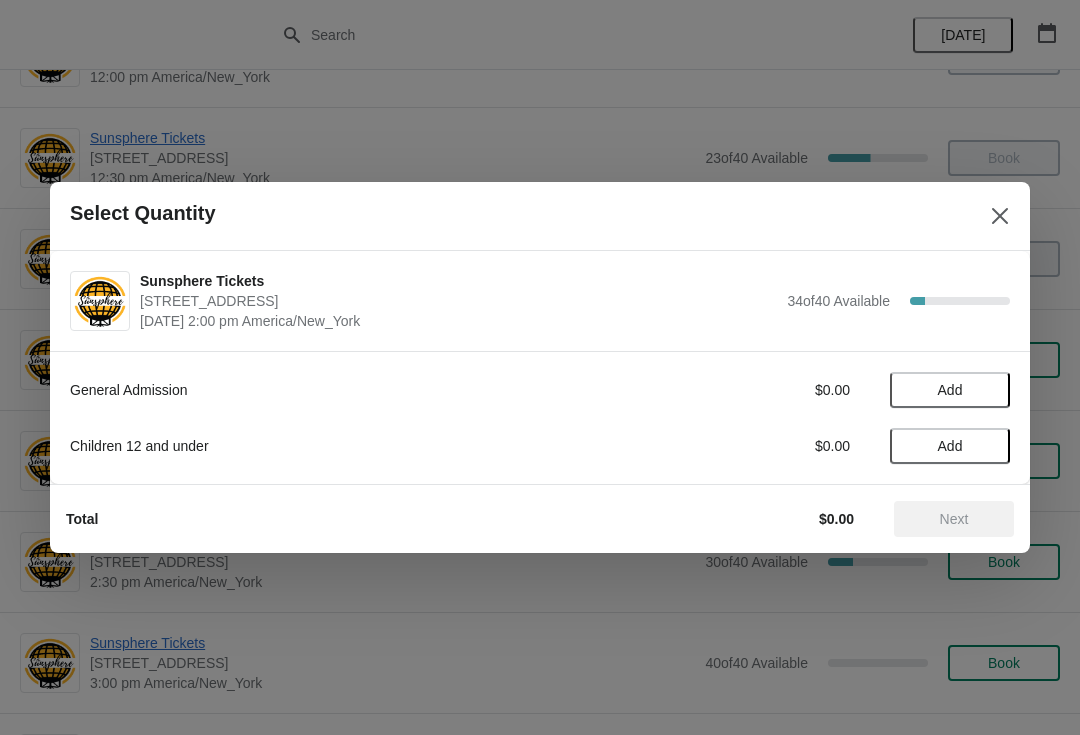 click on "Add" at bounding box center (950, 390) 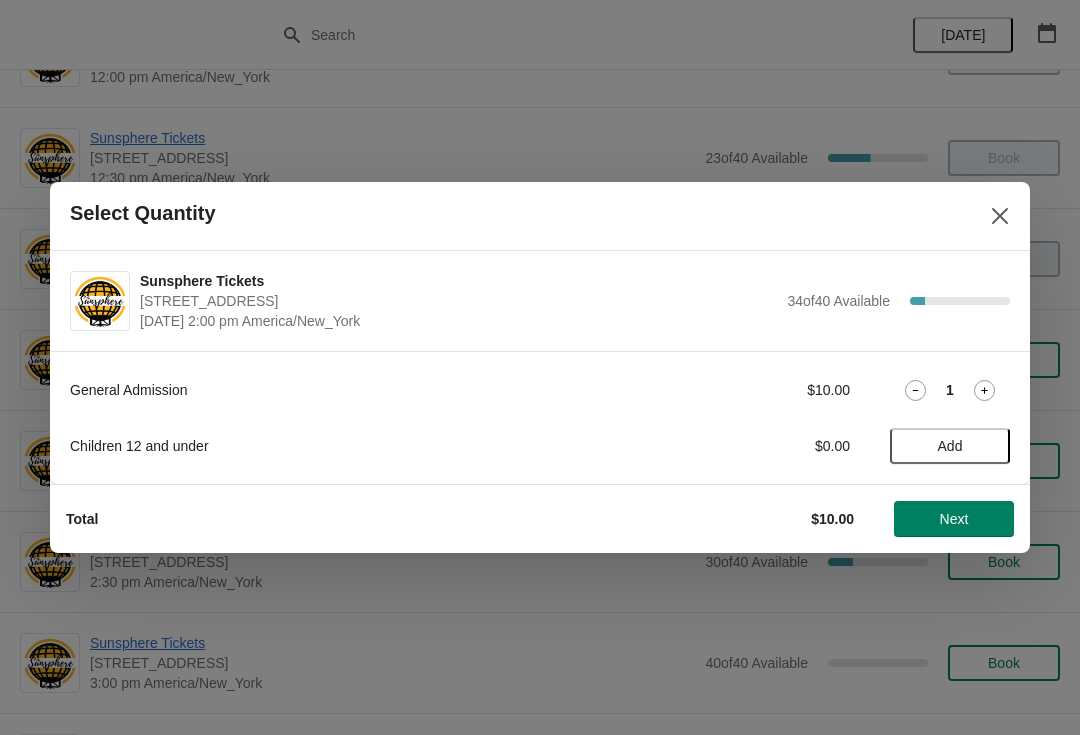 click on "Add" at bounding box center [950, 446] 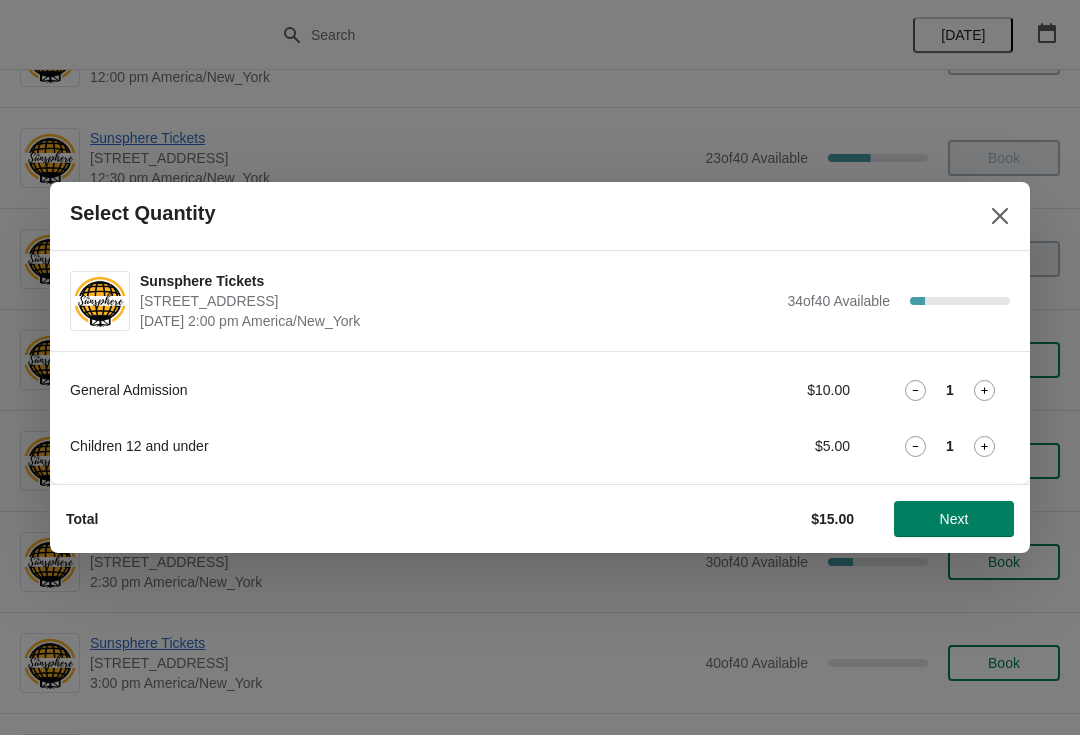 click 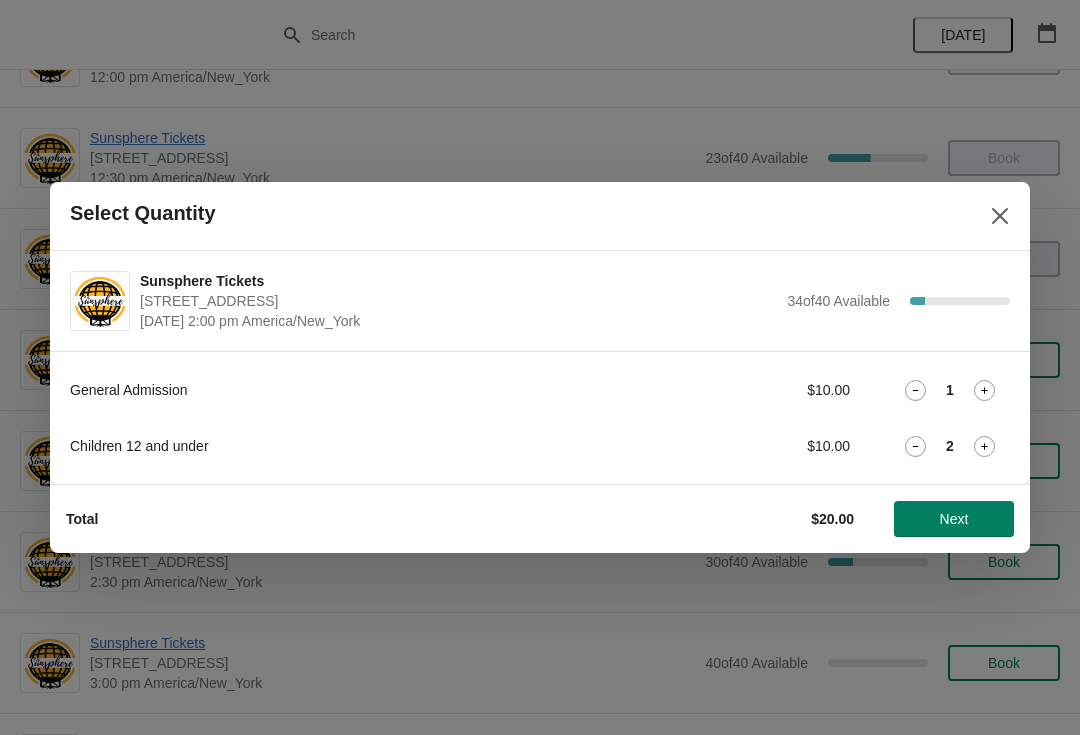 click 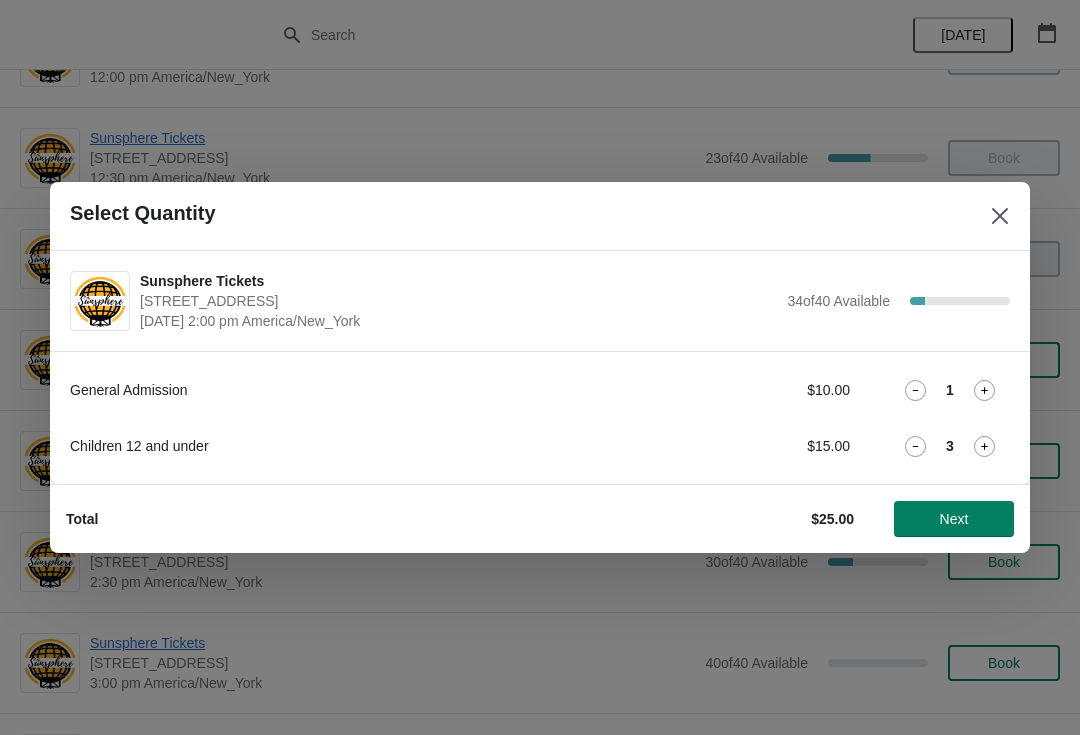 click on "Next" at bounding box center [954, 519] 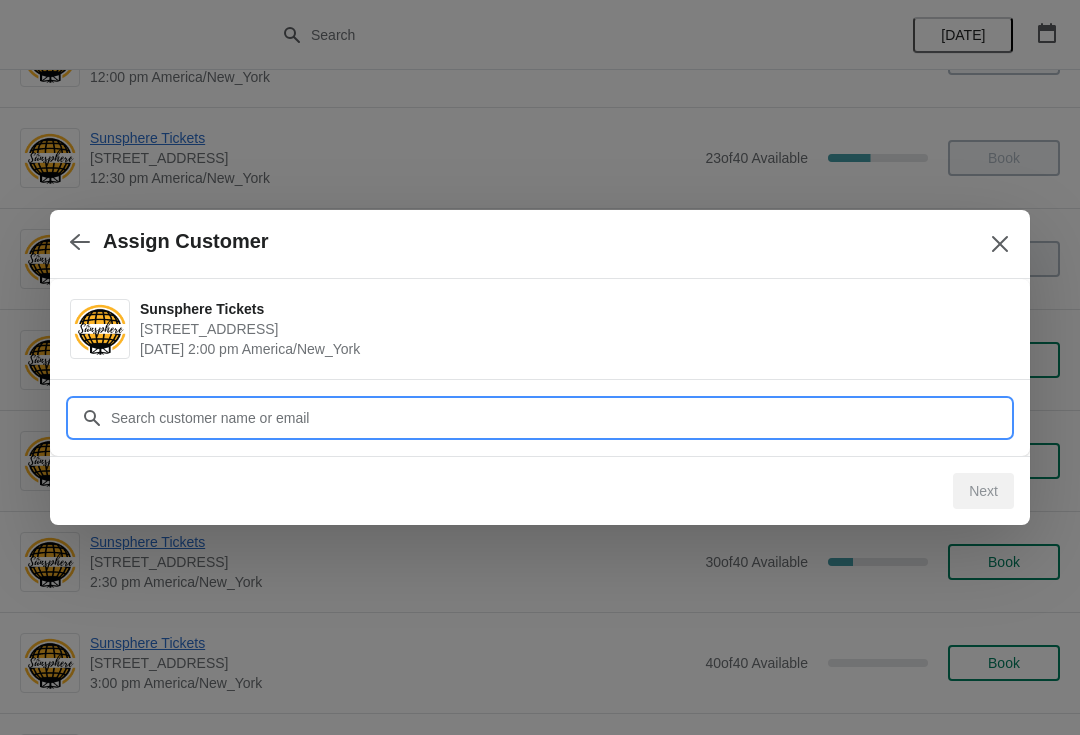 click on "Customer" at bounding box center [560, 418] 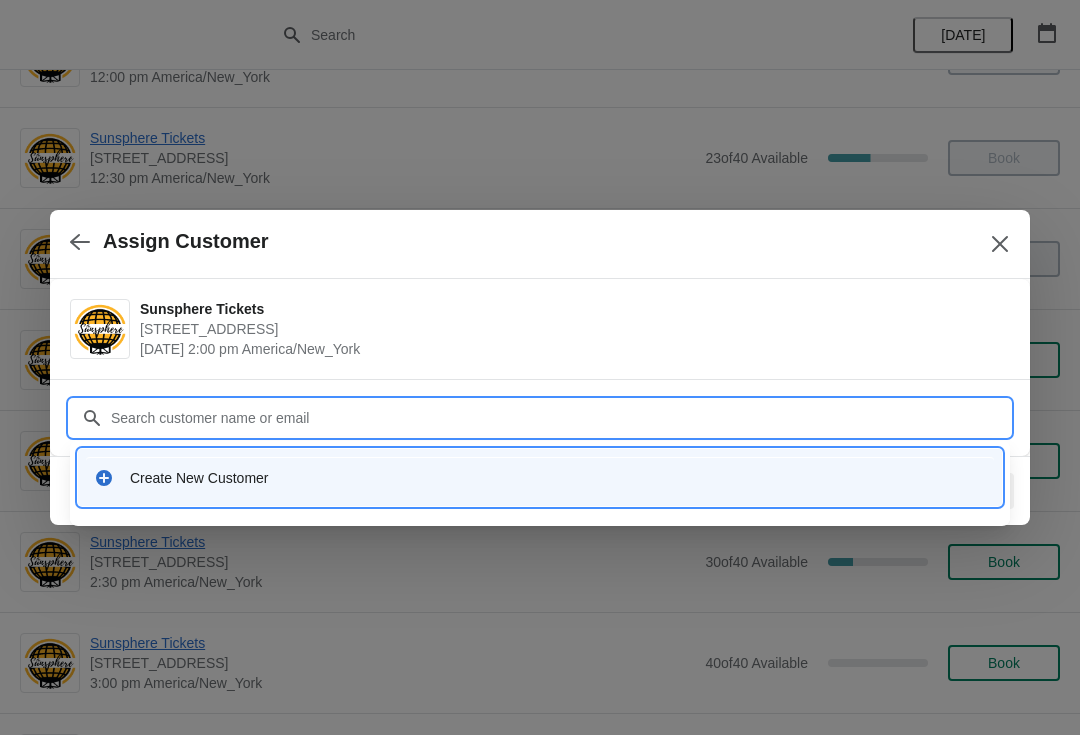 click on "Create New Customer" at bounding box center [558, 478] 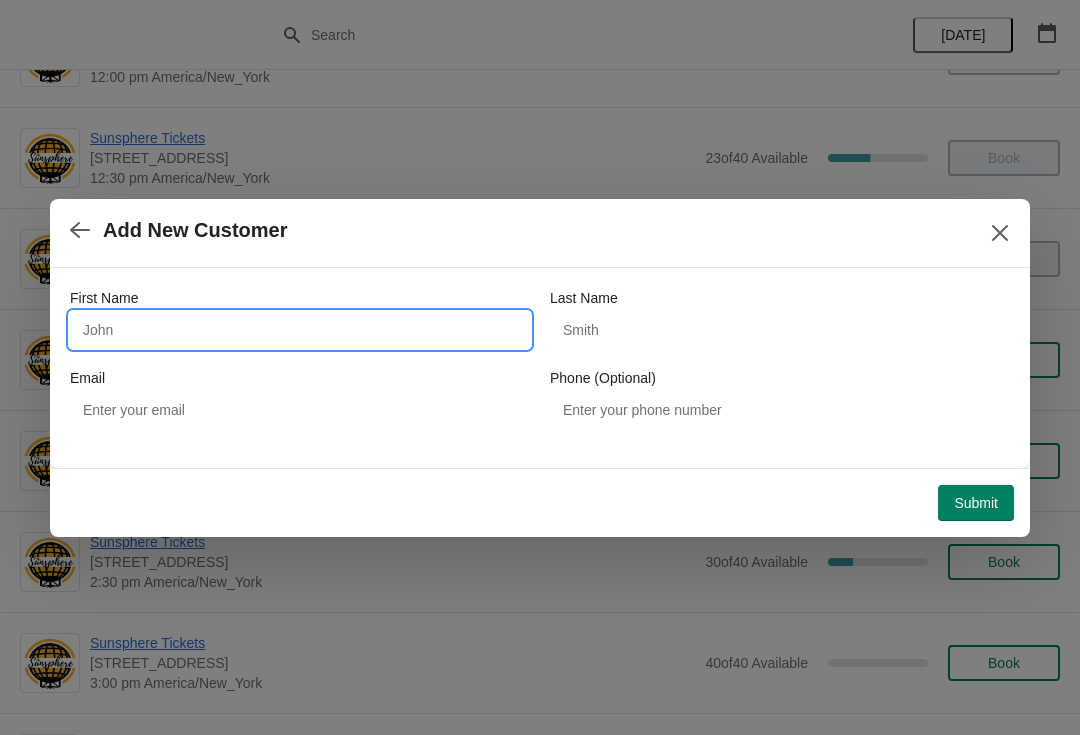 click on "First Name" at bounding box center (300, 330) 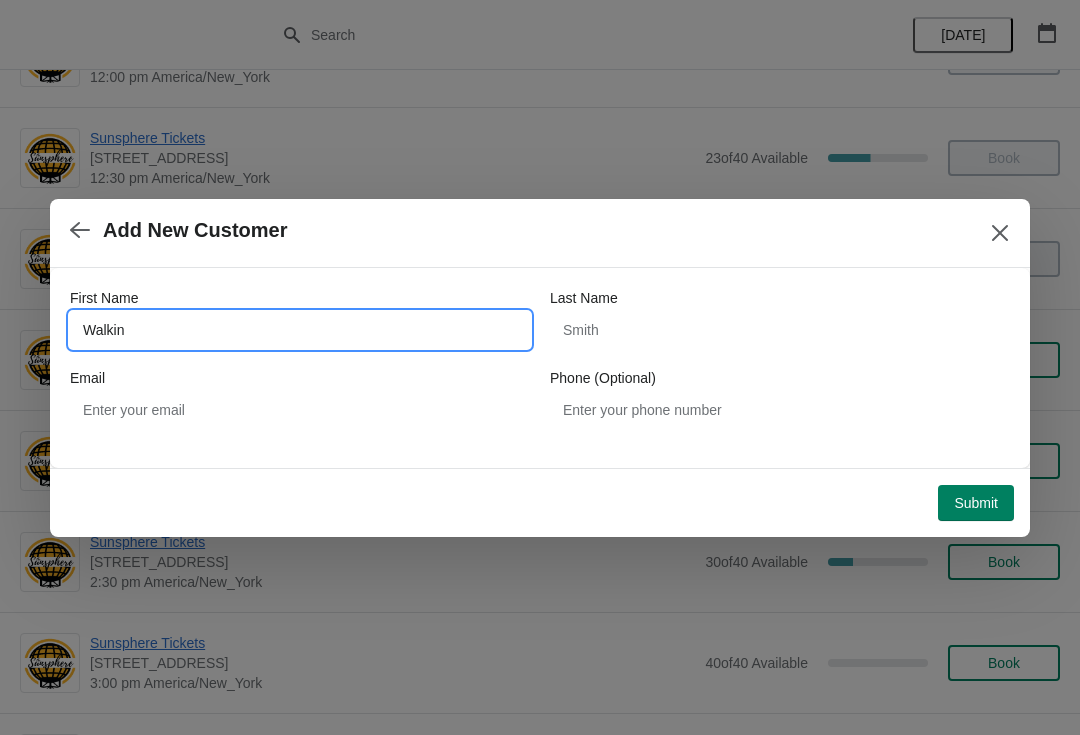 type on "Walkin" 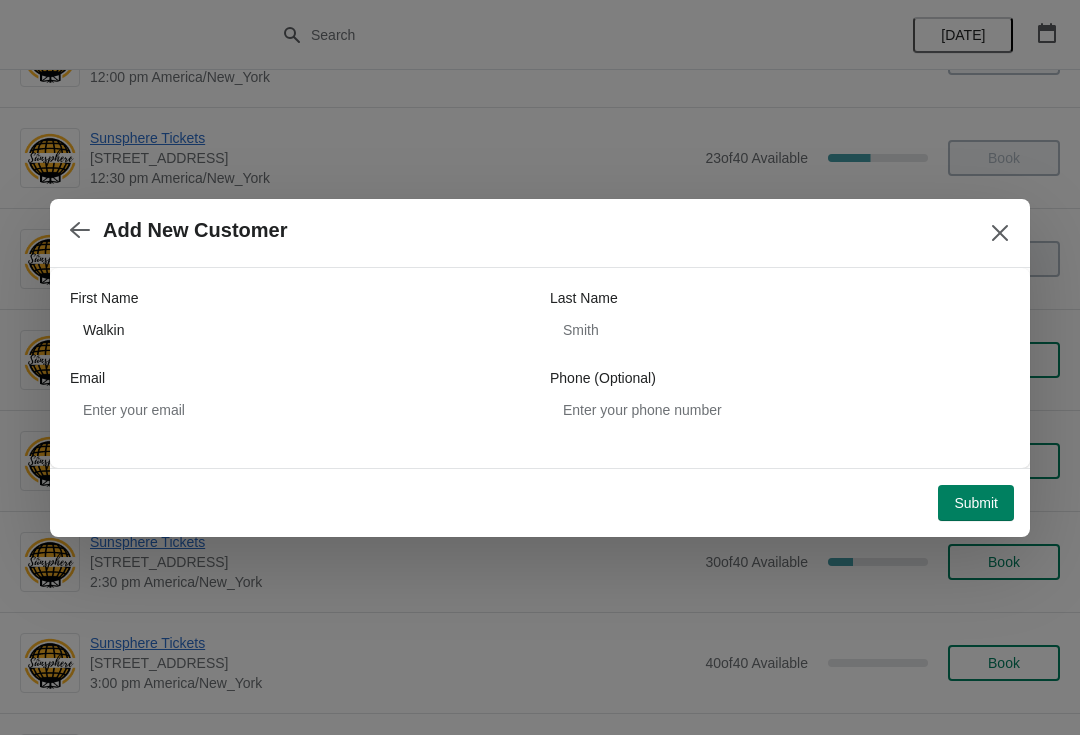 click on "Submit" at bounding box center [976, 503] 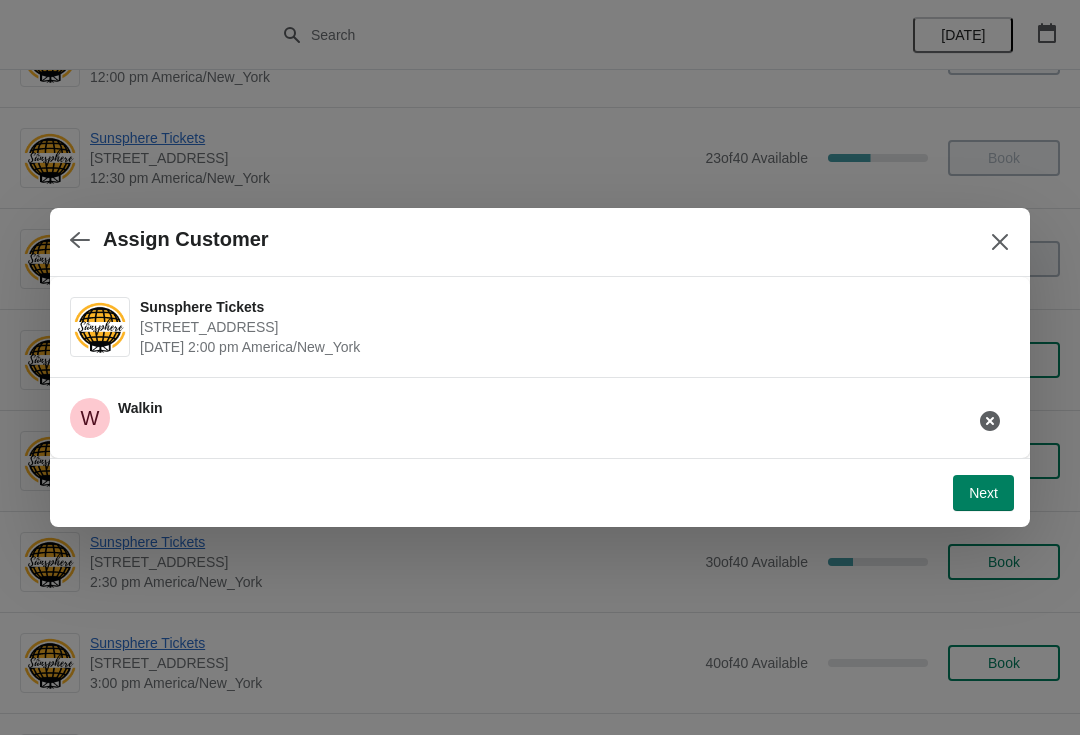 click on "Next" at bounding box center [983, 493] 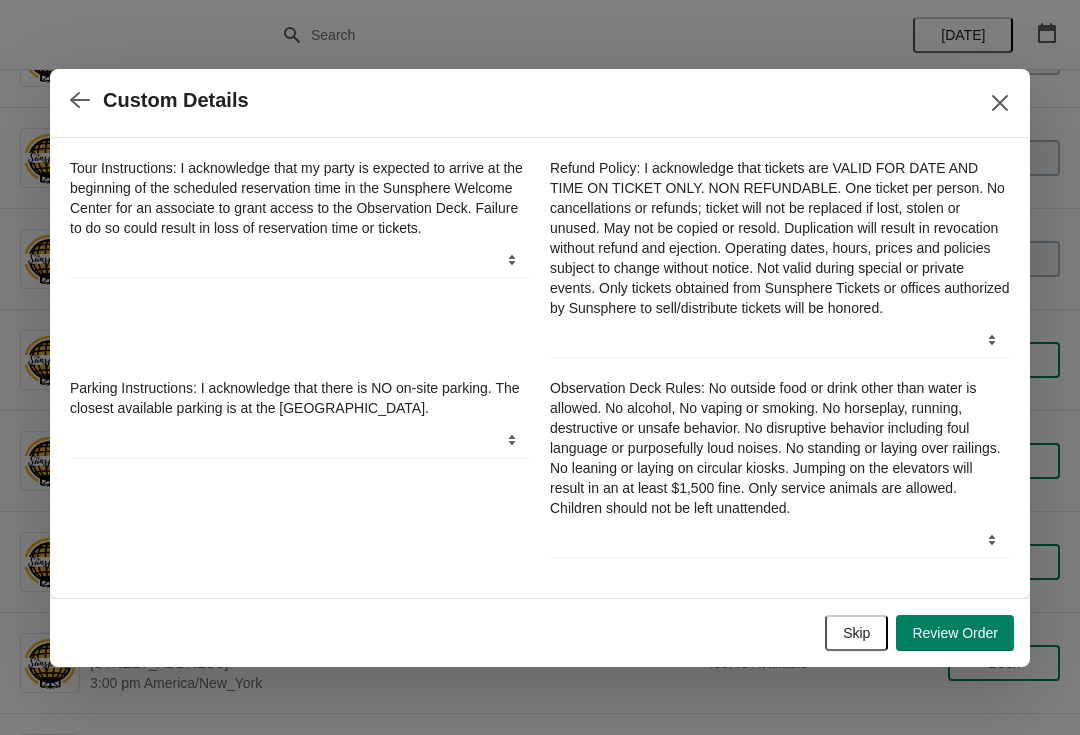 click on "Skip" at bounding box center (856, 633) 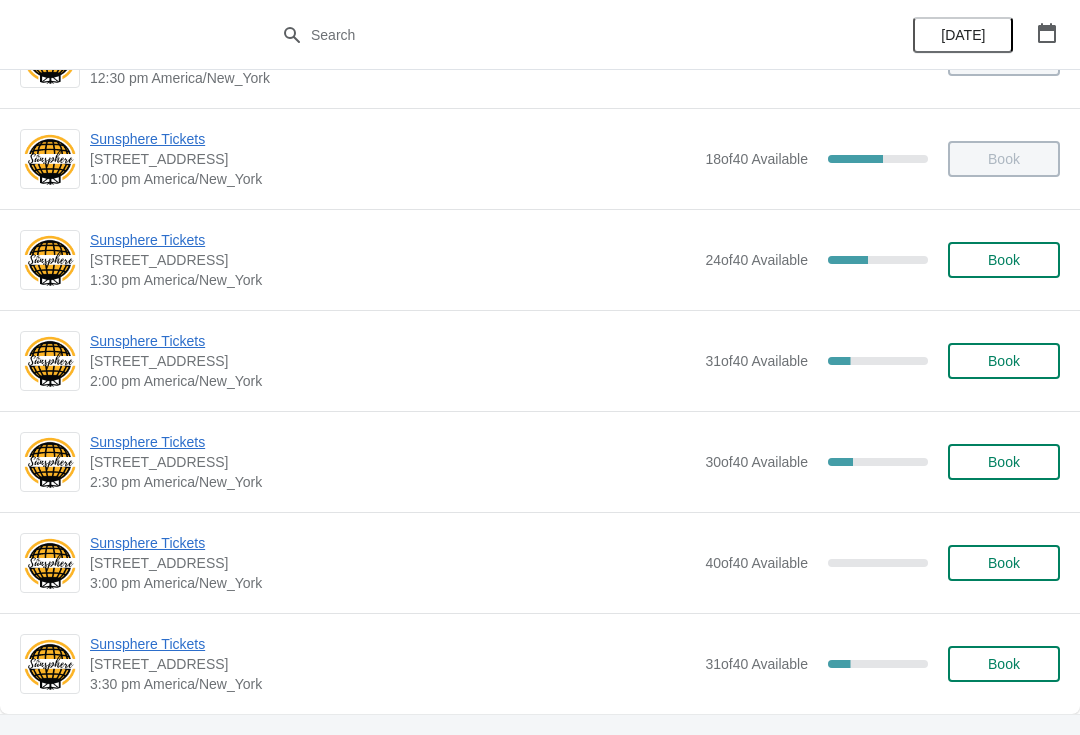 scroll, scrollTop: 271, scrollLeft: 0, axis: vertical 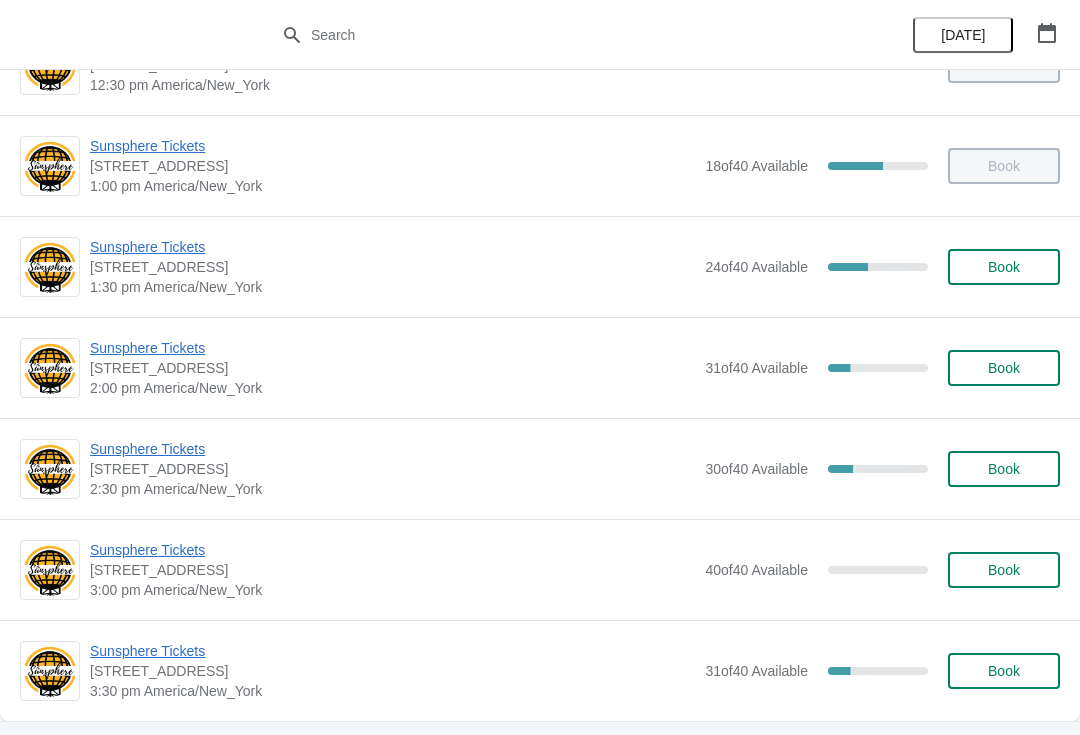 click on "Book" at bounding box center (1004, 368) 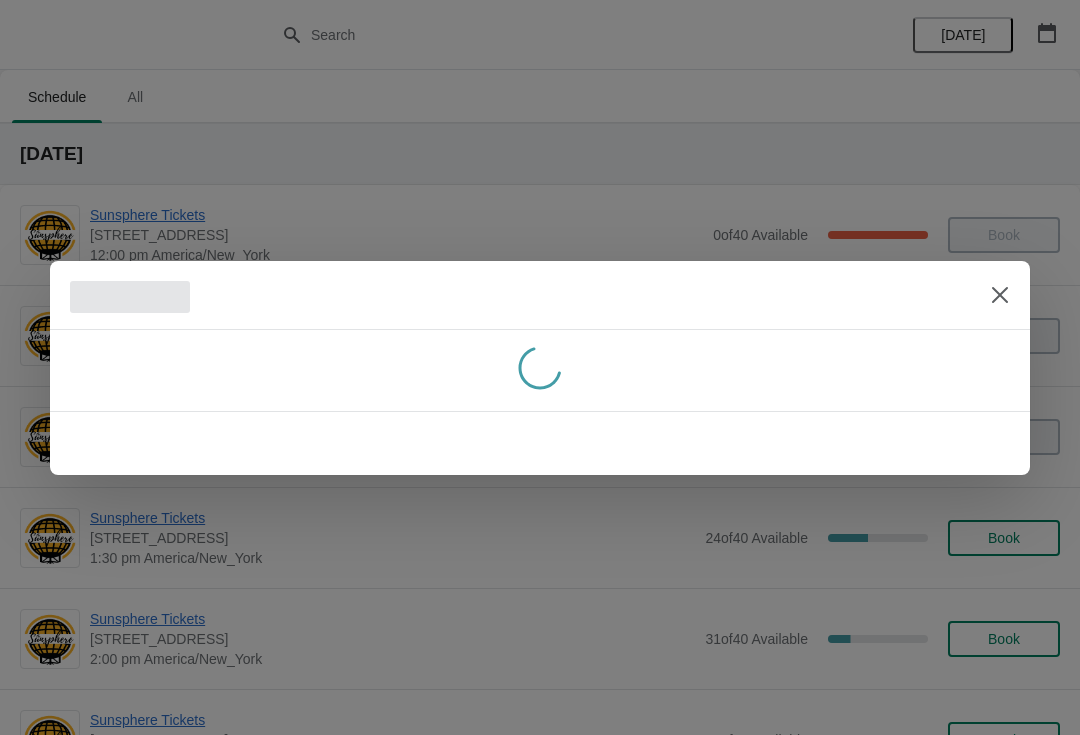 scroll, scrollTop: 0, scrollLeft: 0, axis: both 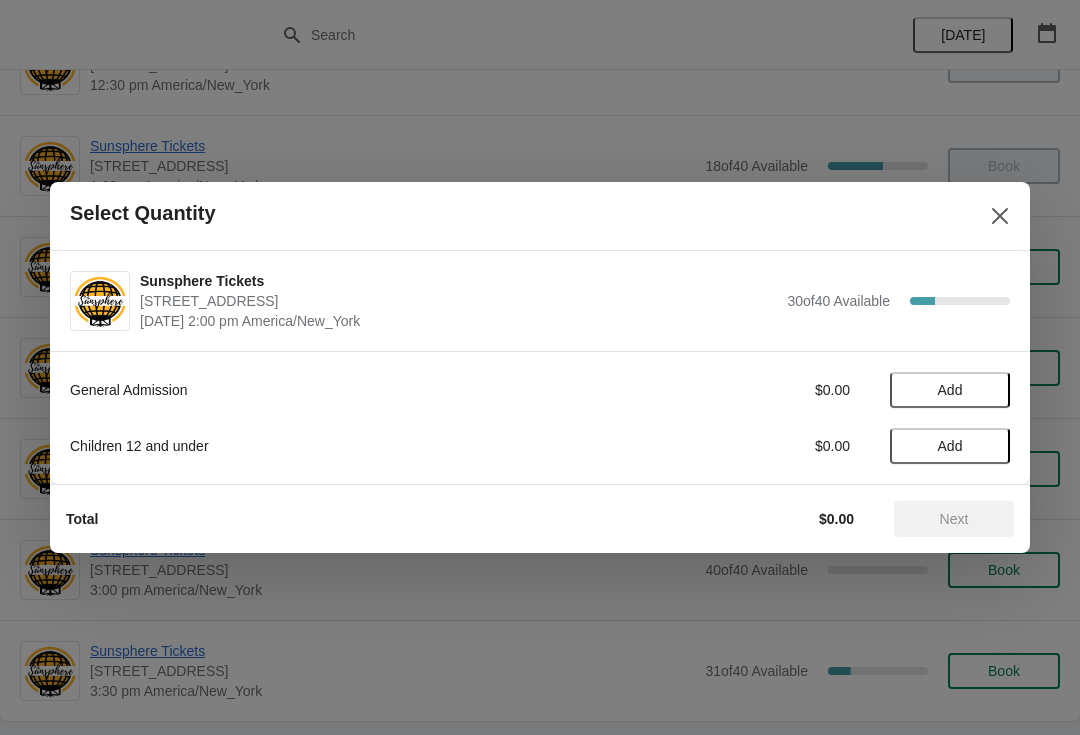 click on "Add" at bounding box center [950, 390] 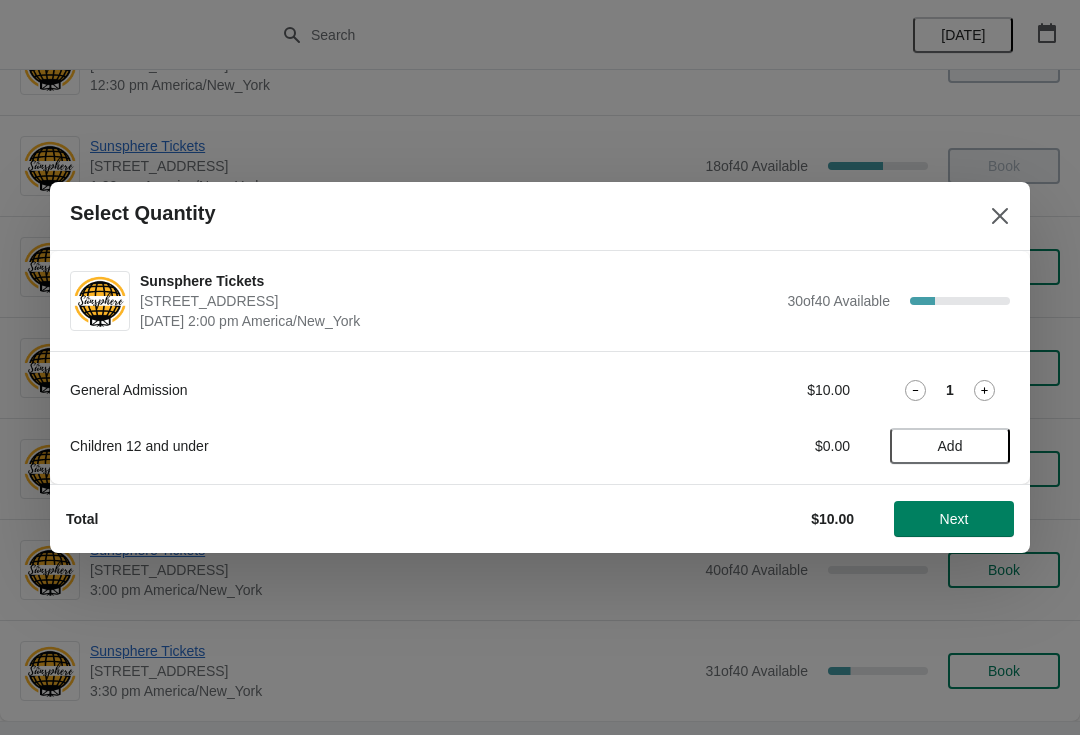 click on "Next" at bounding box center (954, 519) 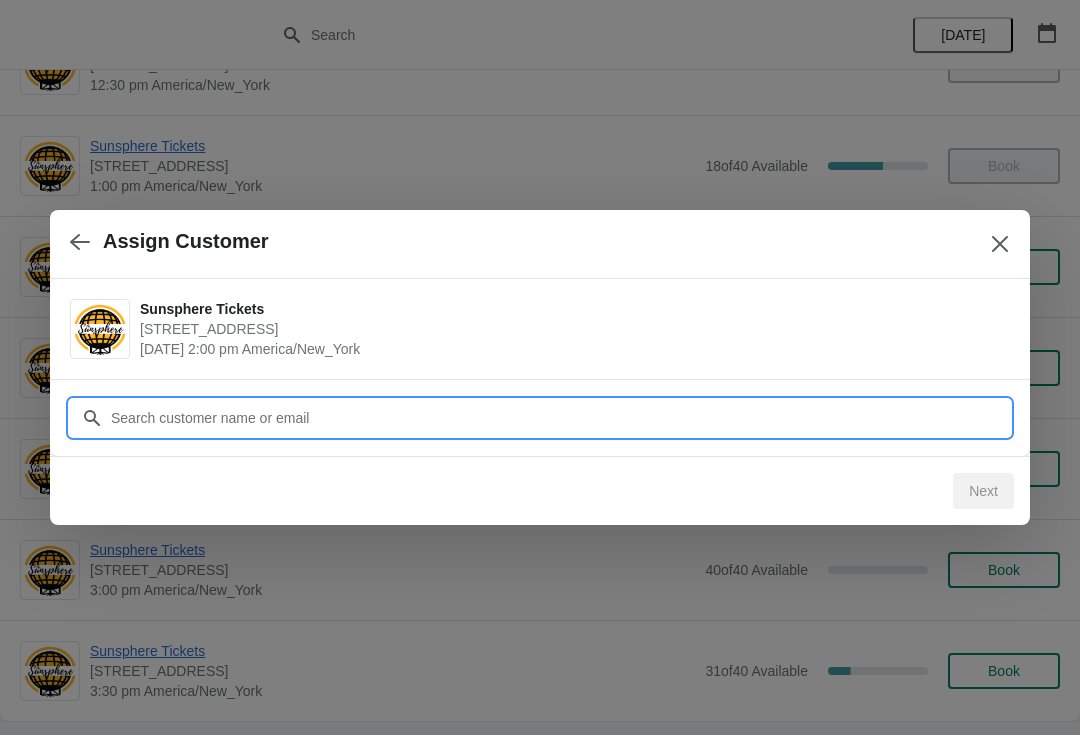 click on "Assign Customer Sunsphere Tickets 810 Clinch Avenue, Knoxville, TN, USA July 27 | 2:00 pm America/New_York Customer Next" at bounding box center (540, 9997) 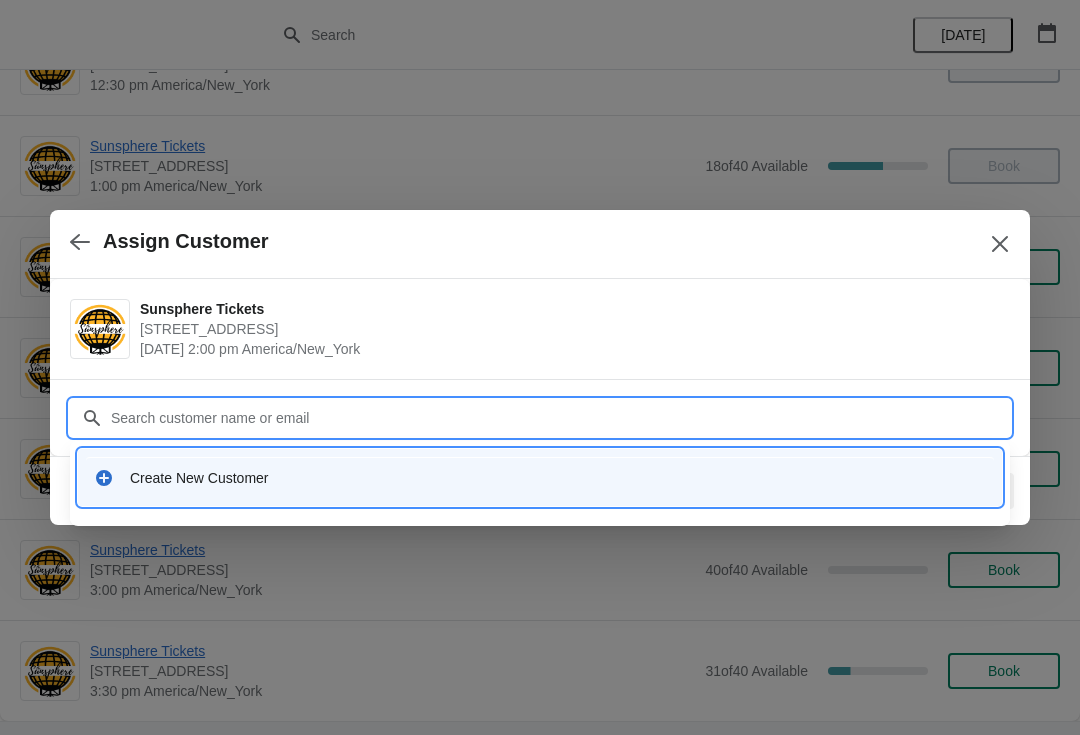 click on "Create New Customer" at bounding box center (540, 477) 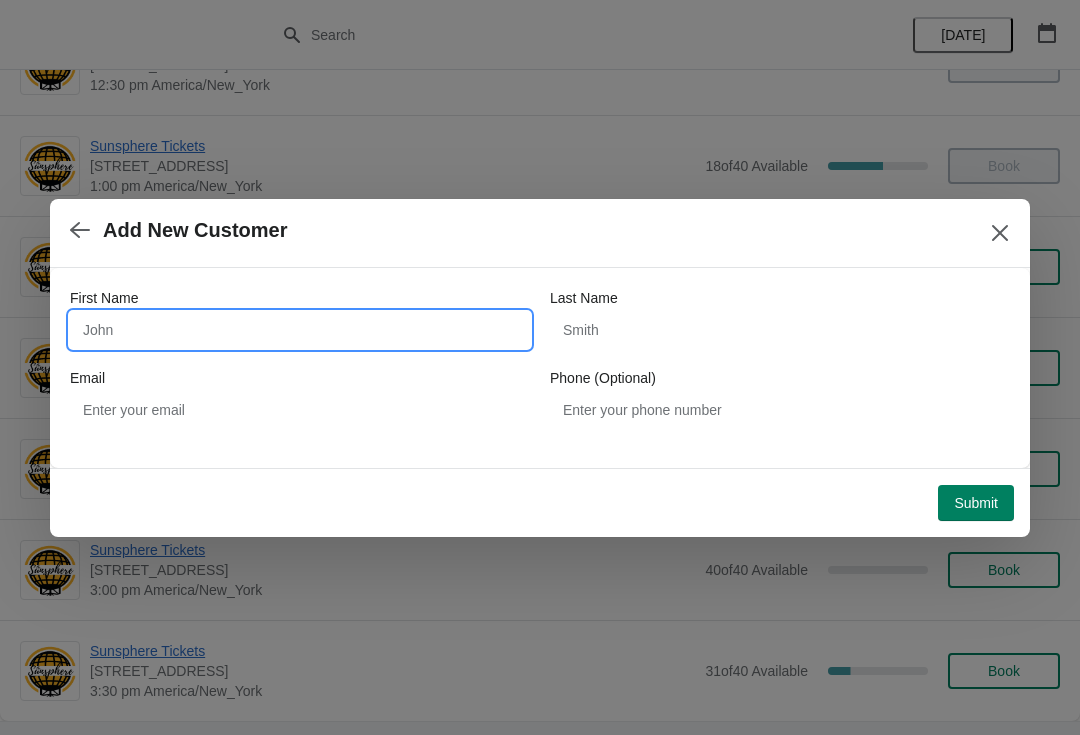 click on "First Name" at bounding box center (300, 330) 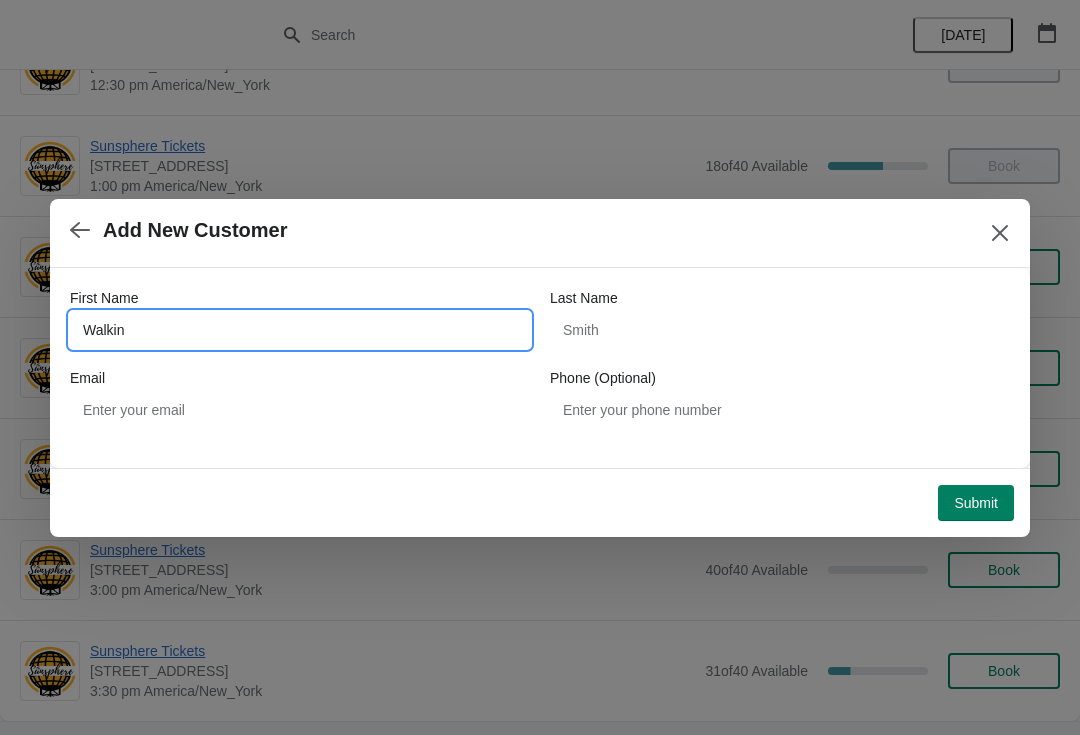 type on "Walkin" 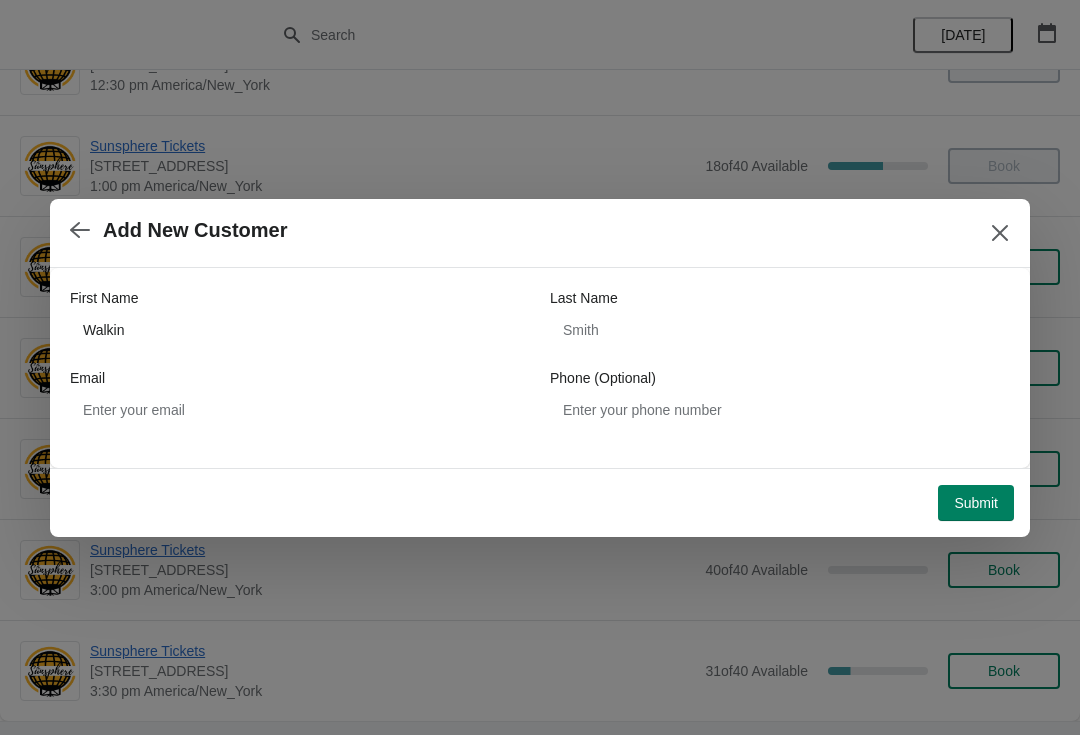 click on "Submit" at bounding box center [976, 503] 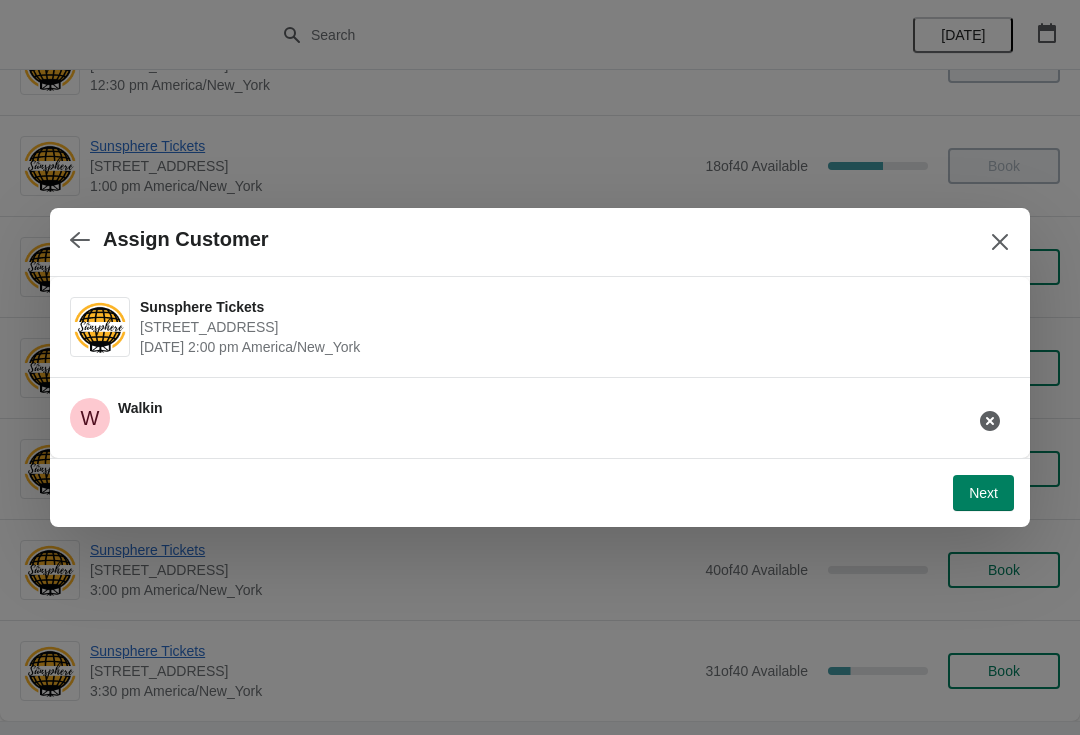 click on "Next" at bounding box center (983, 493) 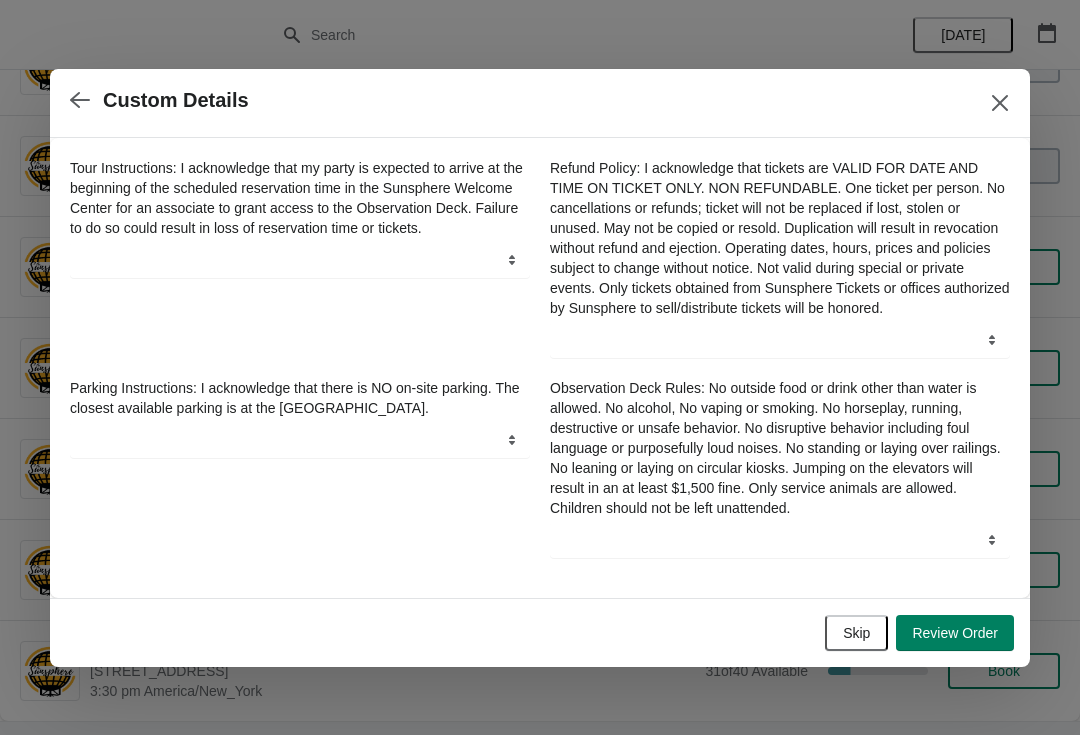 click on "Skip" at bounding box center (856, 633) 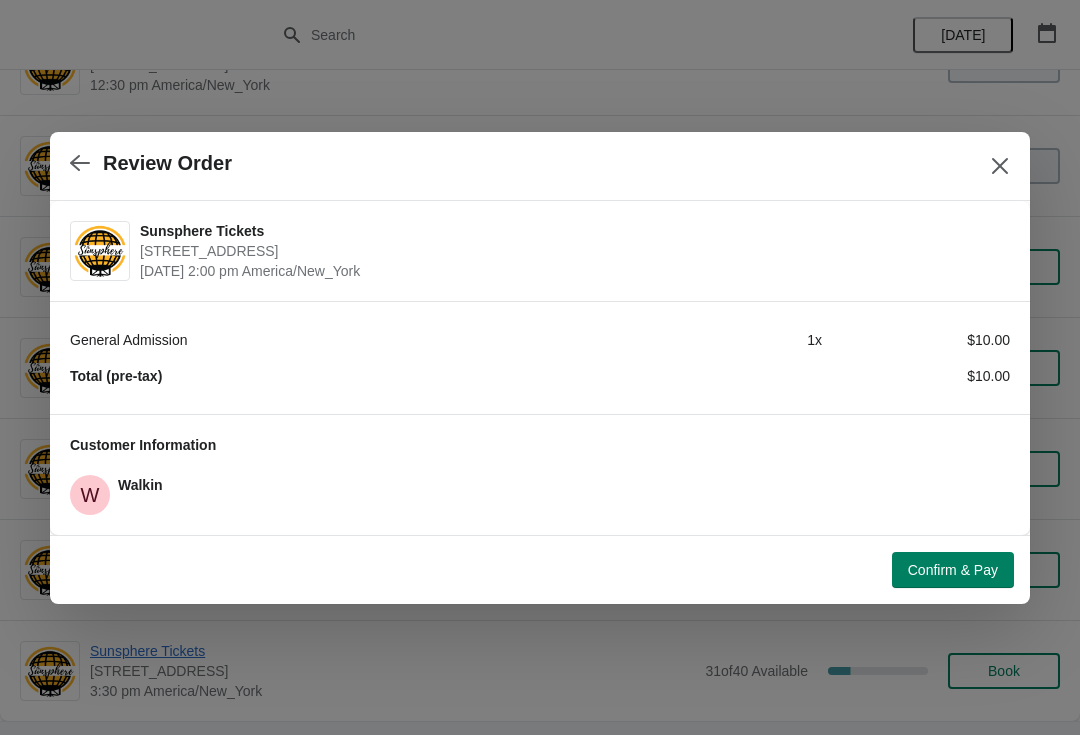 click on "Confirm & Pay" at bounding box center [953, 570] 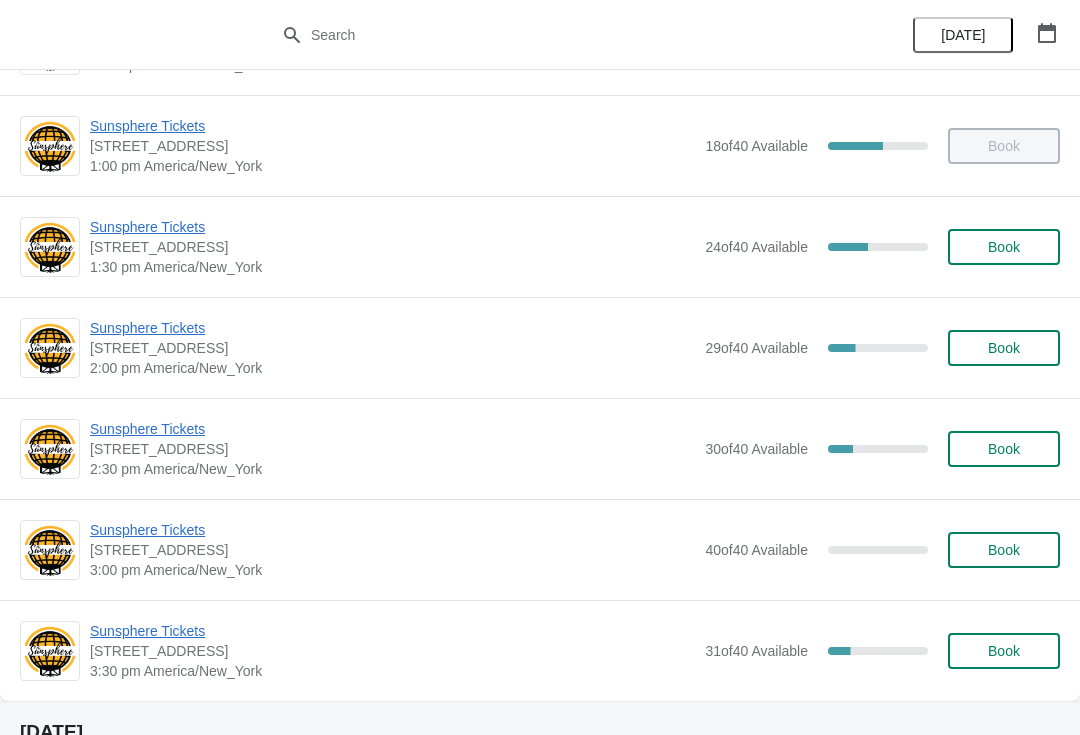 scroll, scrollTop: 287, scrollLeft: 0, axis: vertical 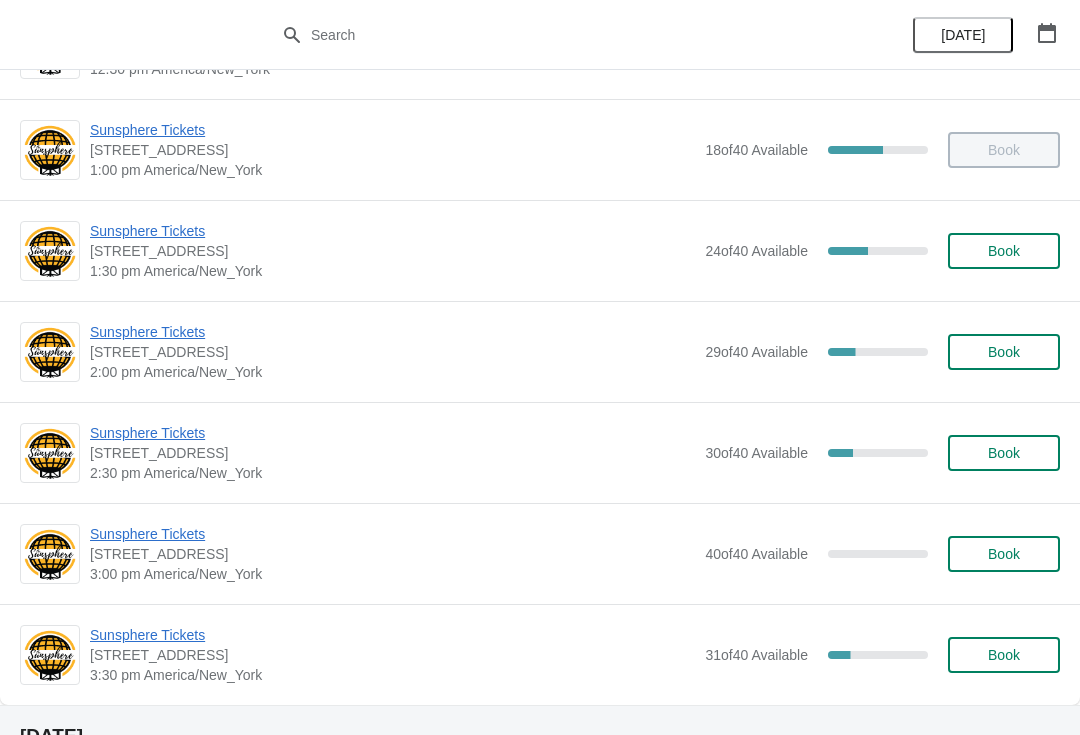 click on "Book" at bounding box center (1004, 352) 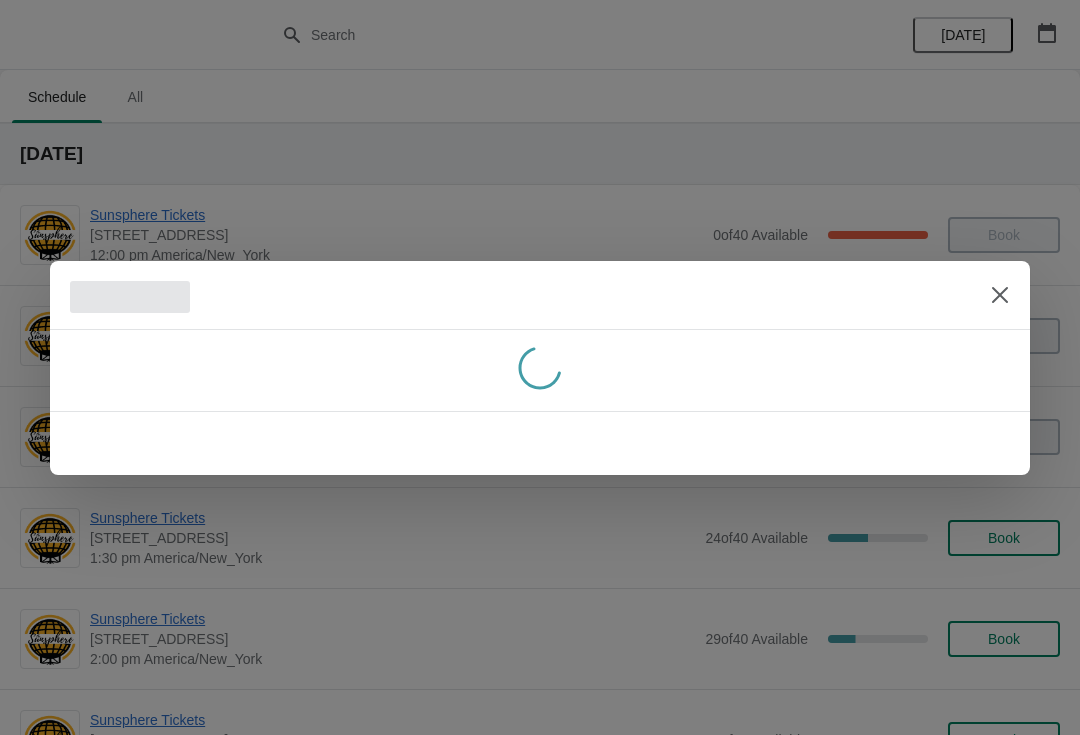 scroll, scrollTop: 0, scrollLeft: 0, axis: both 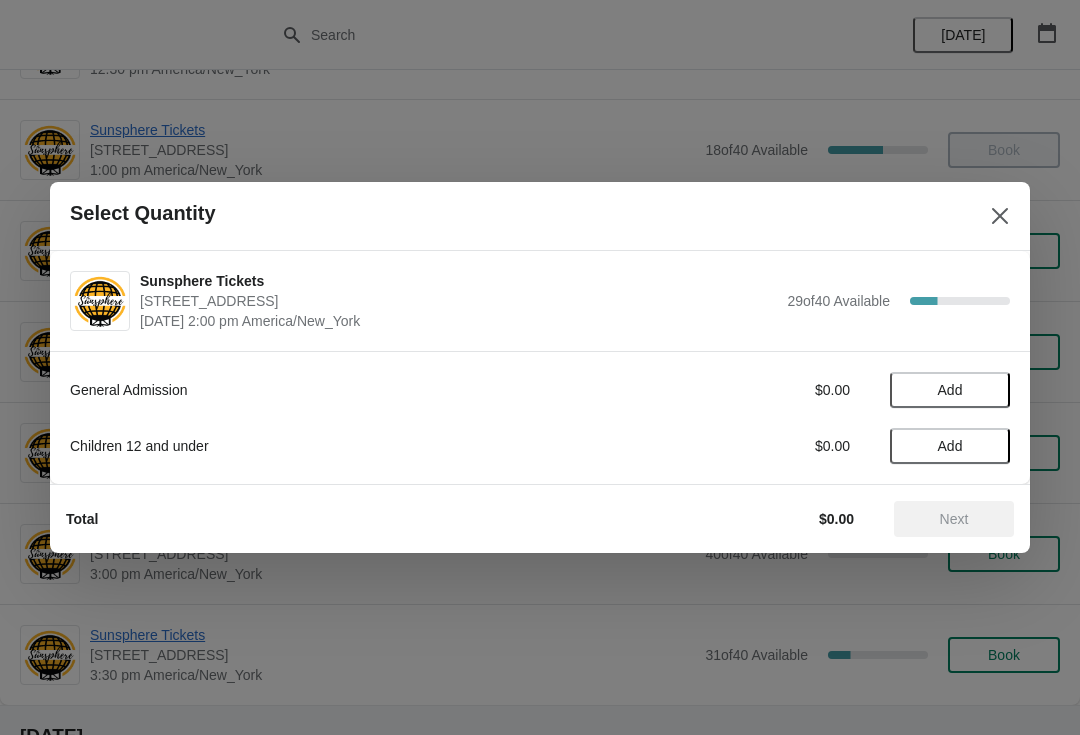 click on "Add" at bounding box center [950, 390] 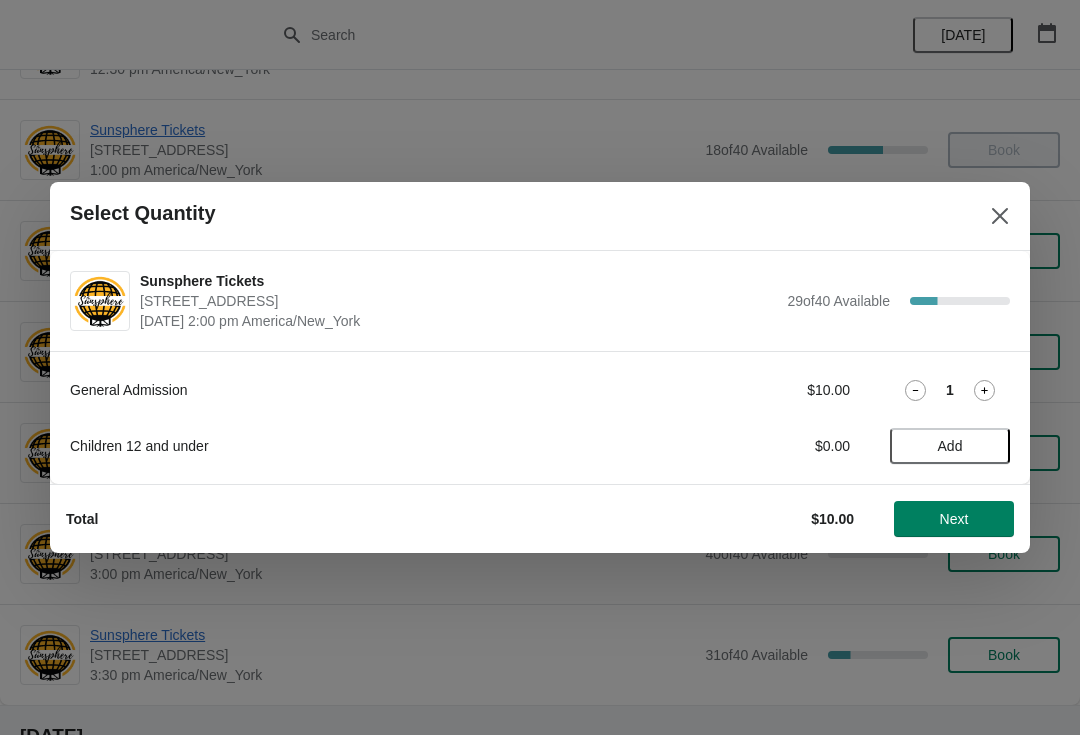 click 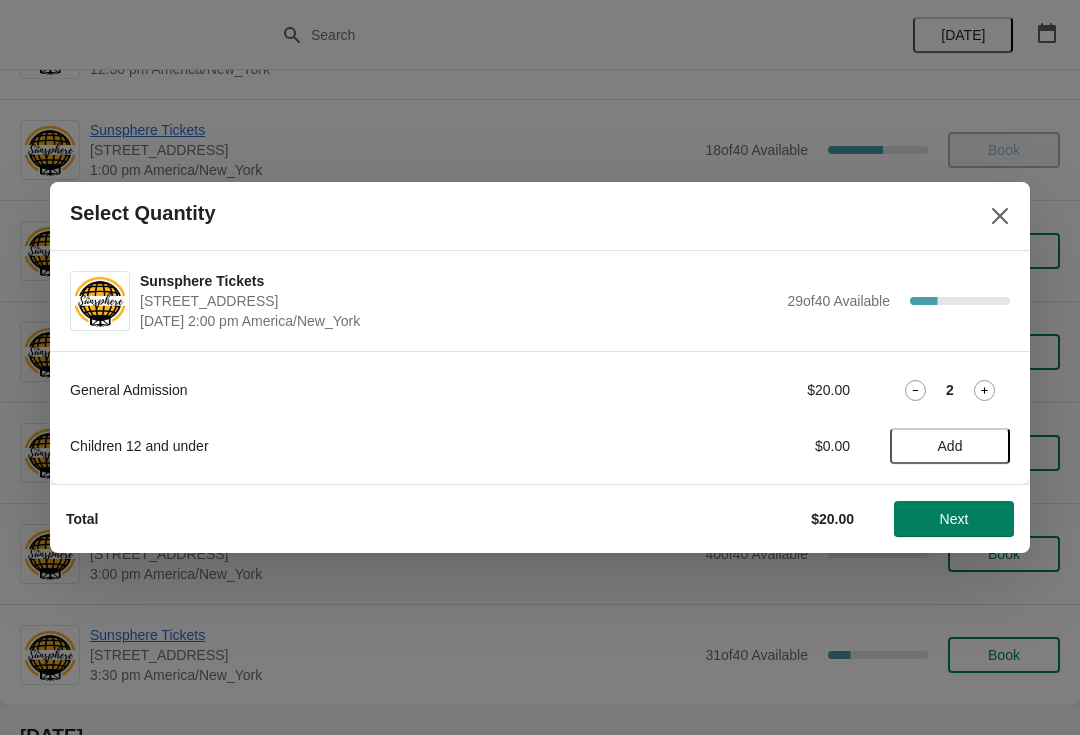 click 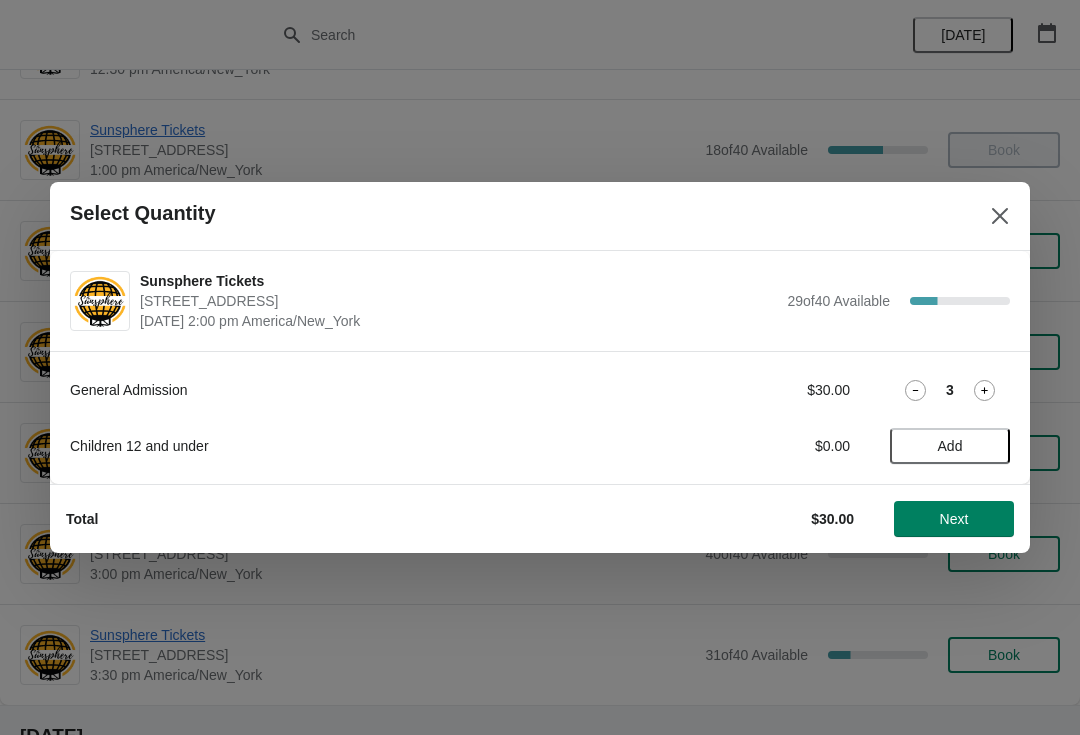 click 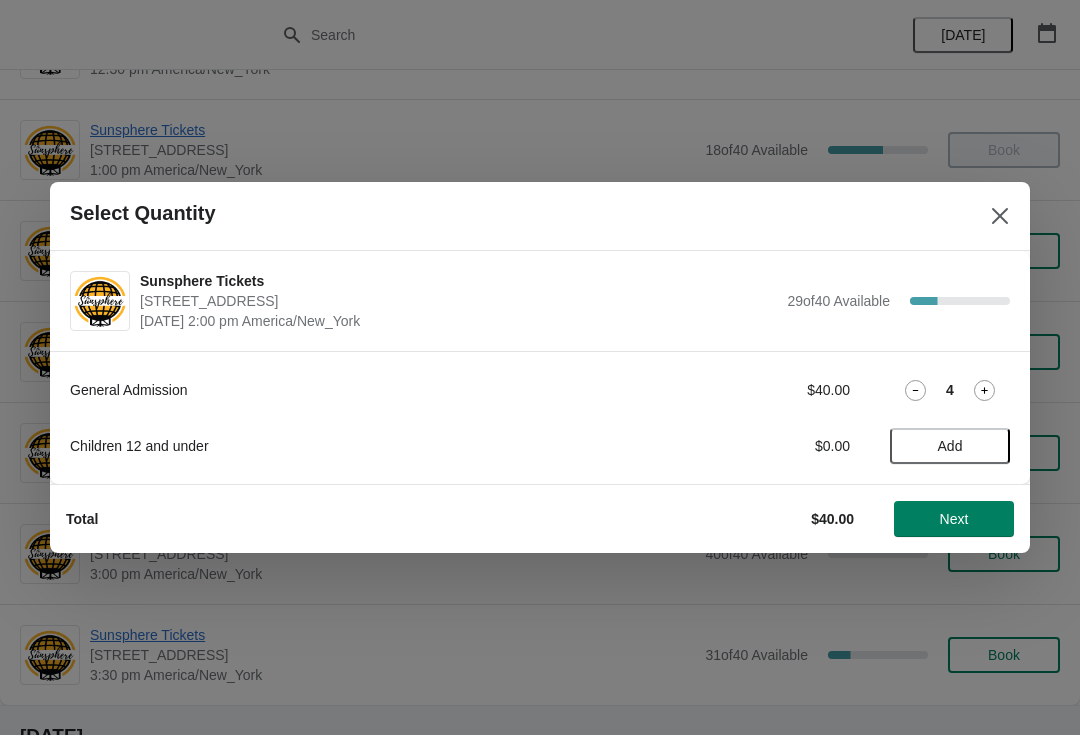 click 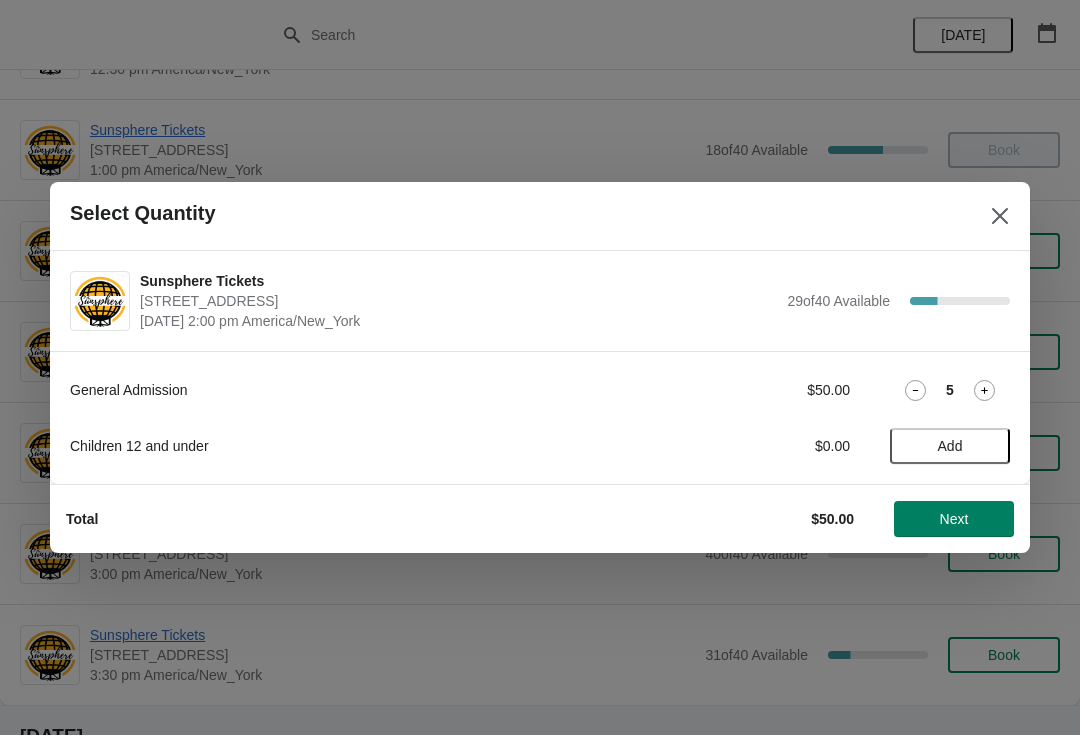 click on "Add" at bounding box center [950, 446] 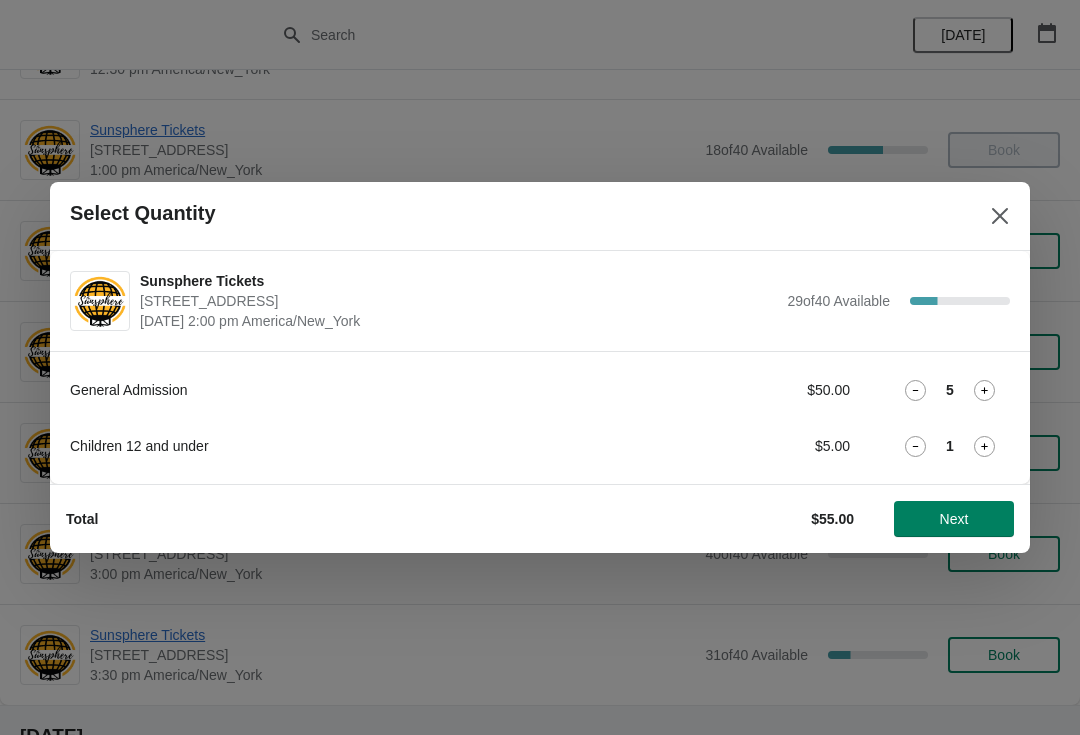 click 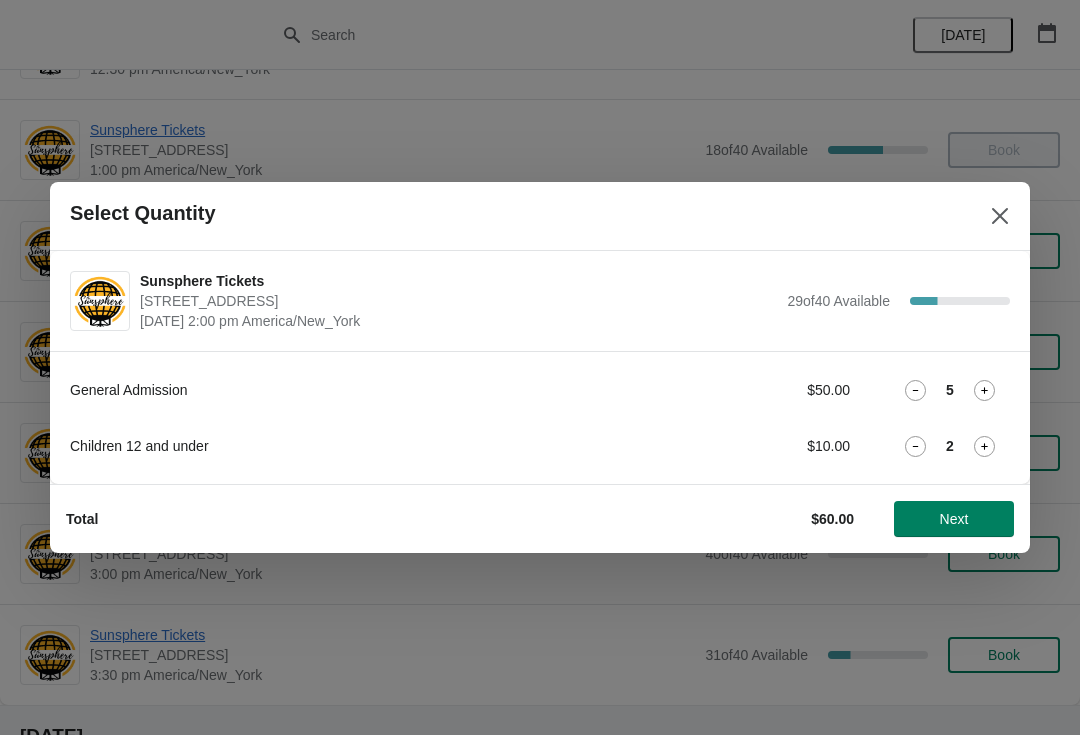 click on "Next" at bounding box center (954, 519) 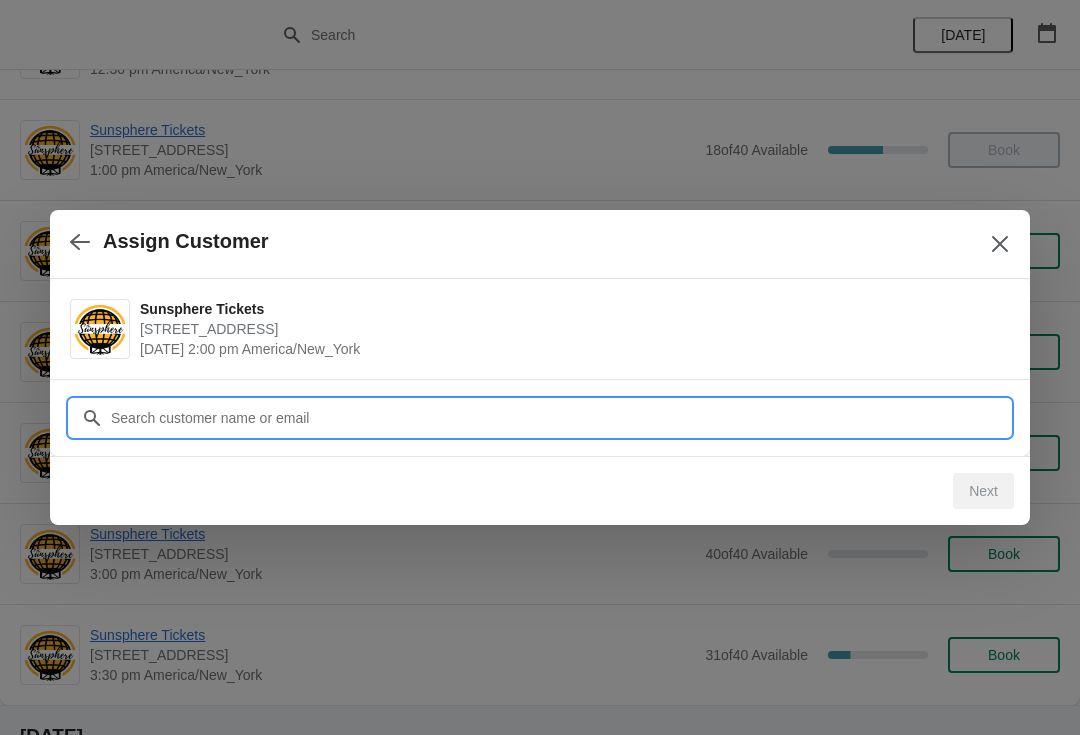 click on "Customer" at bounding box center [560, 418] 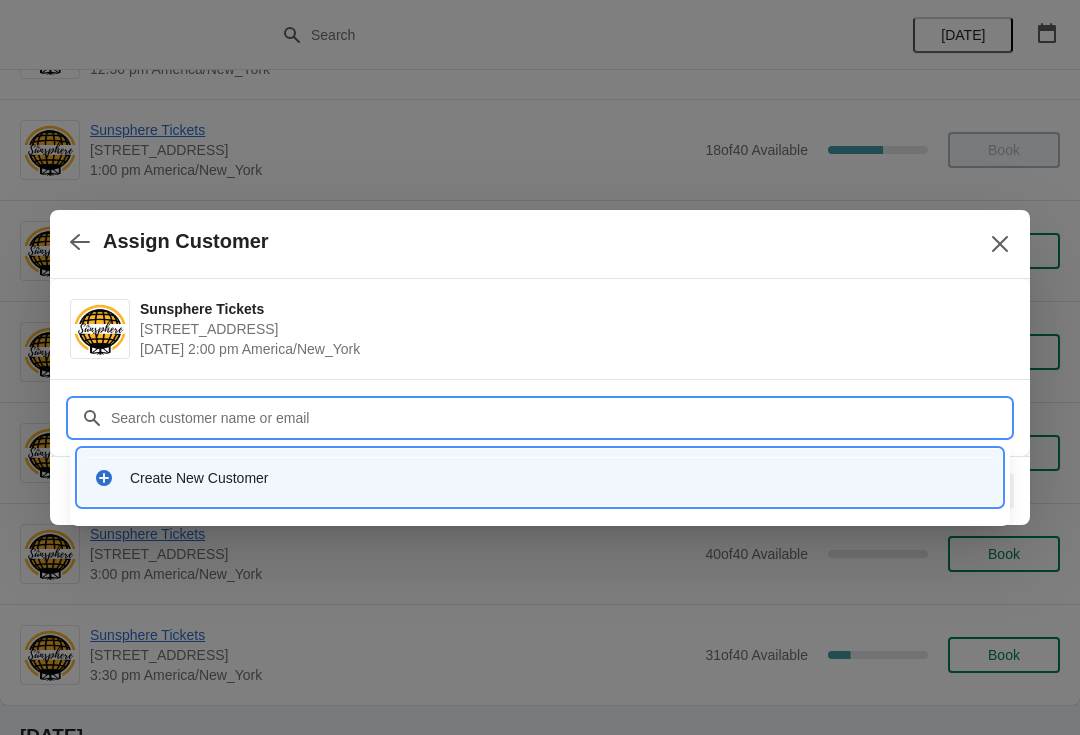 click on "Create New Customer" at bounding box center (558, 478) 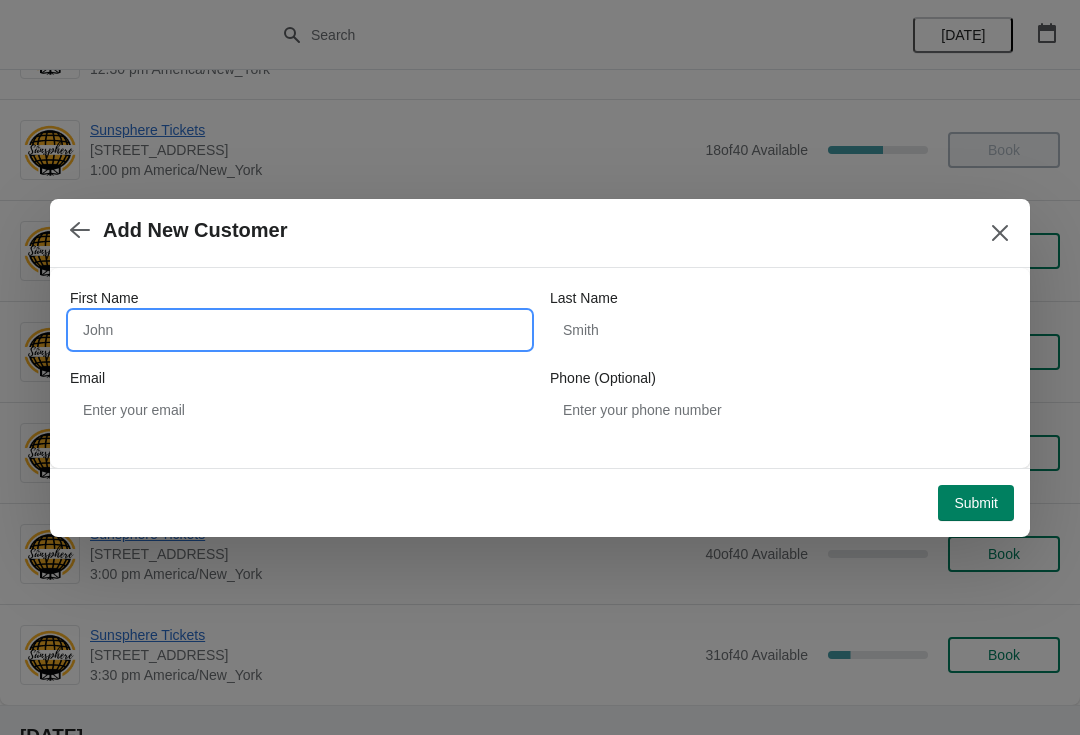 click on "First Name" at bounding box center [300, 330] 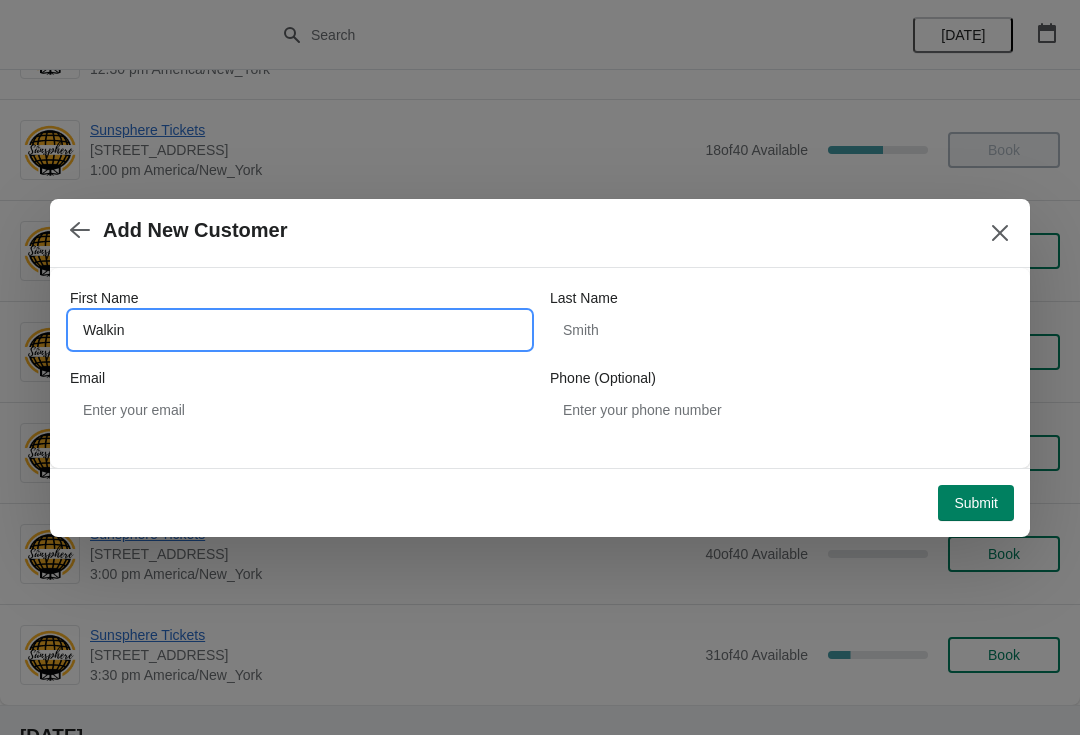 type on "Walkin" 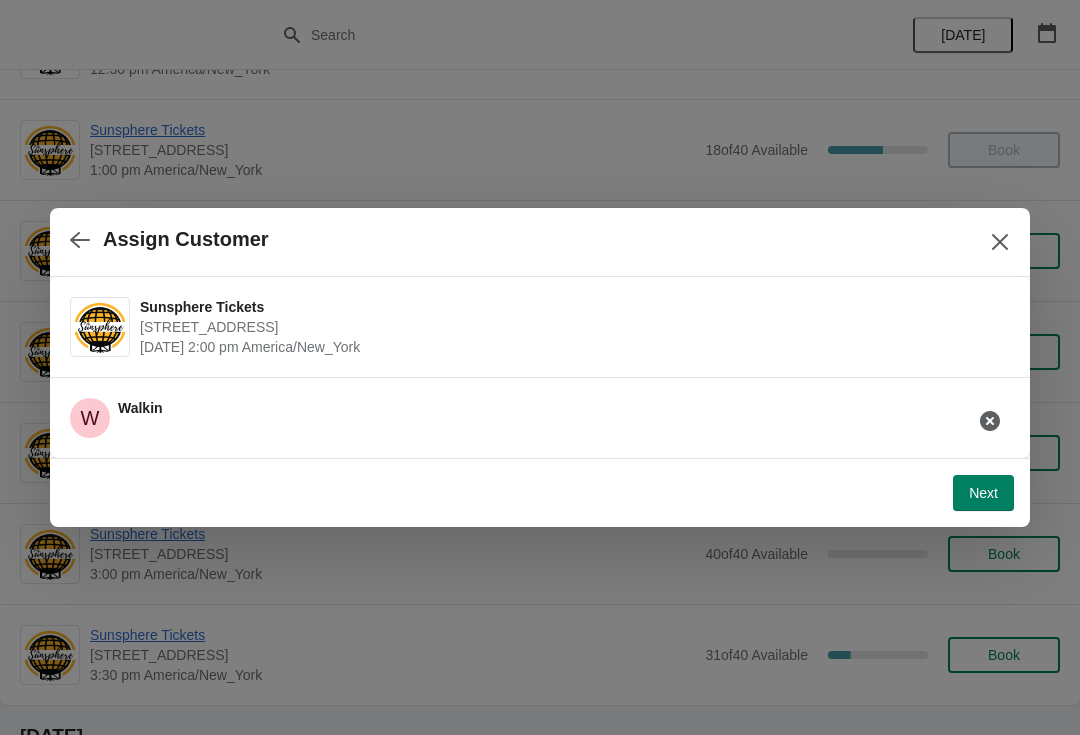 click on "Next" at bounding box center [983, 493] 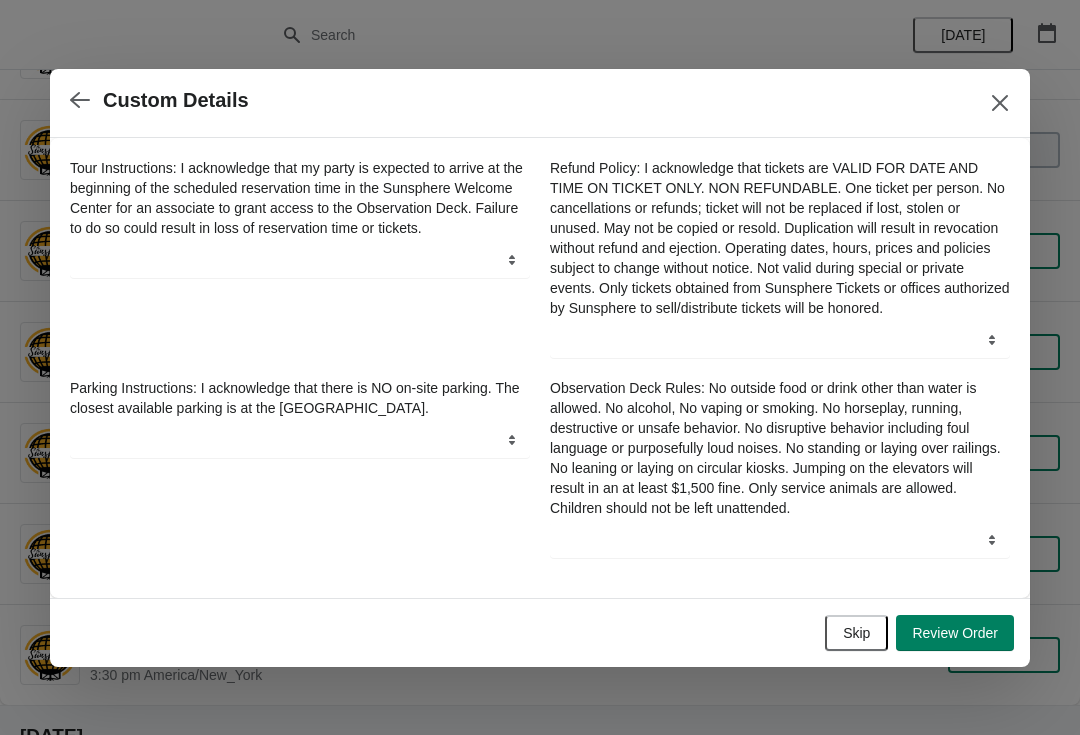 click on "Skip" at bounding box center (856, 633) 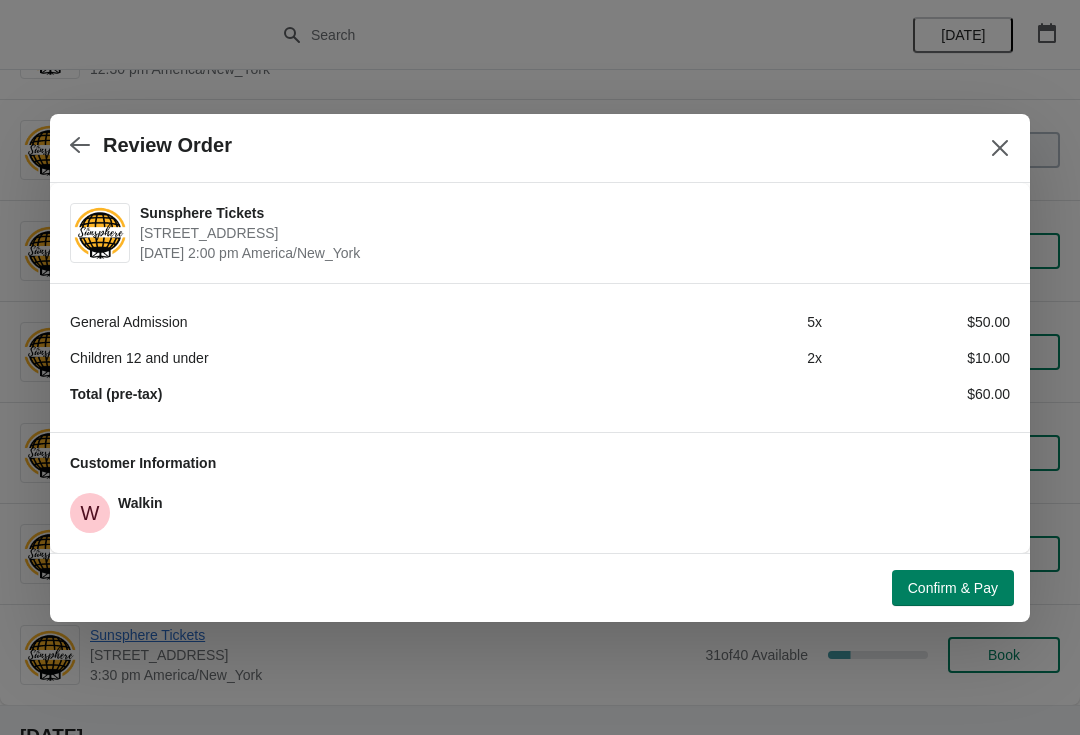 click on "Confirm & Pay" at bounding box center (536, 584) 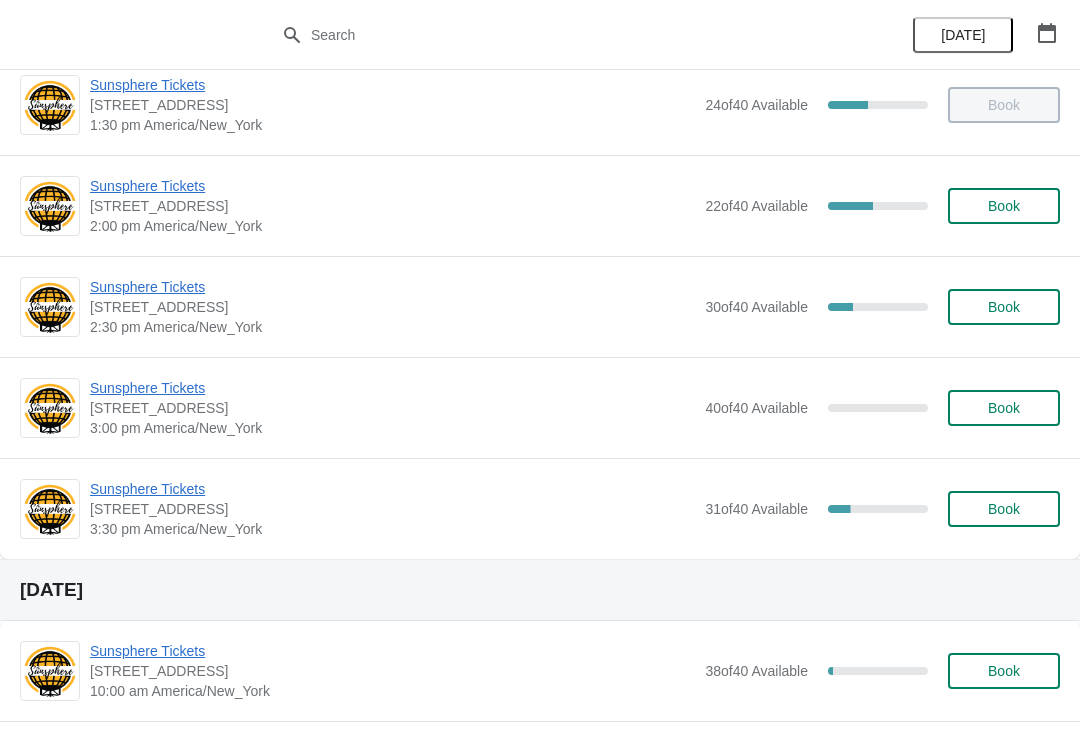 scroll, scrollTop: 449, scrollLeft: 0, axis: vertical 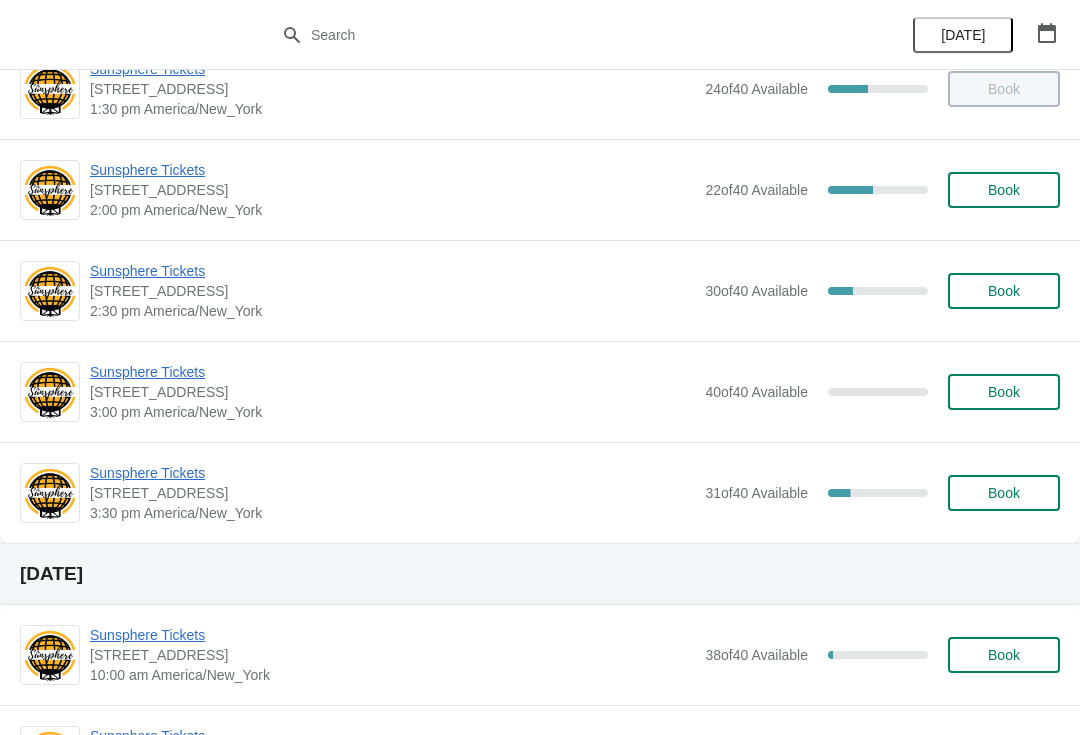 click on "Sunsphere Tickets" at bounding box center [392, 170] 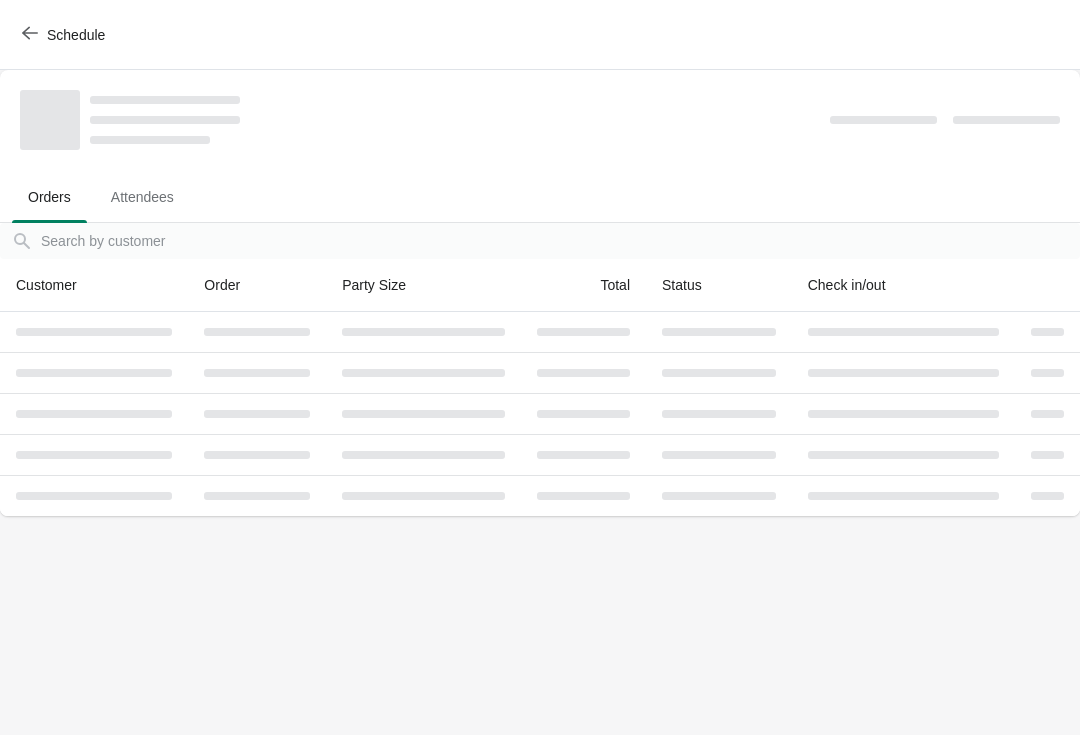 click on "Schedule" at bounding box center (76, 35) 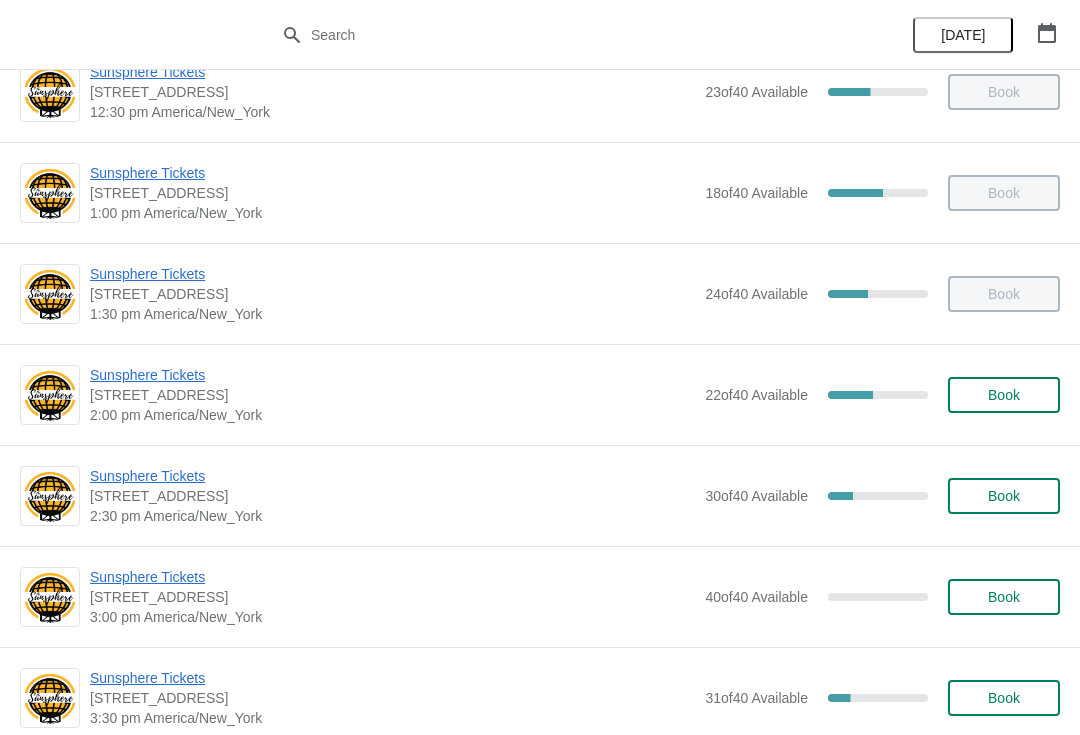 scroll, scrollTop: 245, scrollLeft: 0, axis: vertical 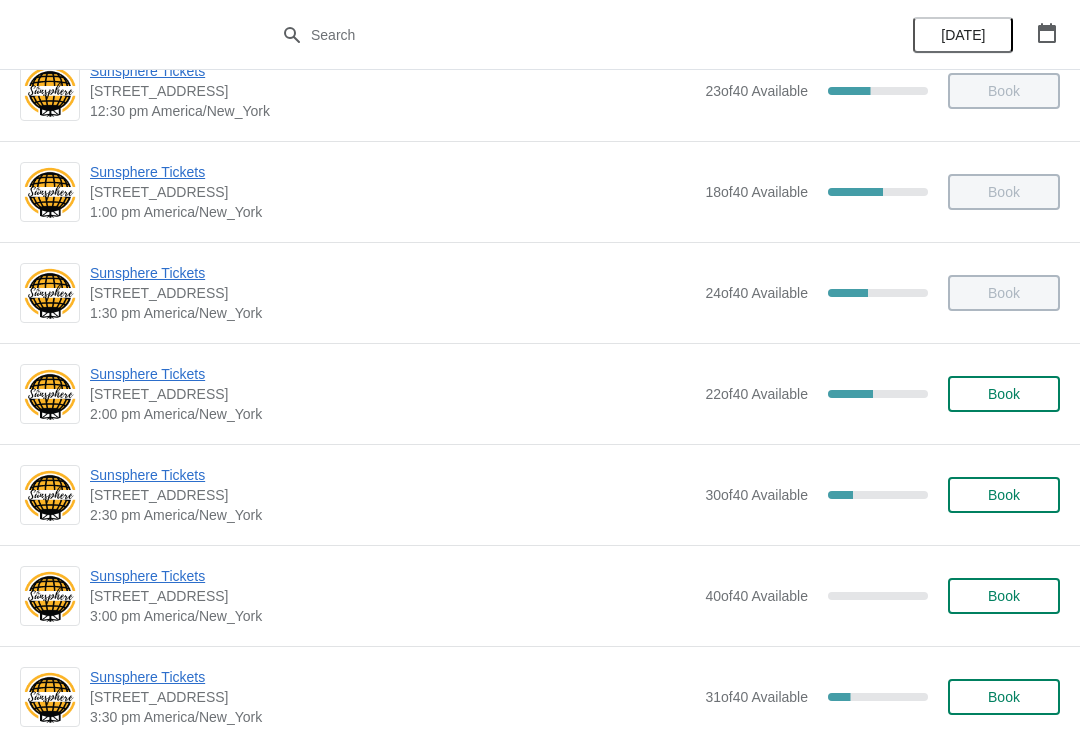 click on "Book" at bounding box center [1004, 394] 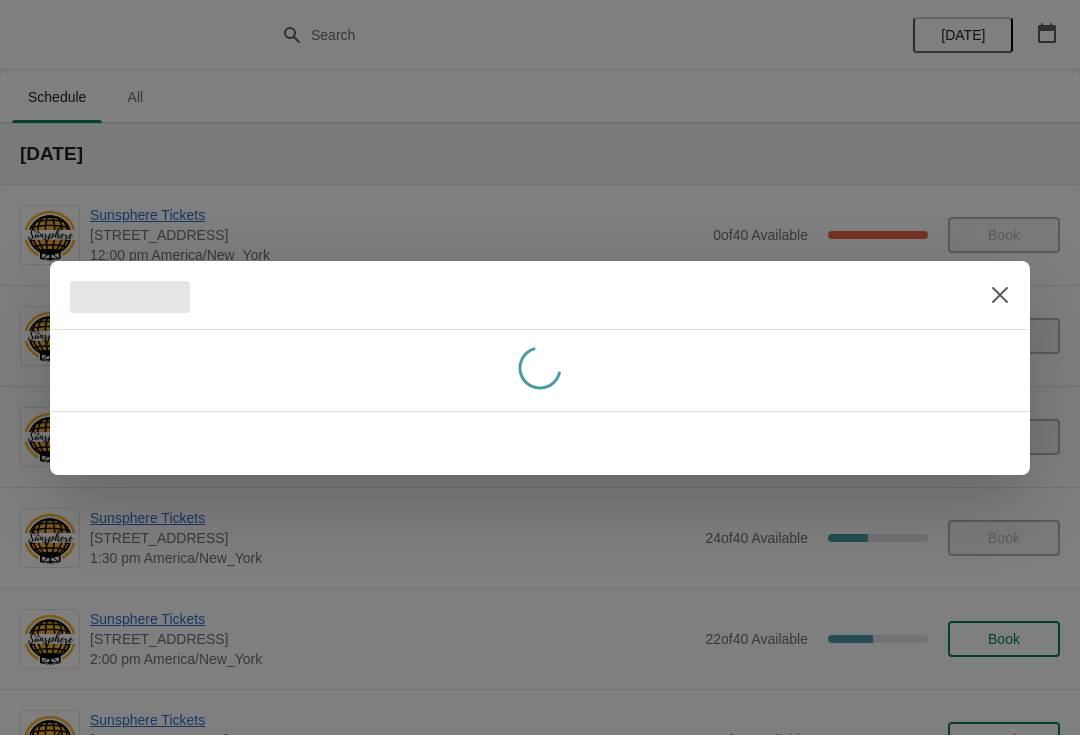 scroll, scrollTop: 245, scrollLeft: 0, axis: vertical 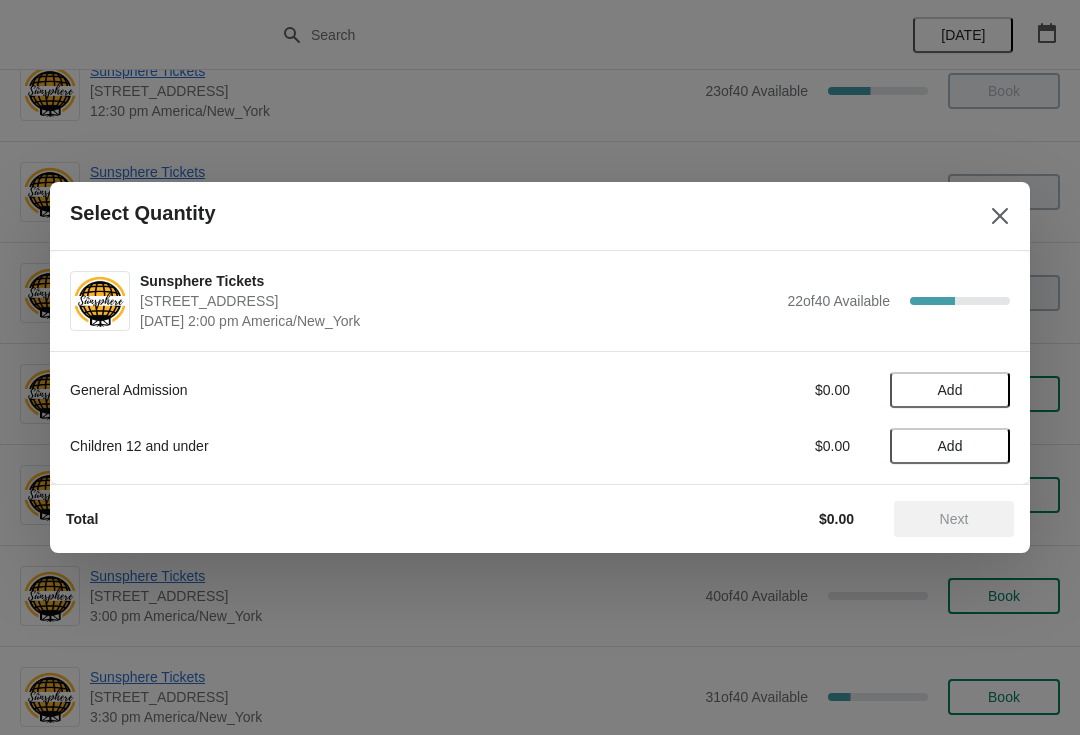 click on "General Admission $0.00 Add Children 12 and under $0.00 Add" at bounding box center [540, 408] 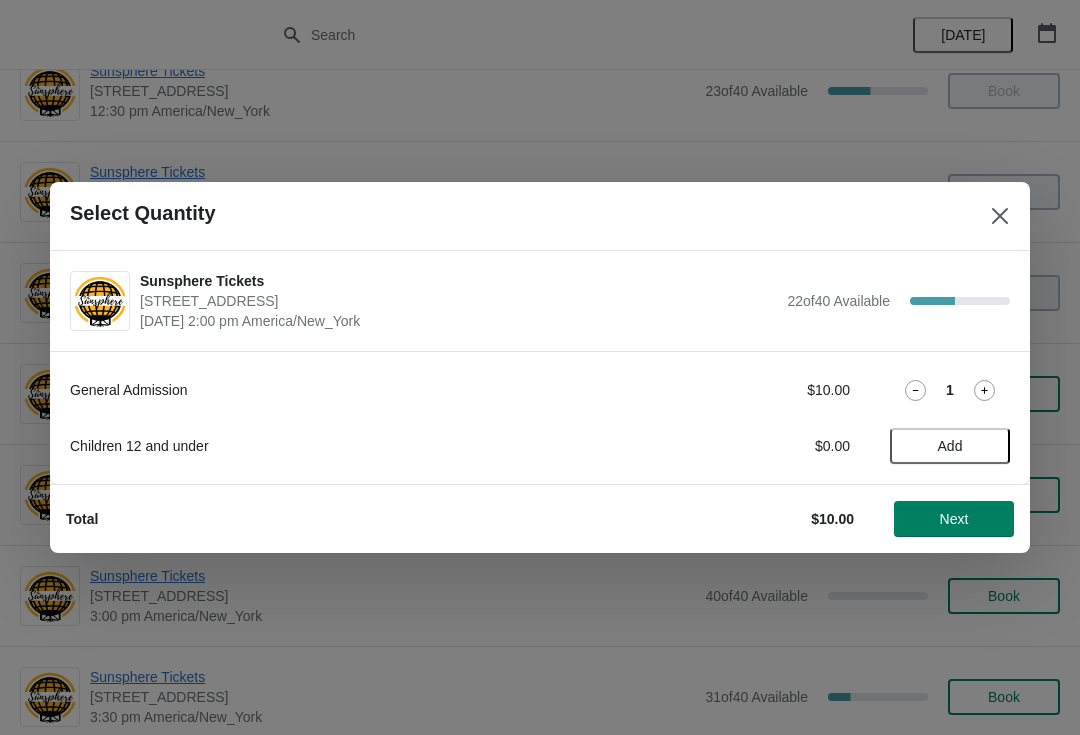 click 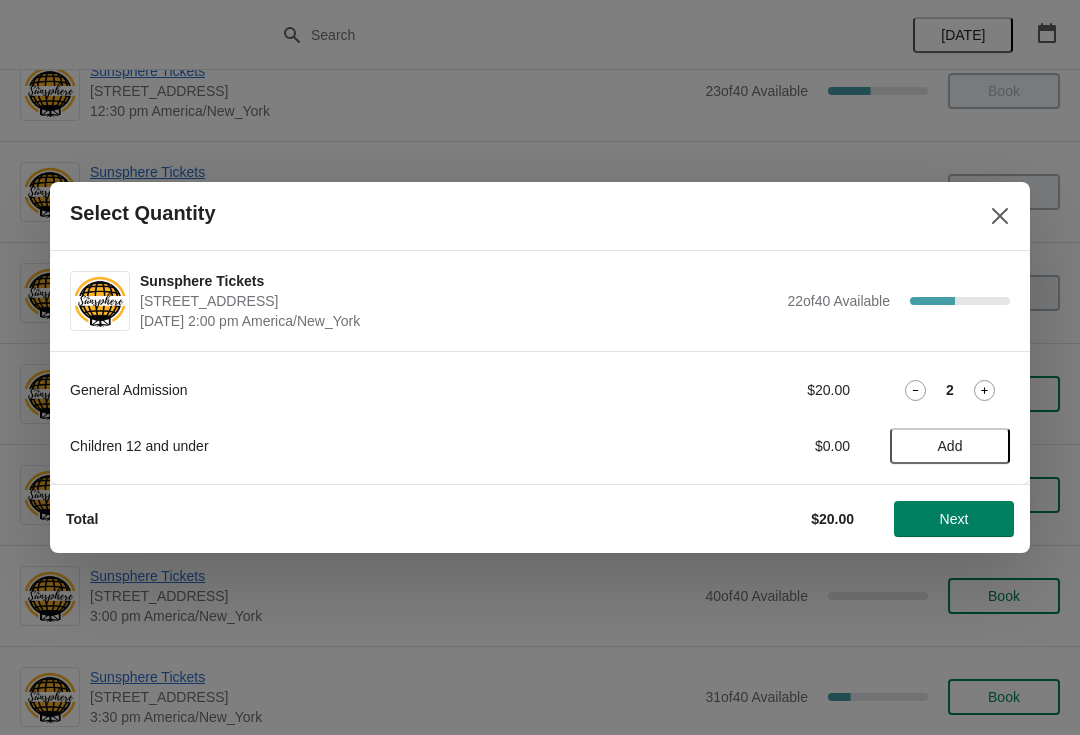 click 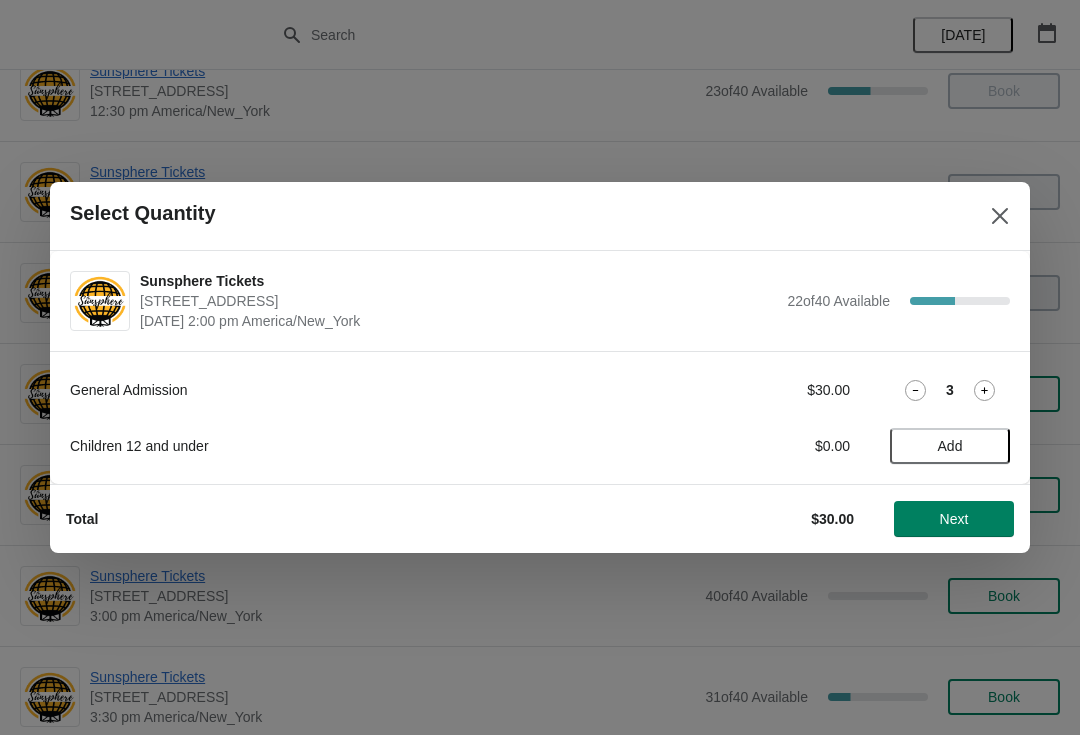 click 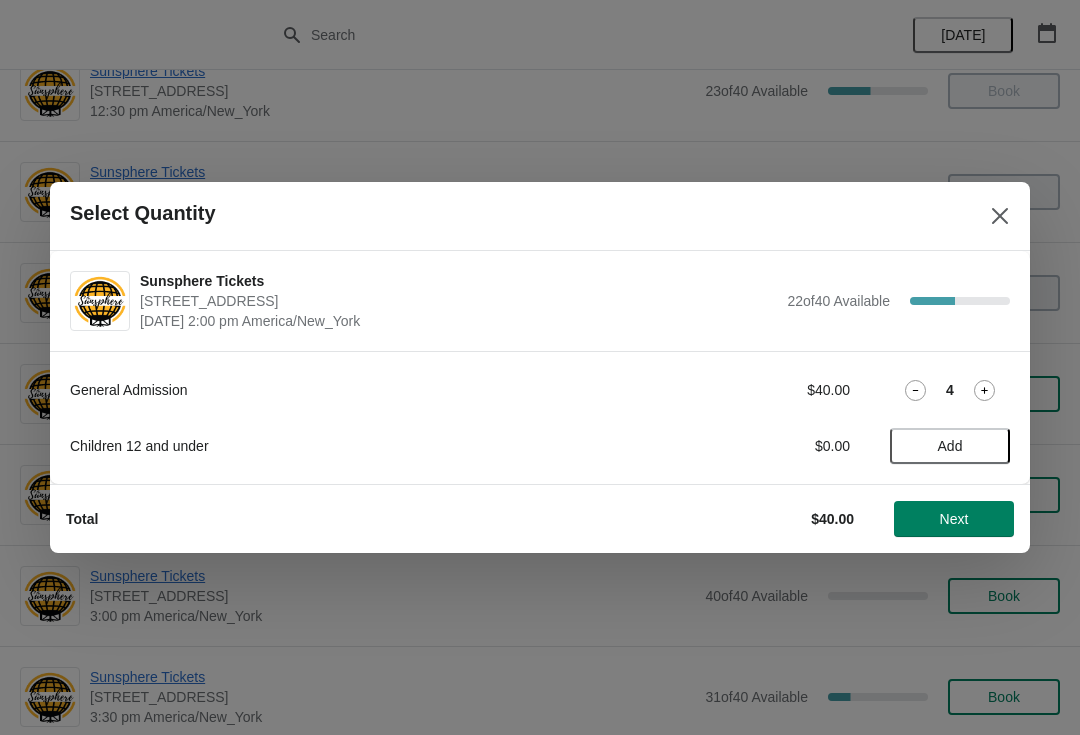 click on "Next" at bounding box center (954, 519) 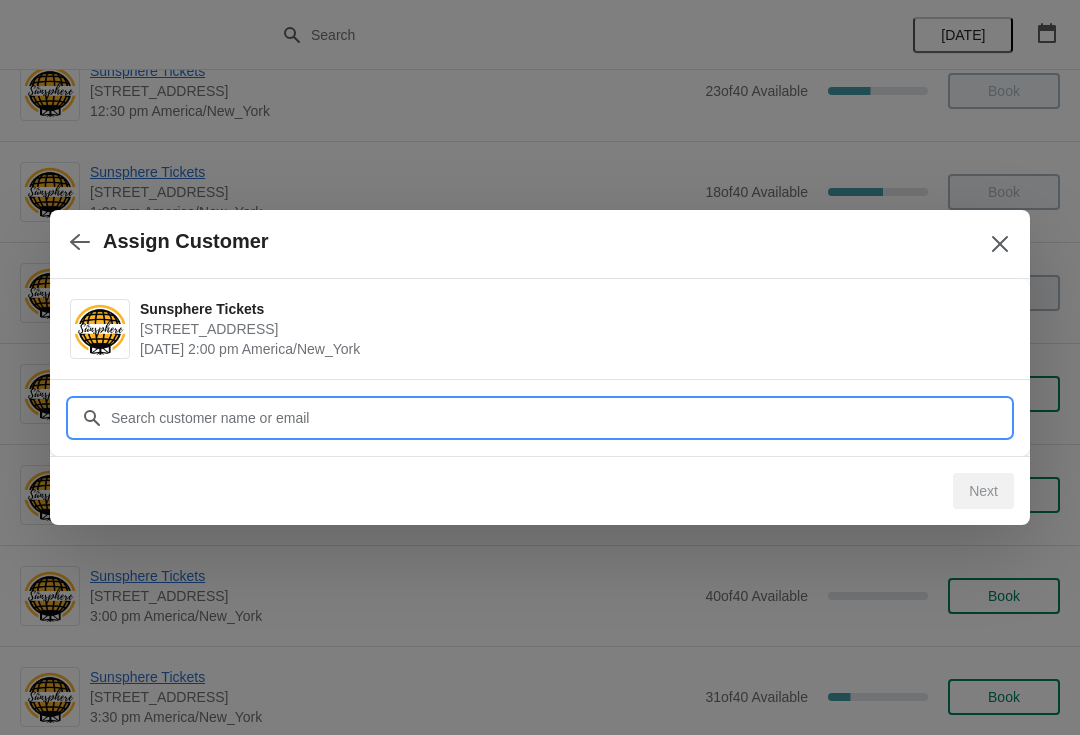 click on "Customer" at bounding box center (560, 418) 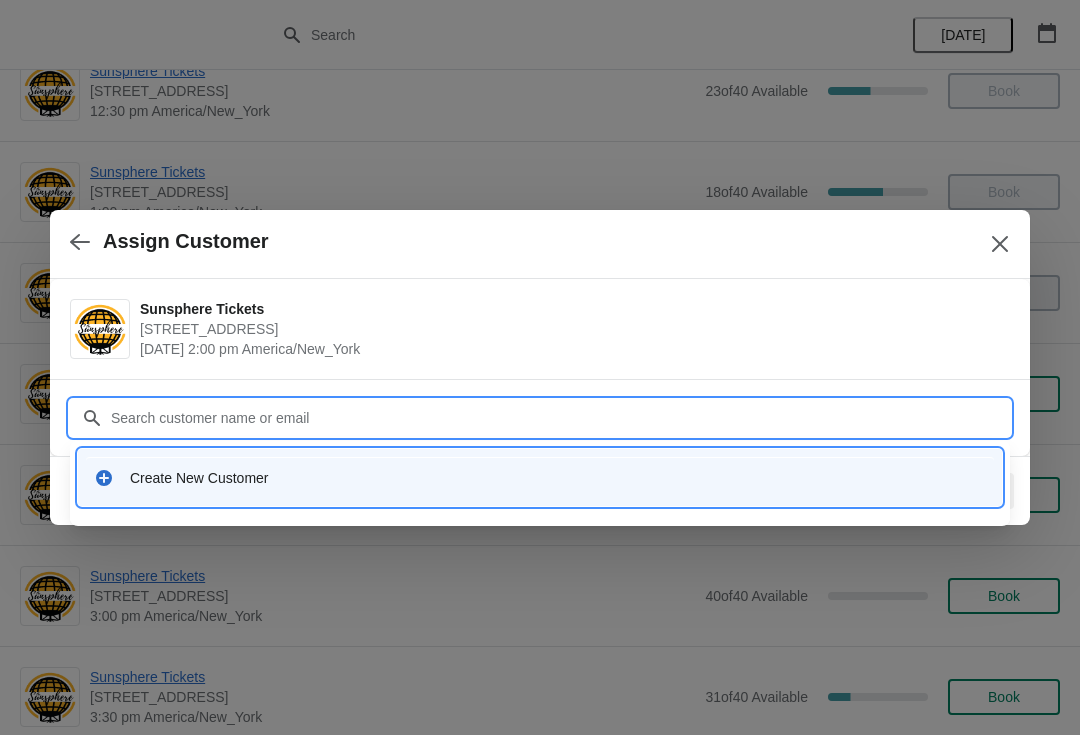 click on "Create New Customer" at bounding box center [558, 478] 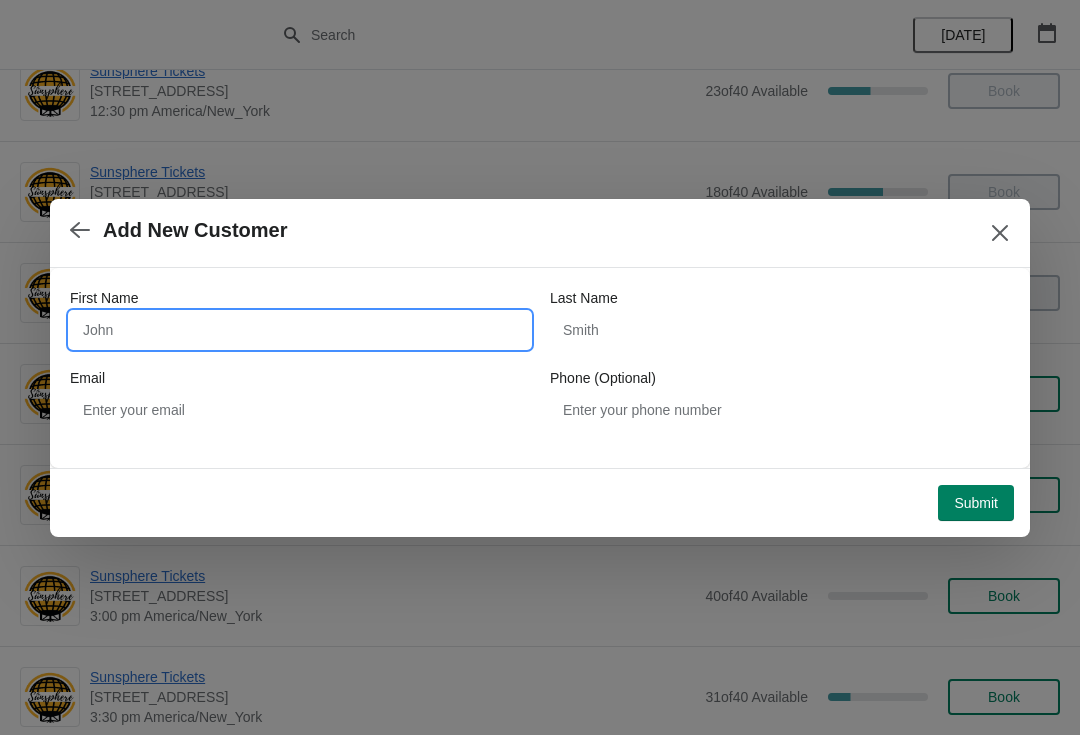 click on "First Name" at bounding box center (300, 330) 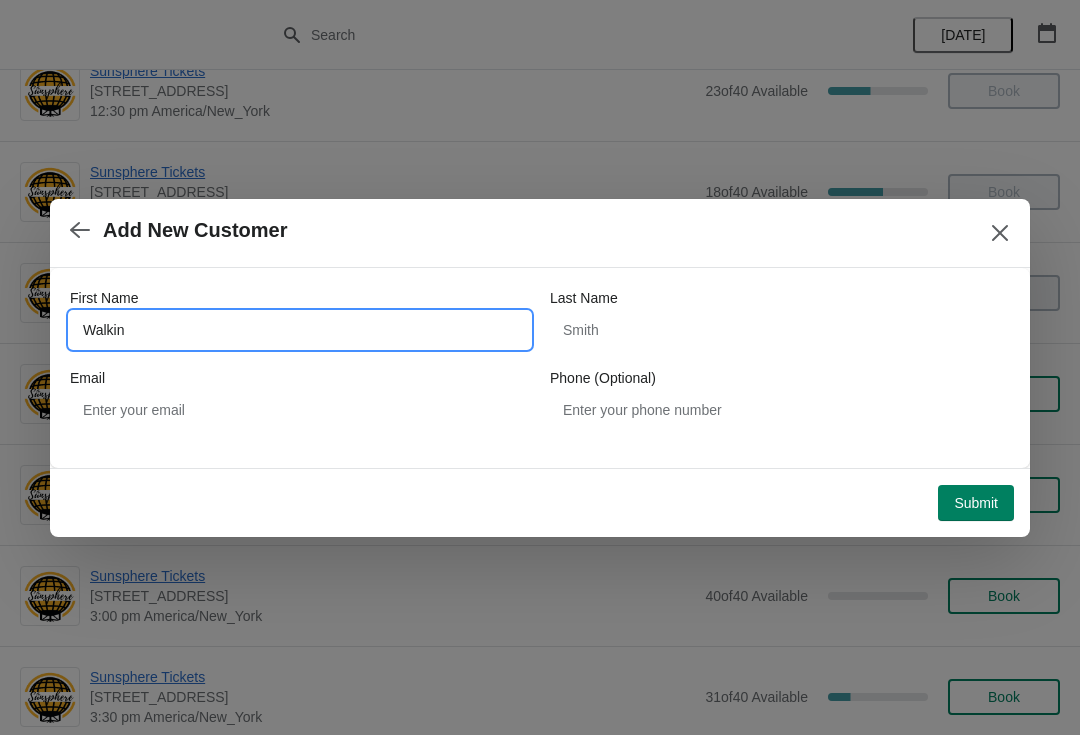 type on "Walkin" 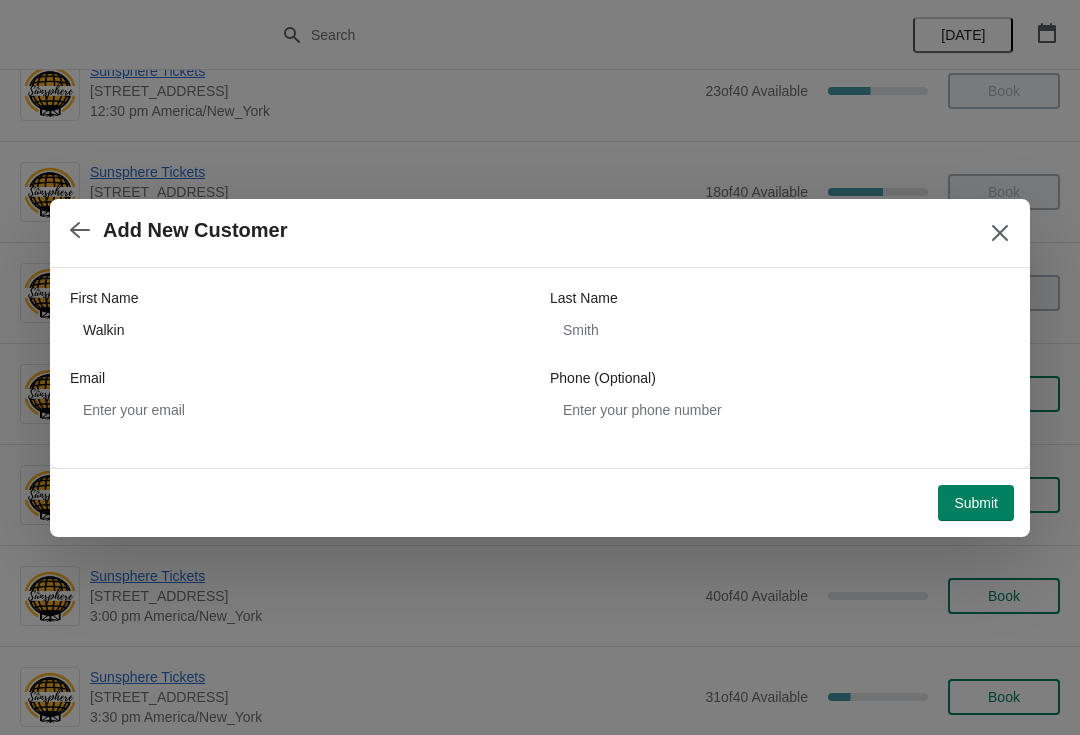 click on "Submit" at bounding box center (976, 503) 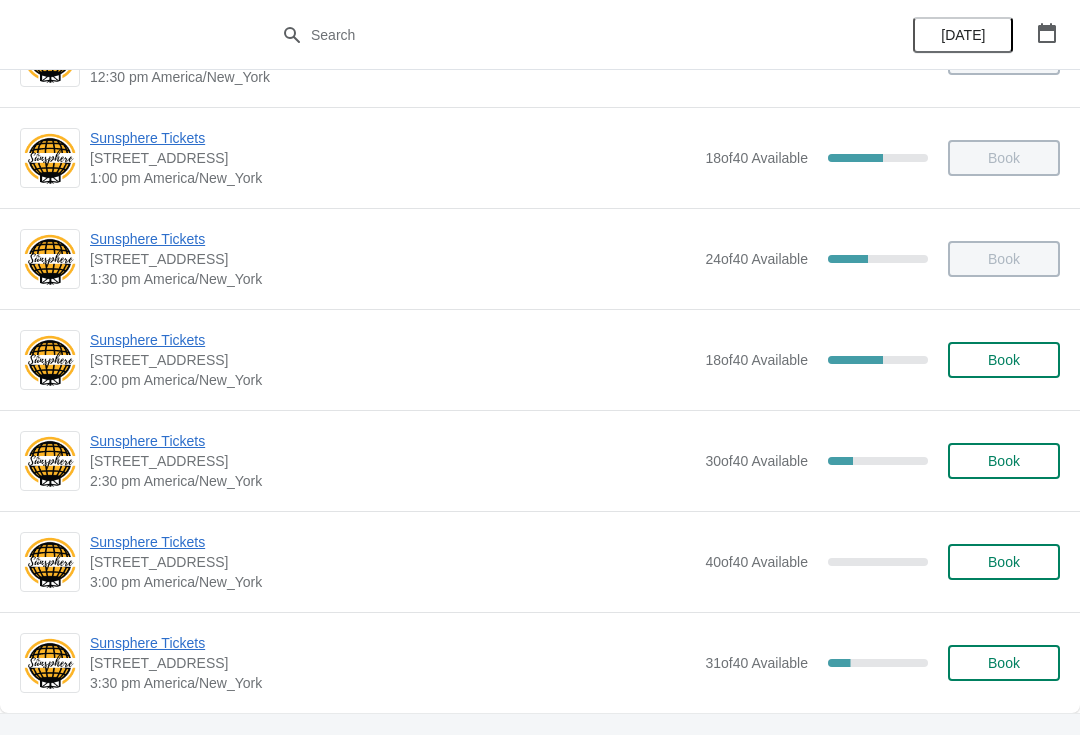 scroll, scrollTop: 329, scrollLeft: 0, axis: vertical 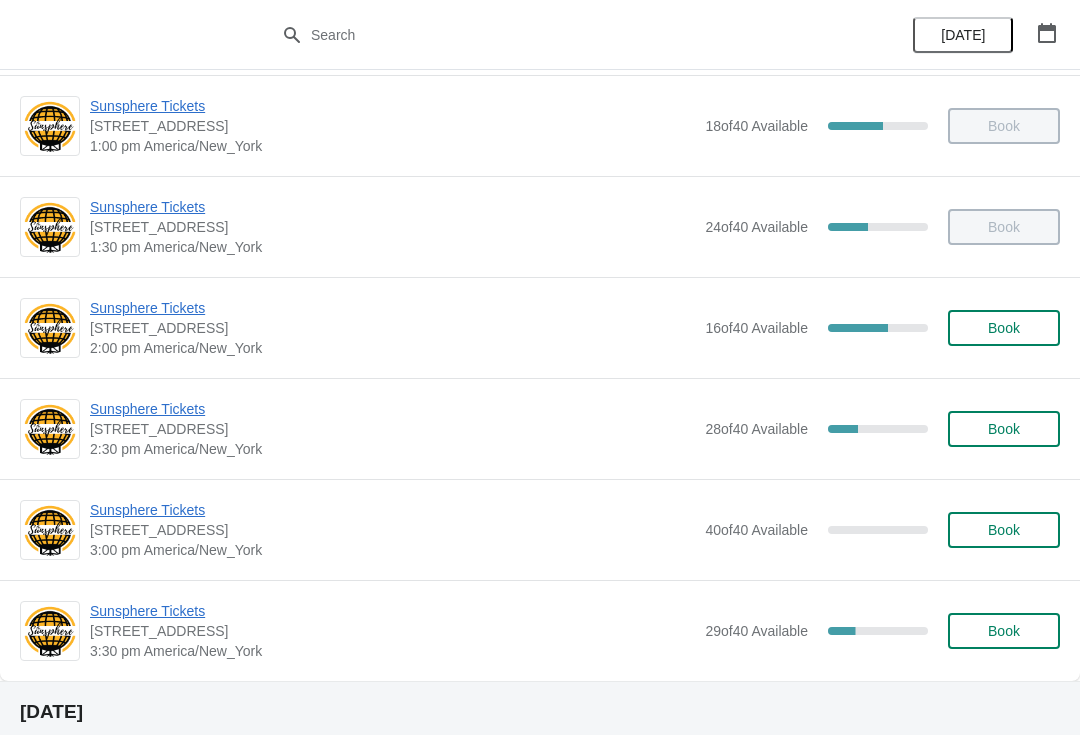 click on "Book" at bounding box center (1004, 328) 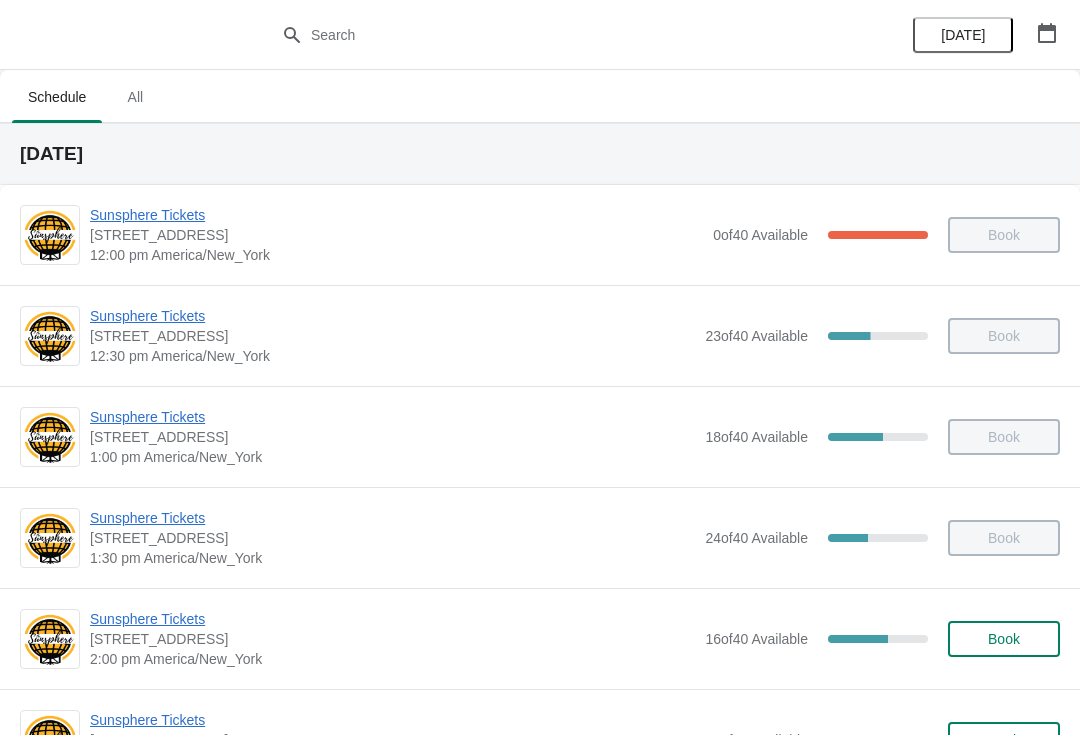 scroll, scrollTop: 311, scrollLeft: 0, axis: vertical 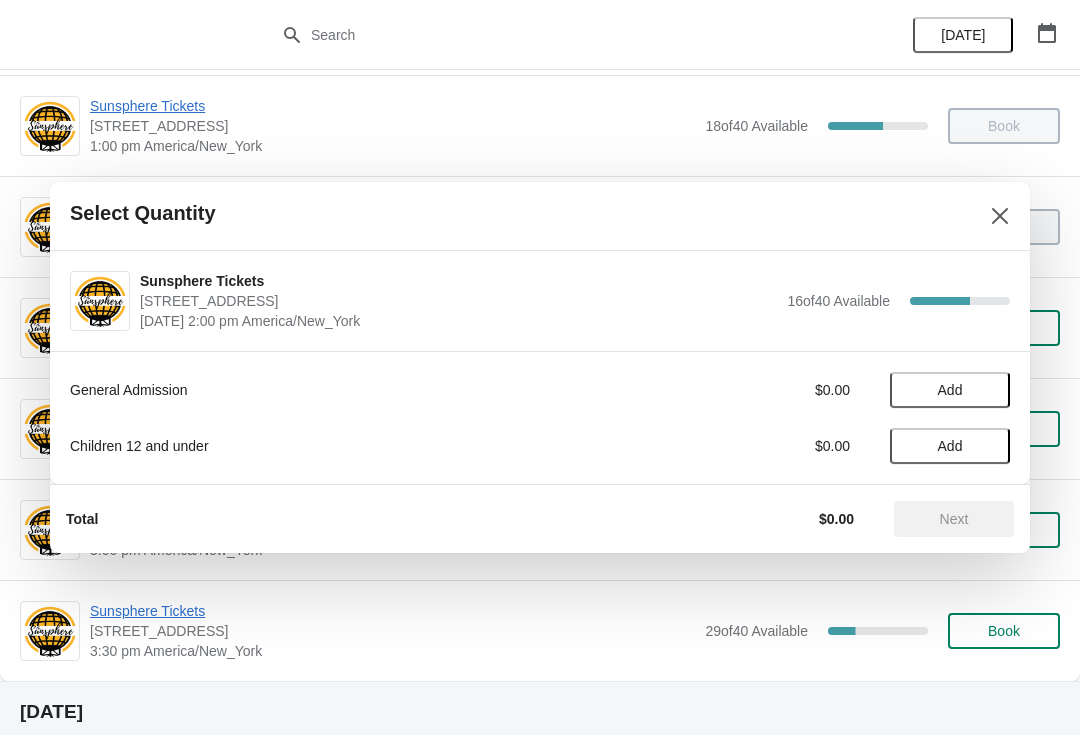 click on "Add" at bounding box center (950, 390) 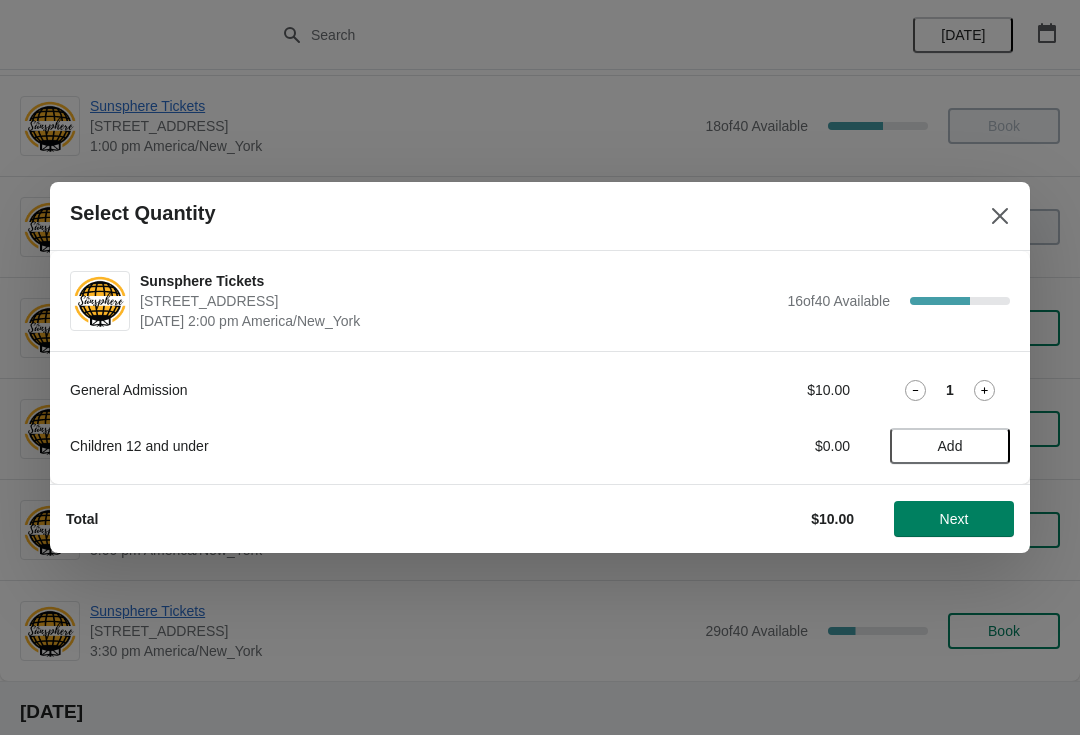 click 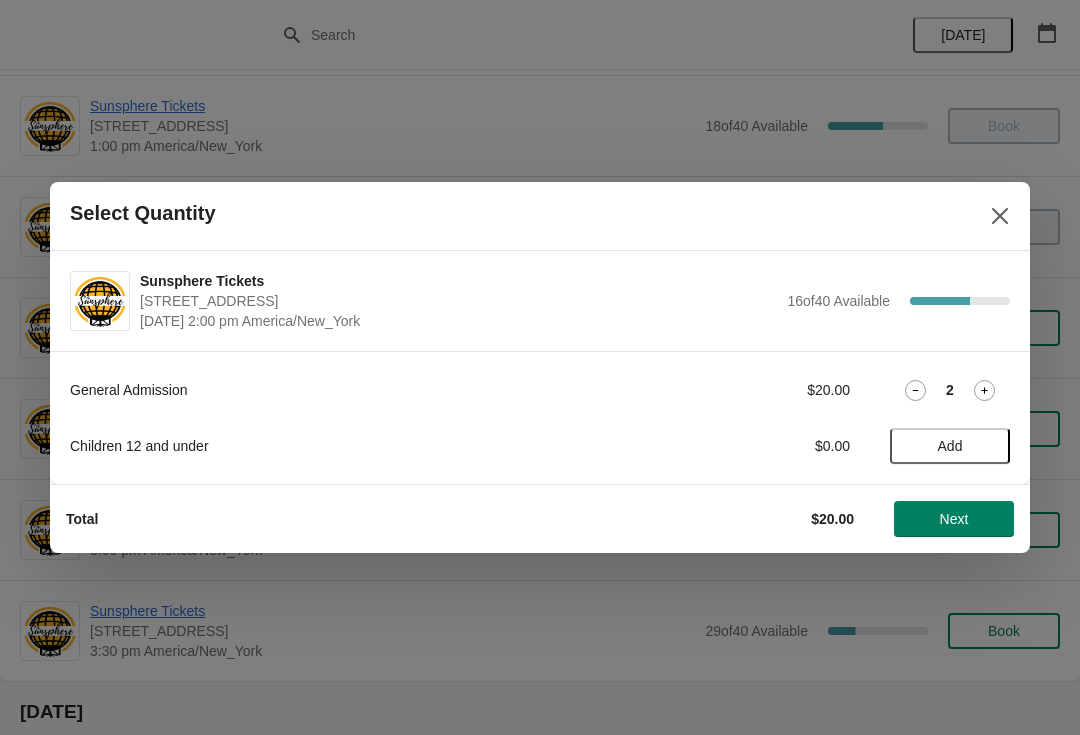 click on "Next" at bounding box center (954, 519) 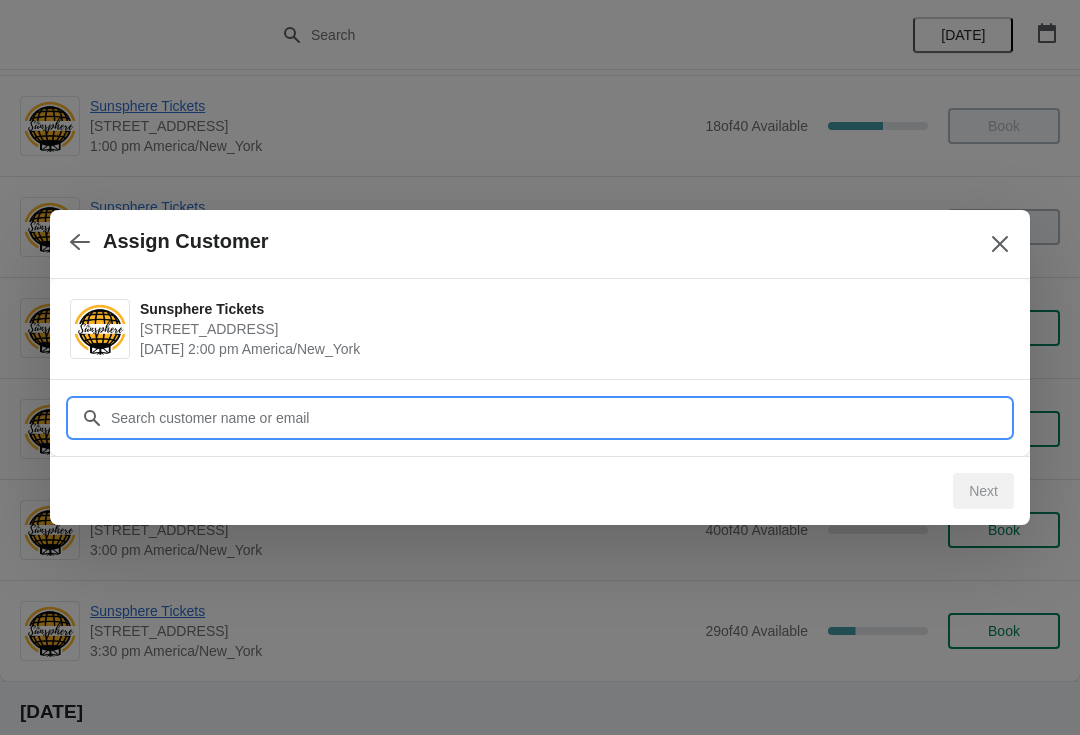 click on "Customer" at bounding box center (560, 418) 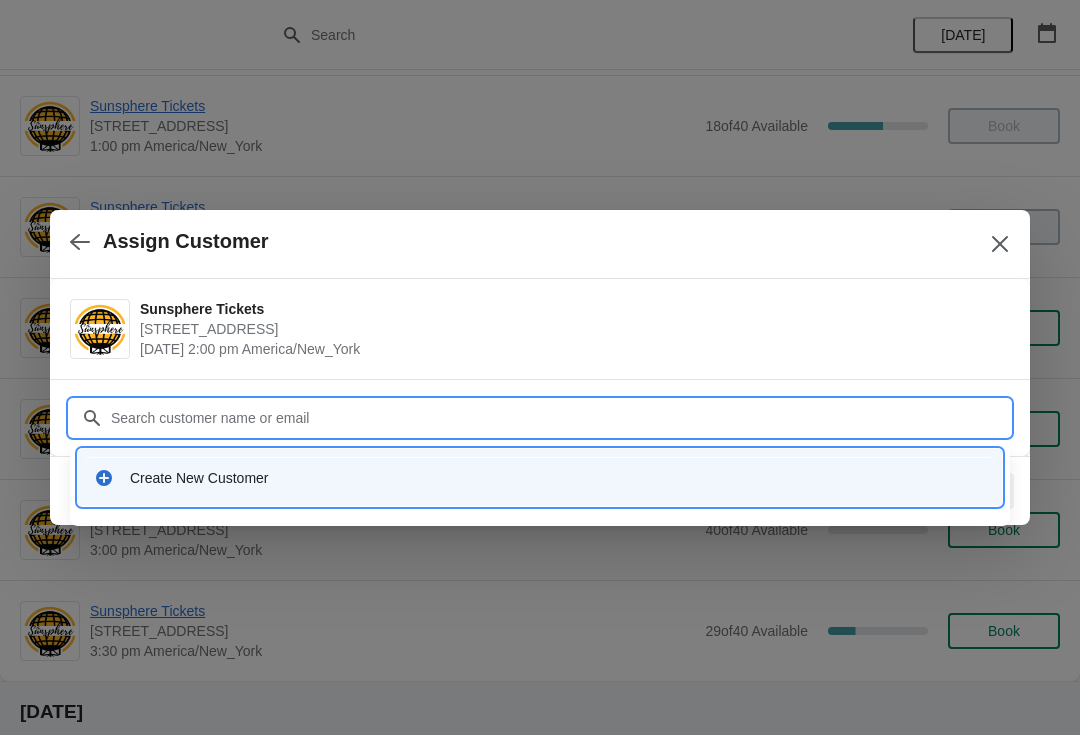 click on "Create New Customer" at bounding box center (540, 477) 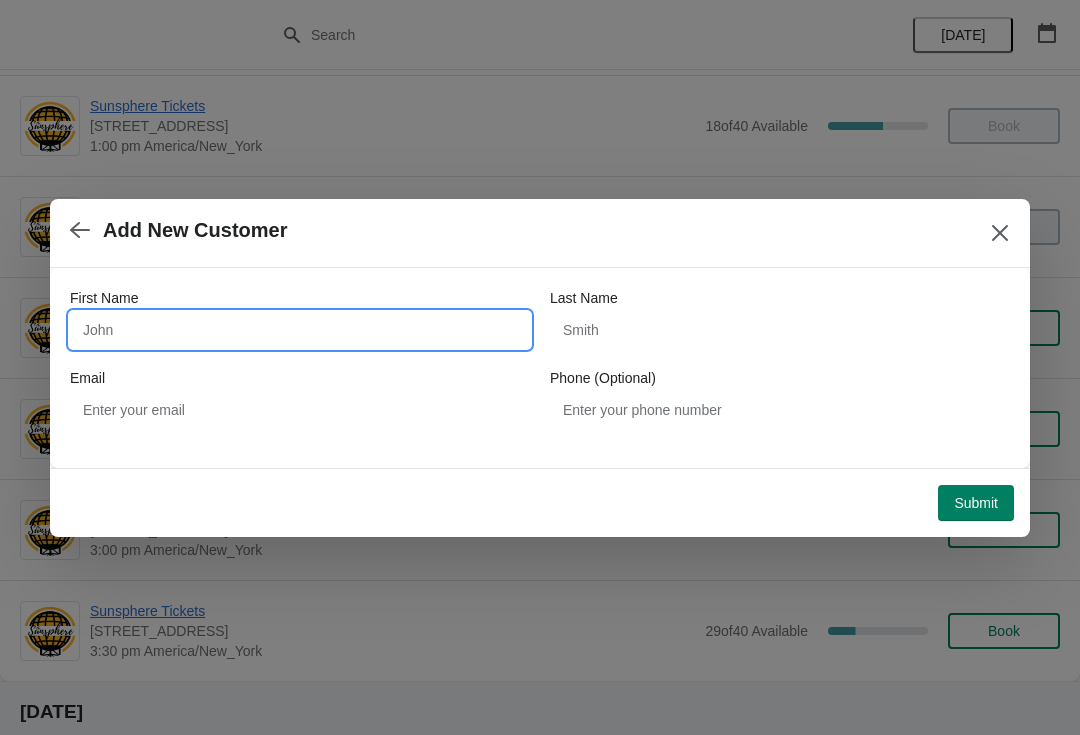 click on "First Name" at bounding box center (300, 330) 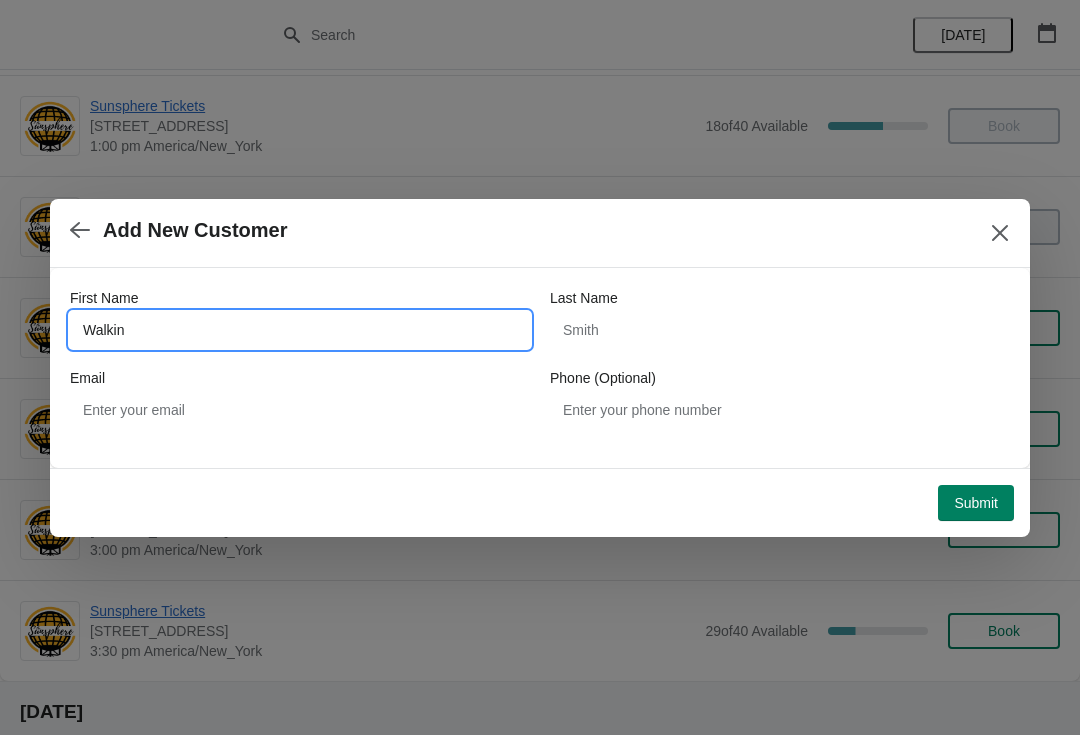 type on "Walkin" 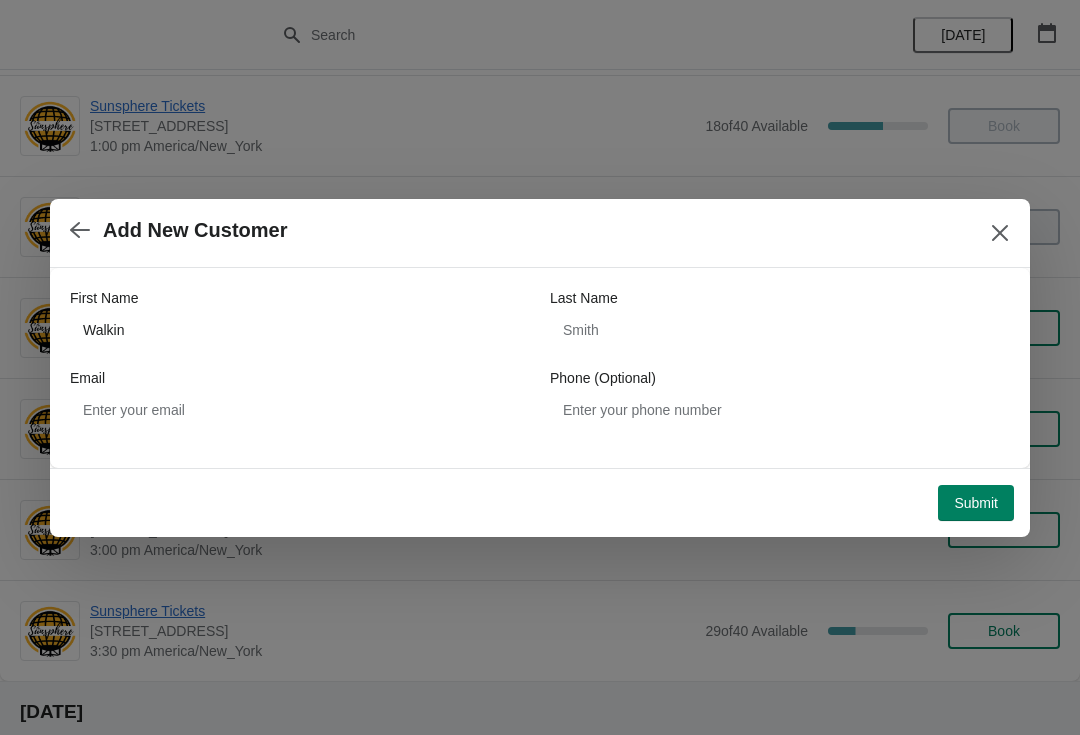 click on "Submit" at bounding box center (976, 503) 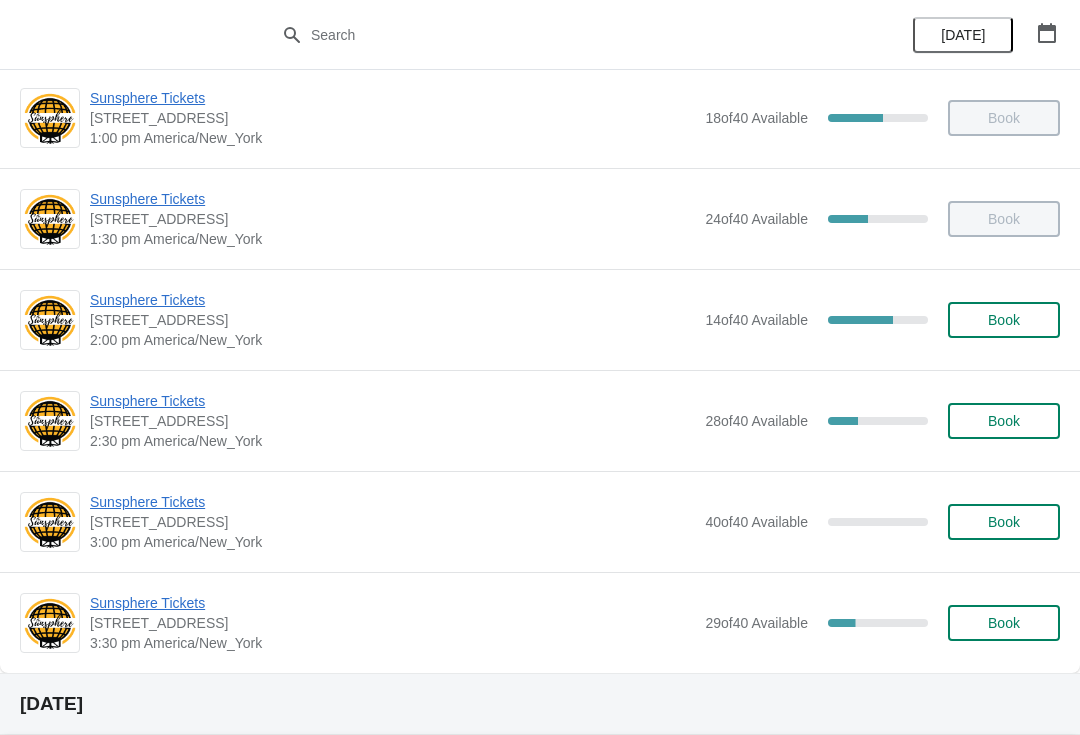 scroll, scrollTop: 316, scrollLeft: 0, axis: vertical 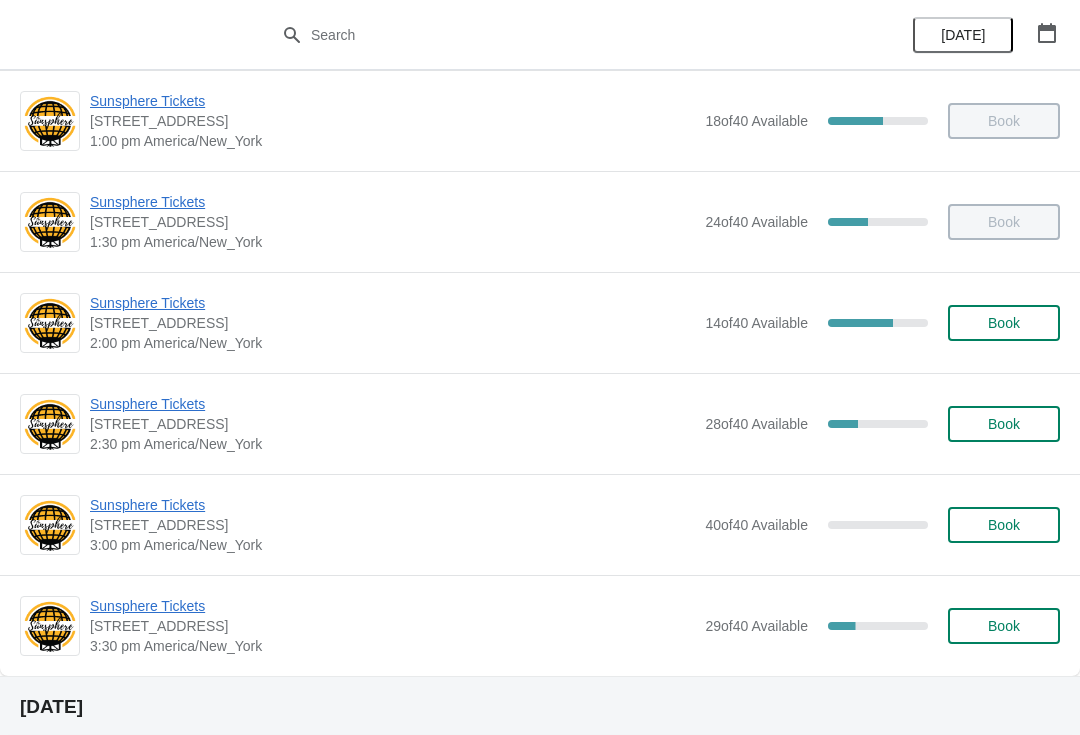 click on "Book" at bounding box center (1004, 323) 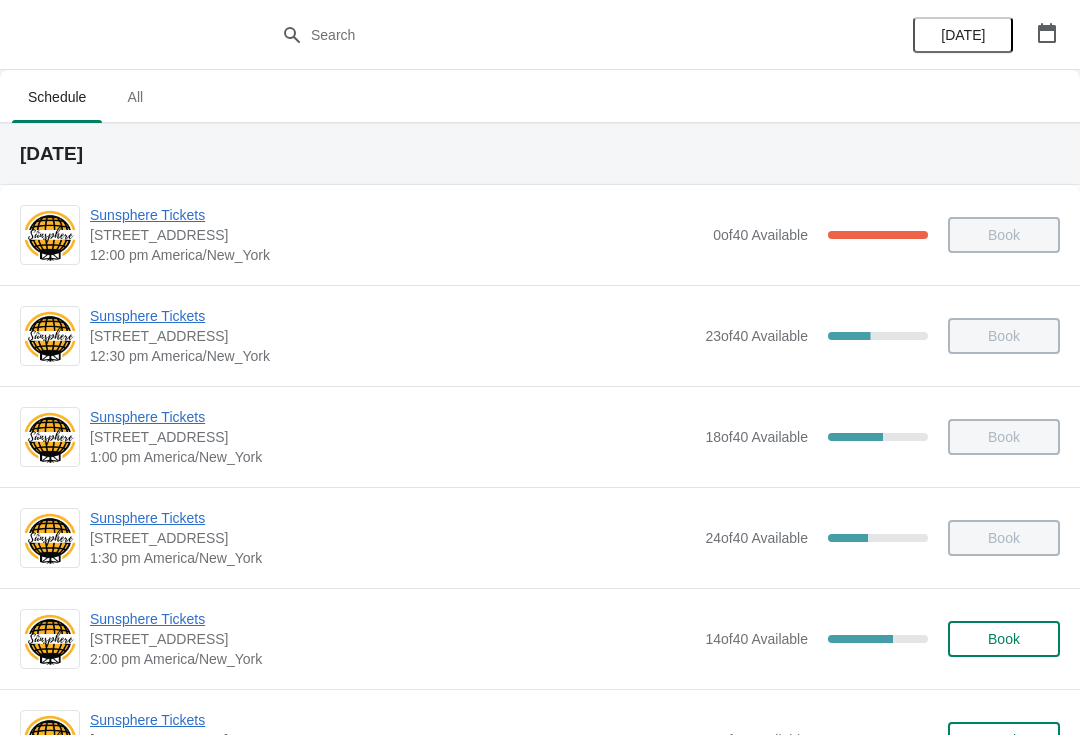 scroll, scrollTop: 316, scrollLeft: 0, axis: vertical 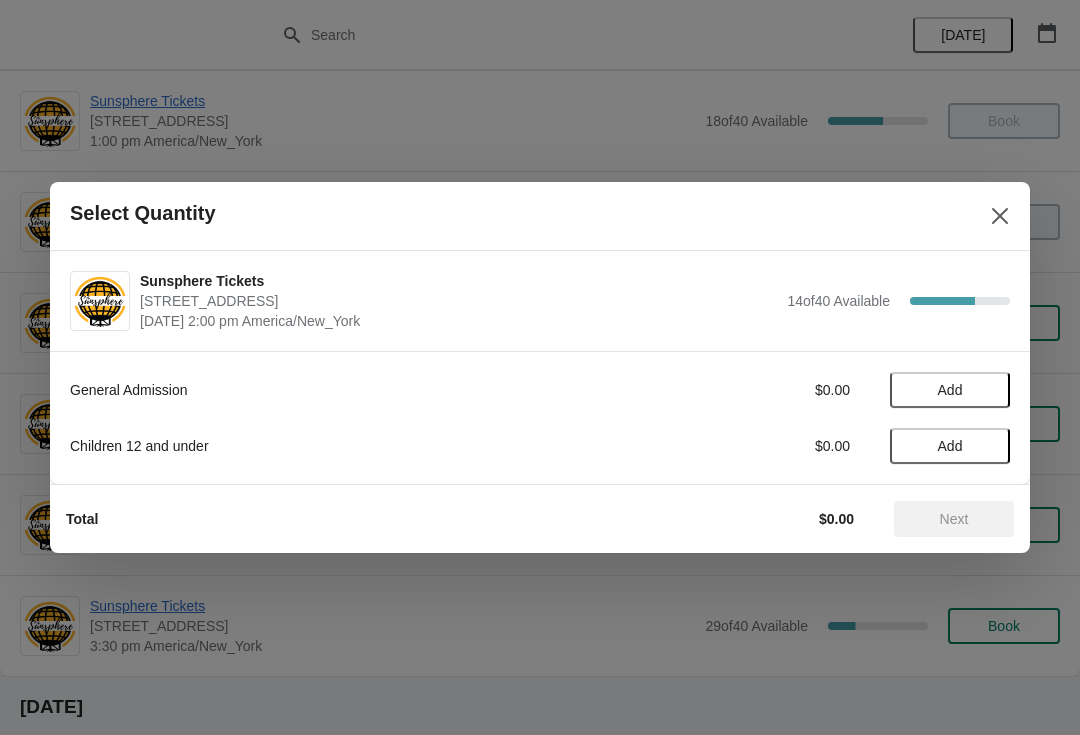click on "Add" at bounding box center (950, 390) 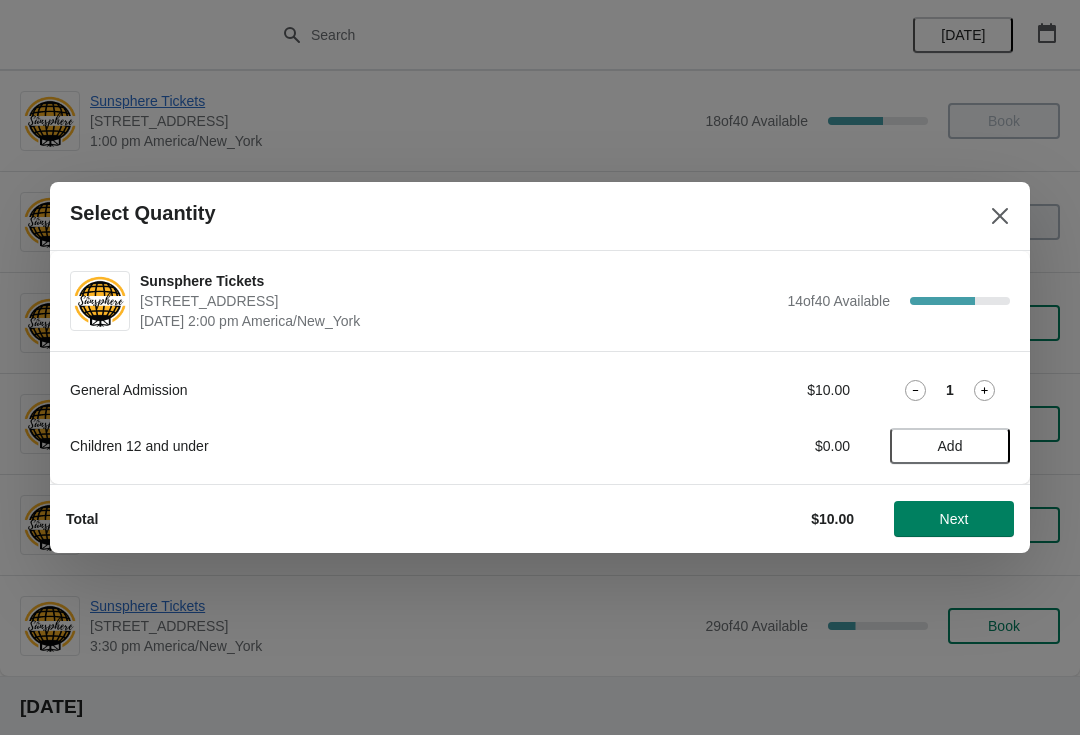 click 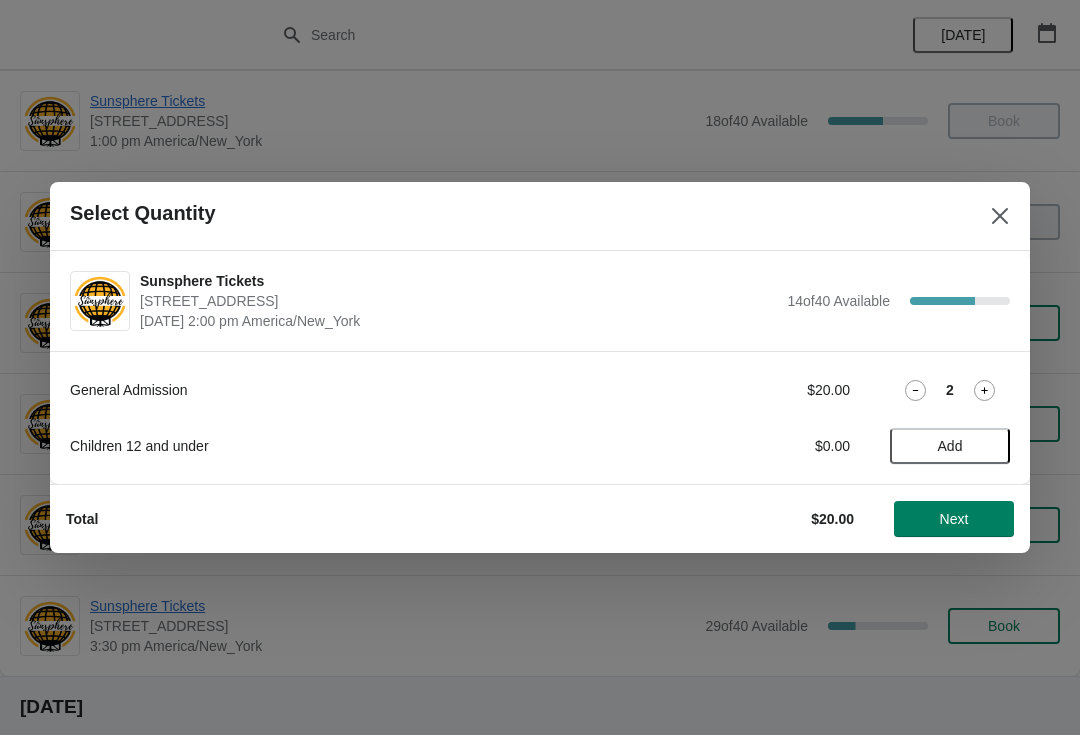 click 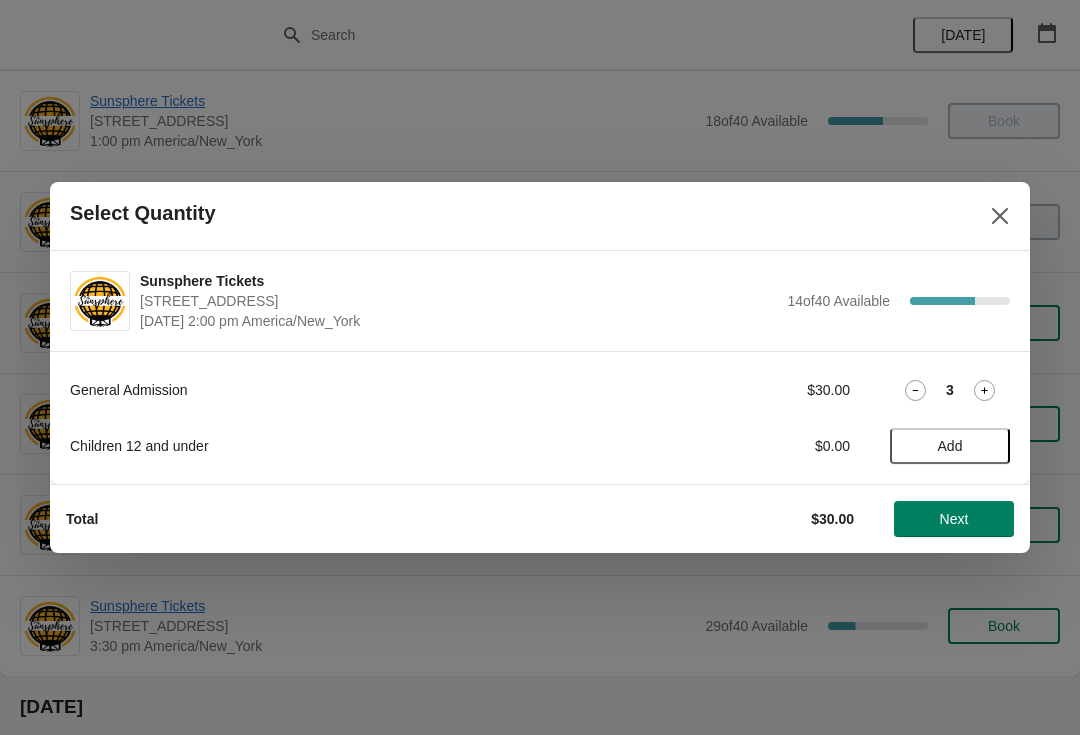 click on "Next" at bounding box center (954, 519) 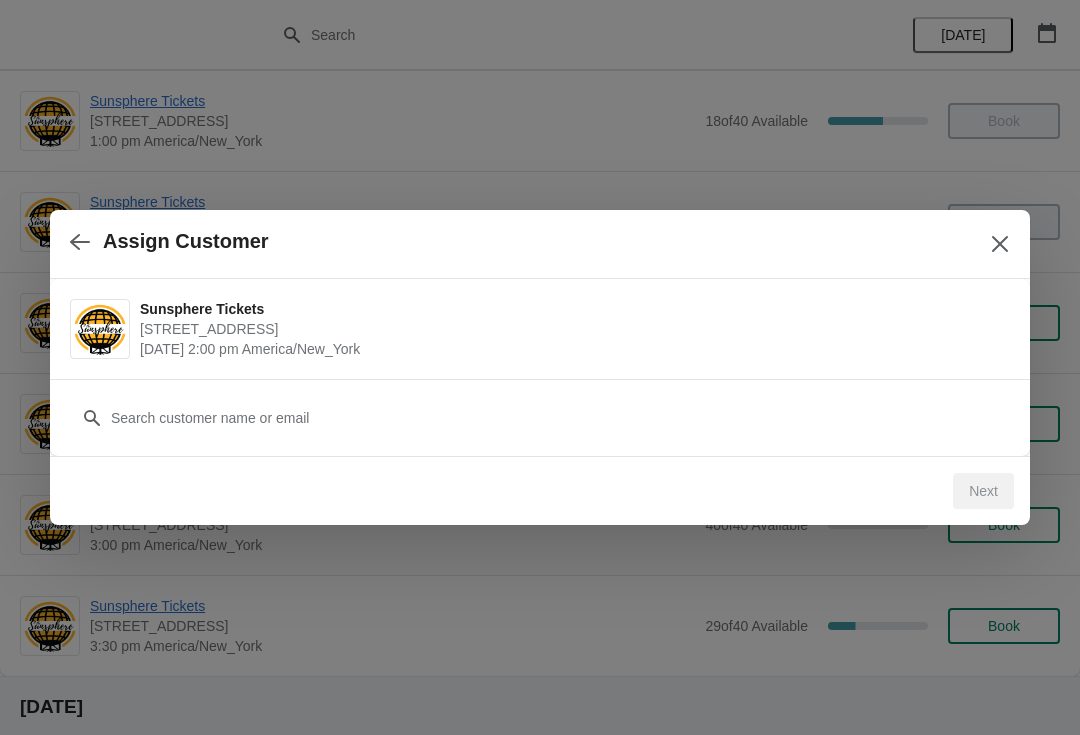 click on "Customer" at bounding box center [540, 408] 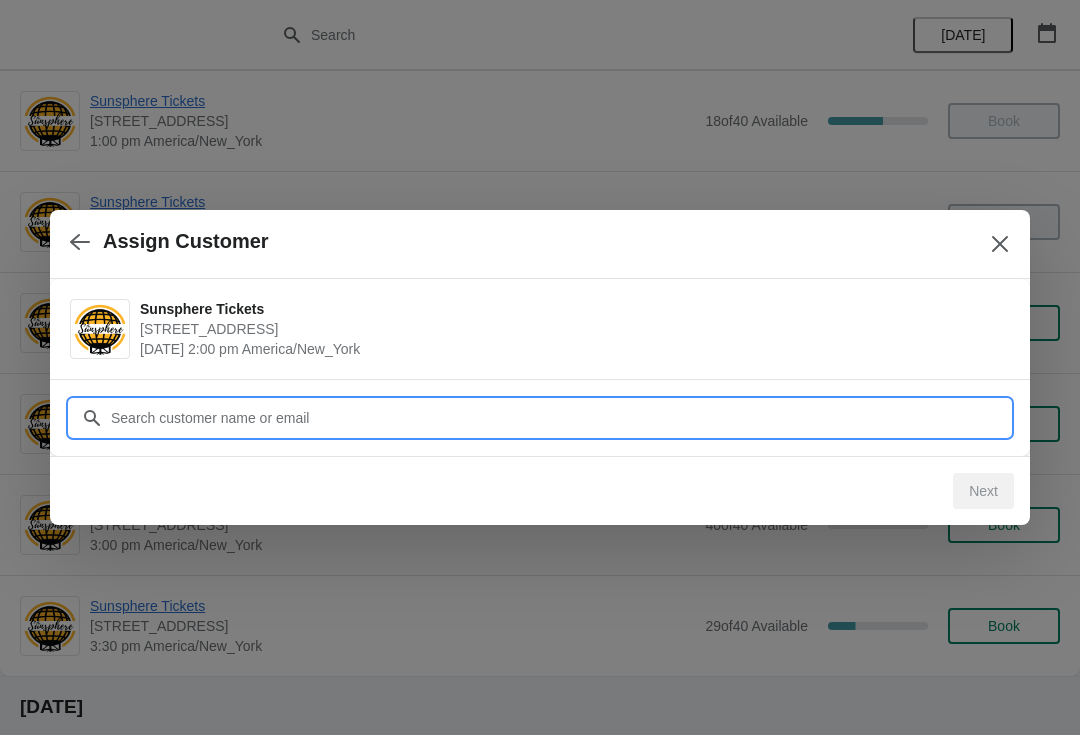 click on "Customer" at bounding box center [560, 418] 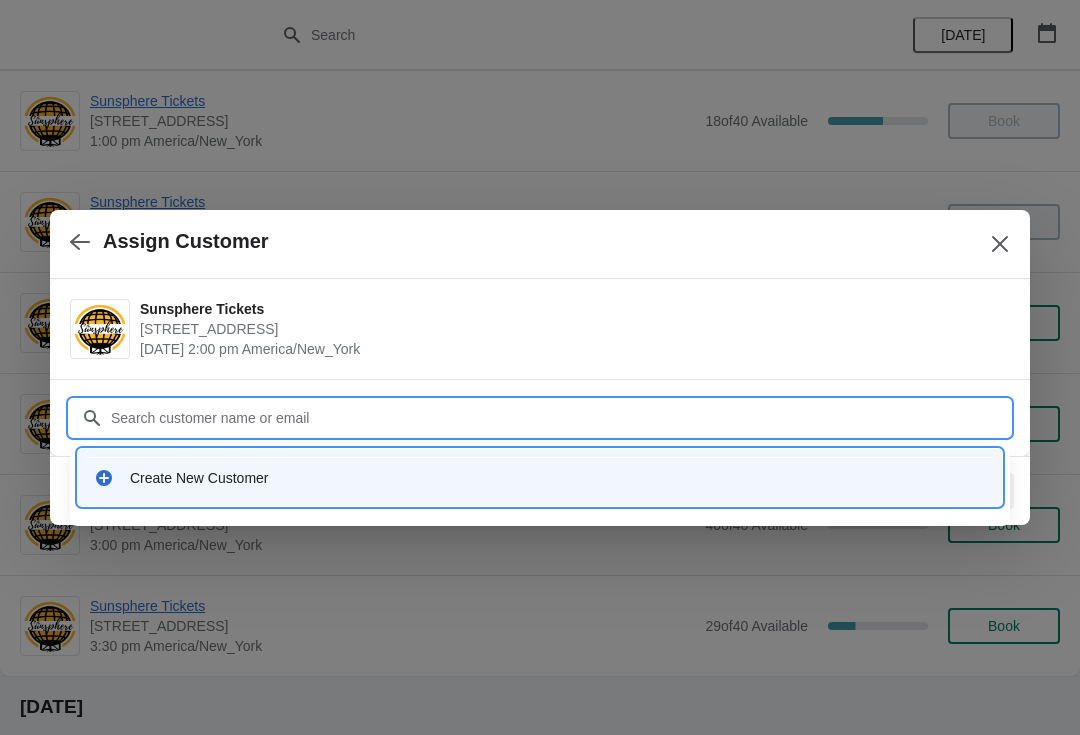 click on "Create New Customer" at bounding box center (558, 478) 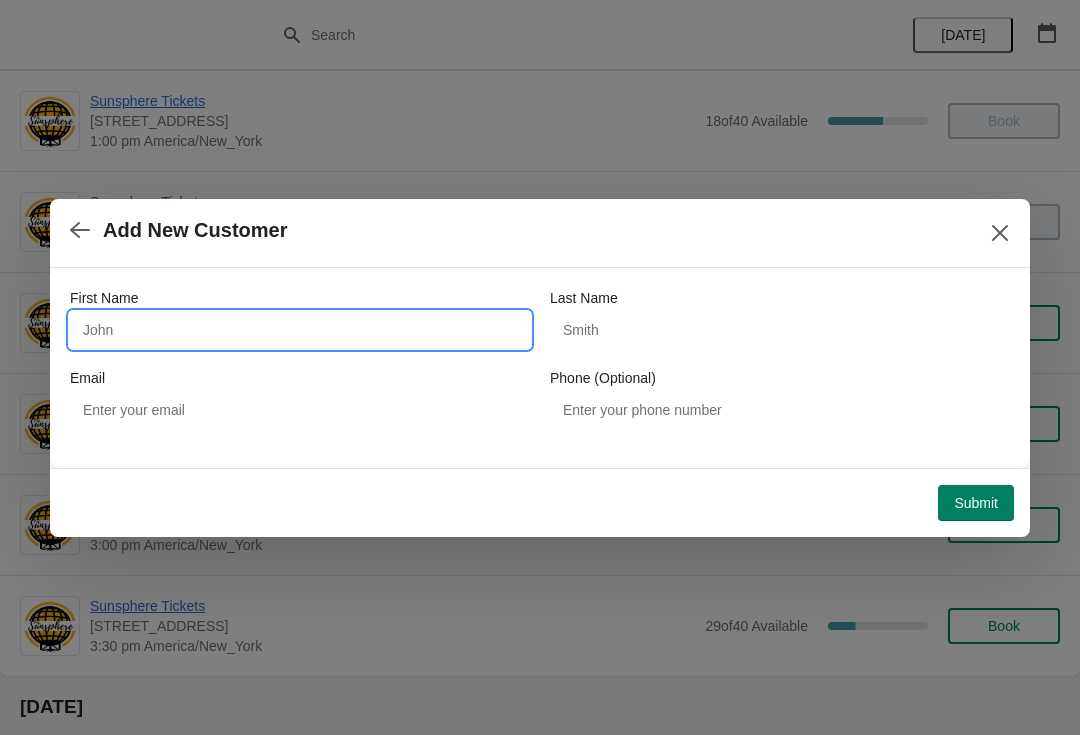 click on "First Name" at bounding box center [300, 330] 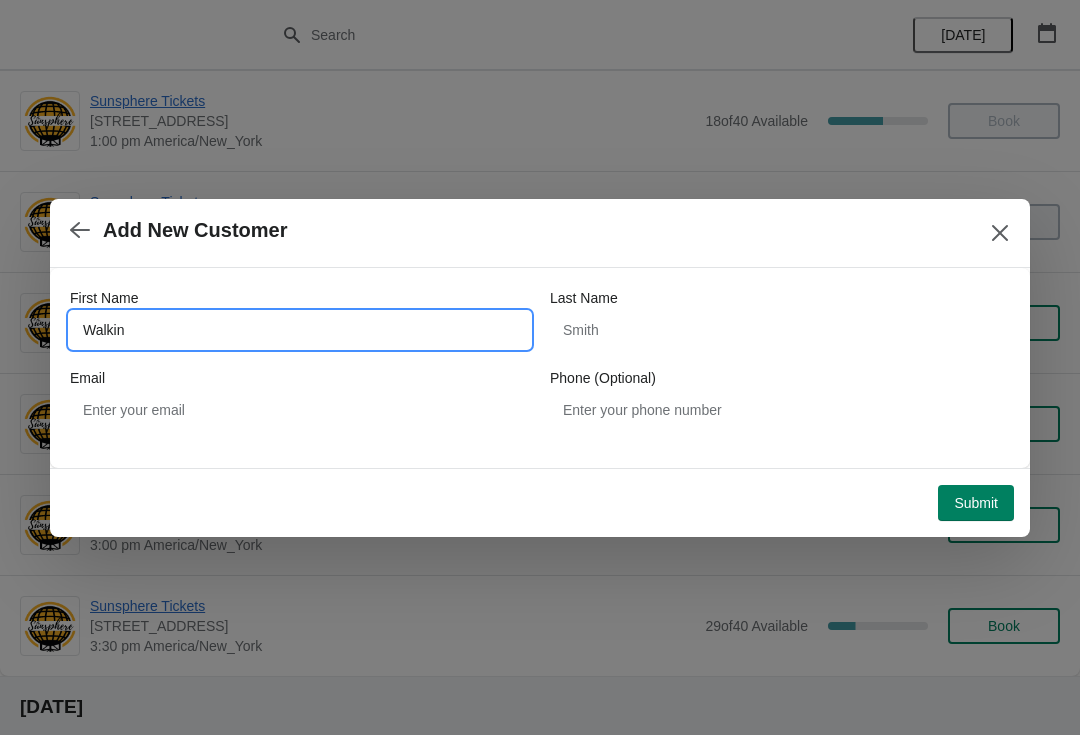 type on "Walkin" 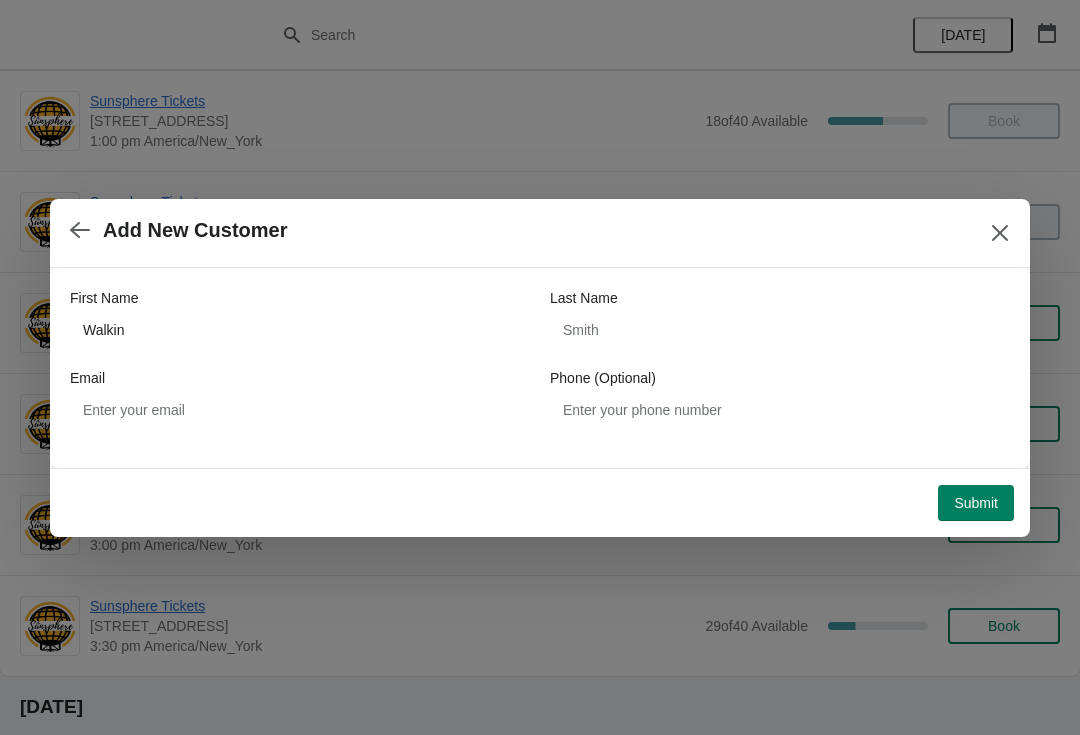 click on "Submit" at bounding box center (976, 503) 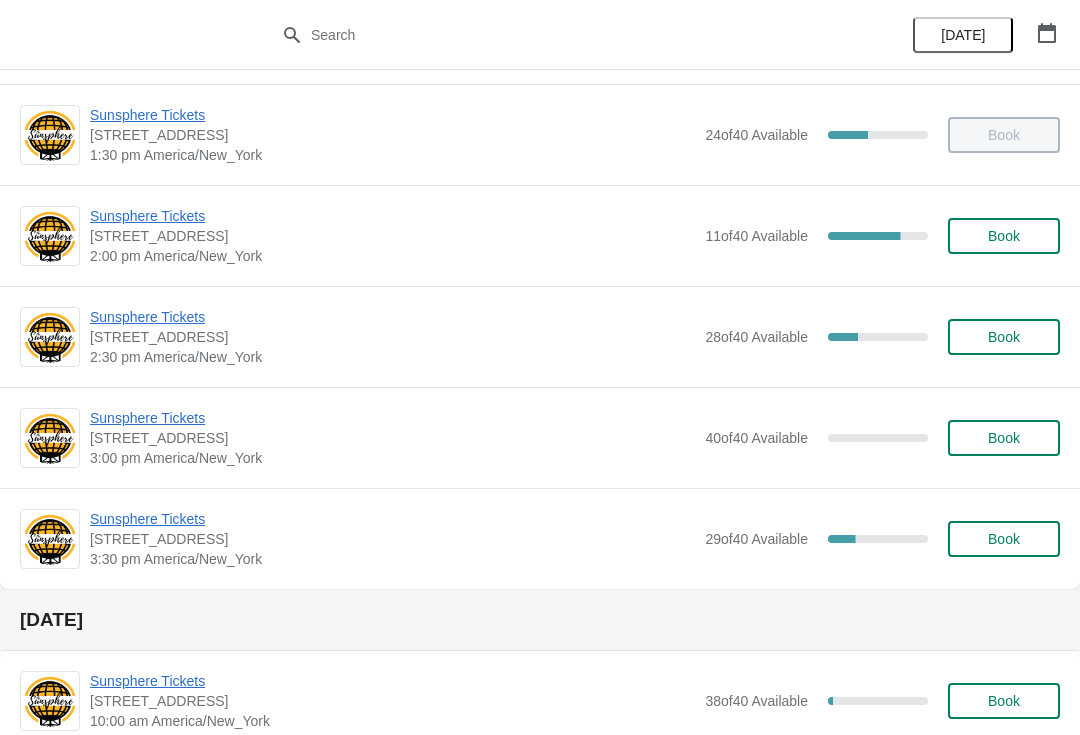 scroll, scrollTop: 402, scrollLeft: 0, axis: vertical 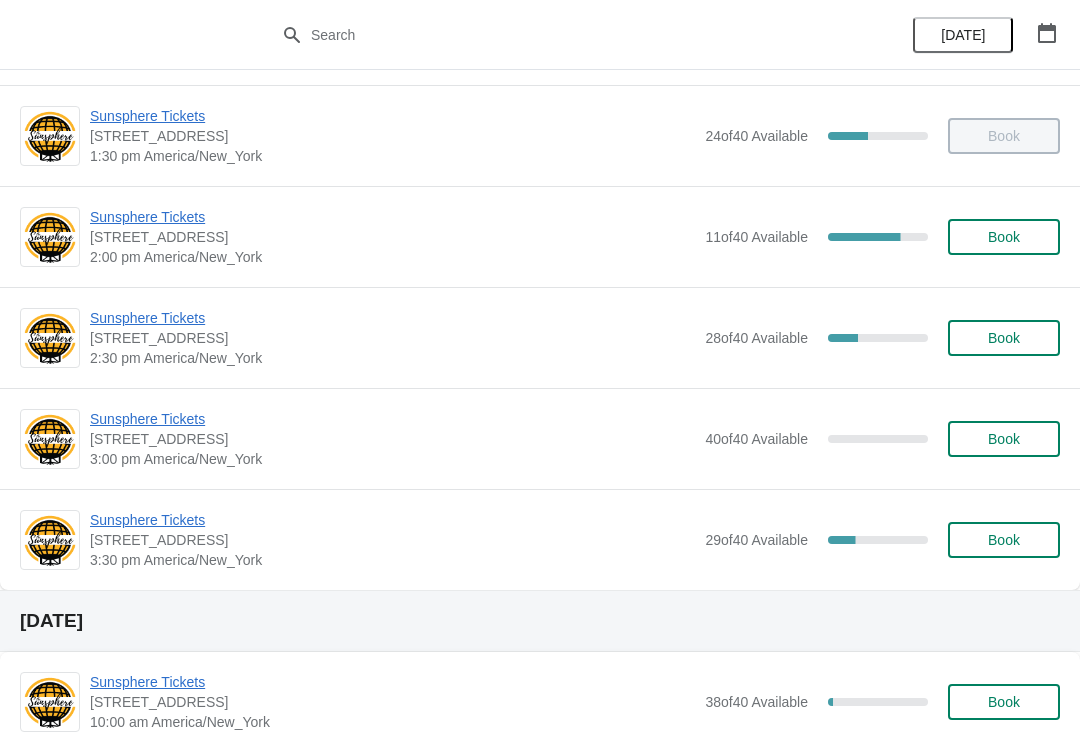 click on "Book" at bounding box center [1004, 237] 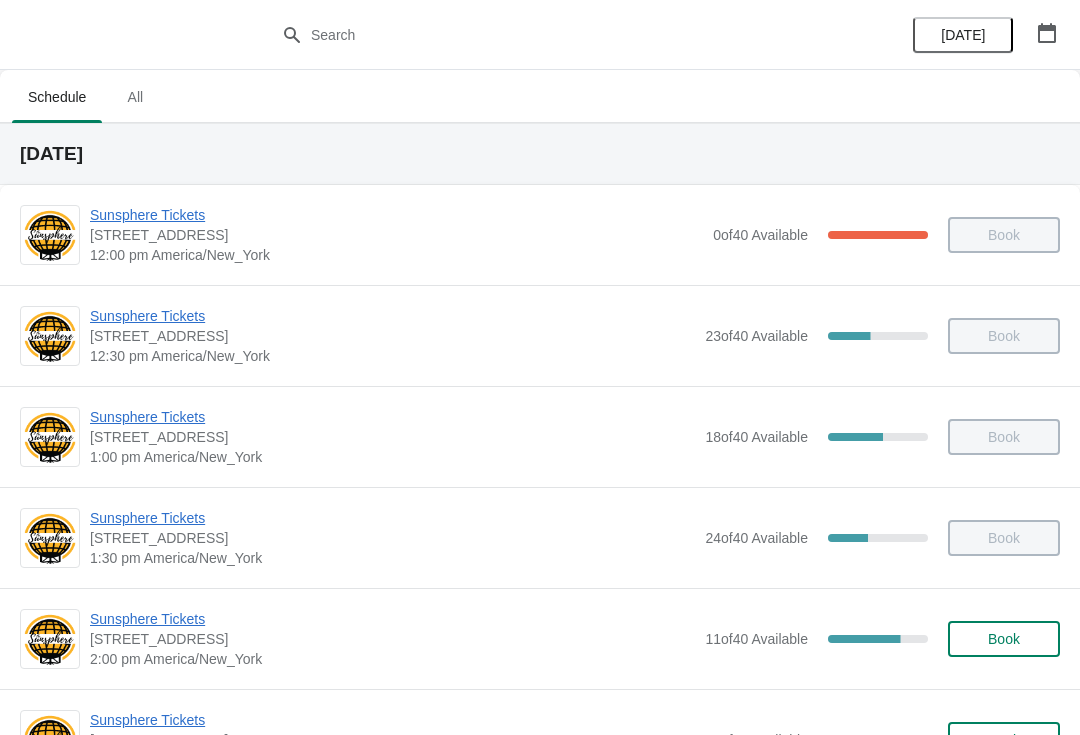 scroll, scrollTop: 402, scrollLeft: 0, axis: vertical 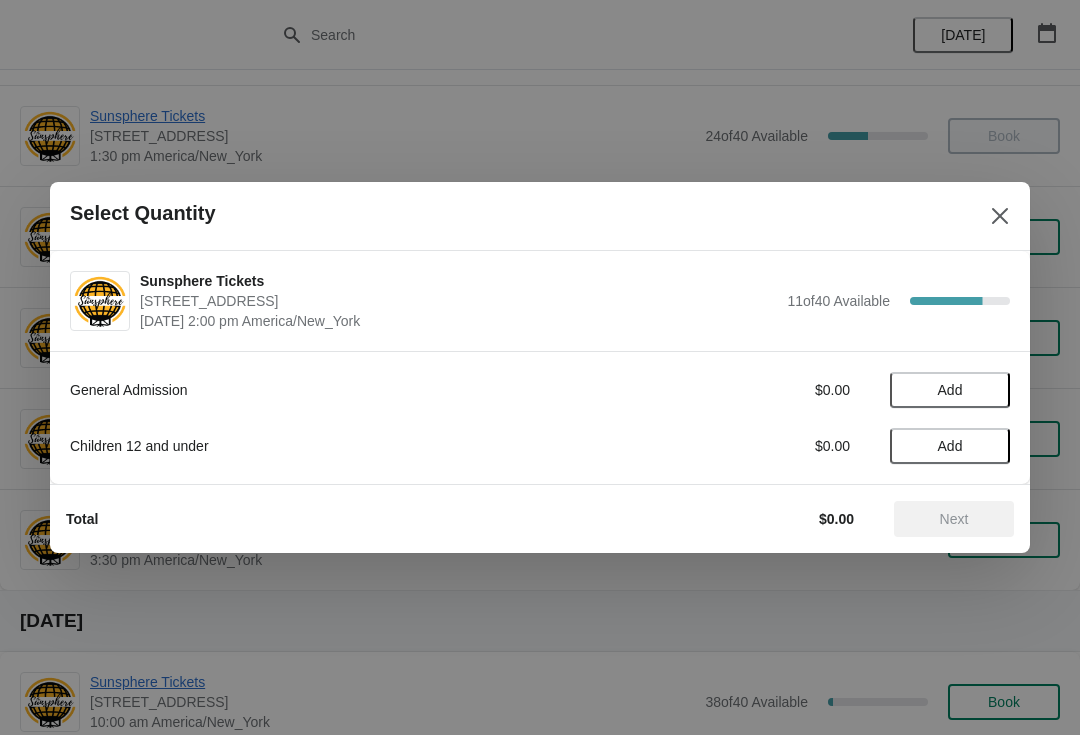 click on "Add" at bounding box center (950, 390) 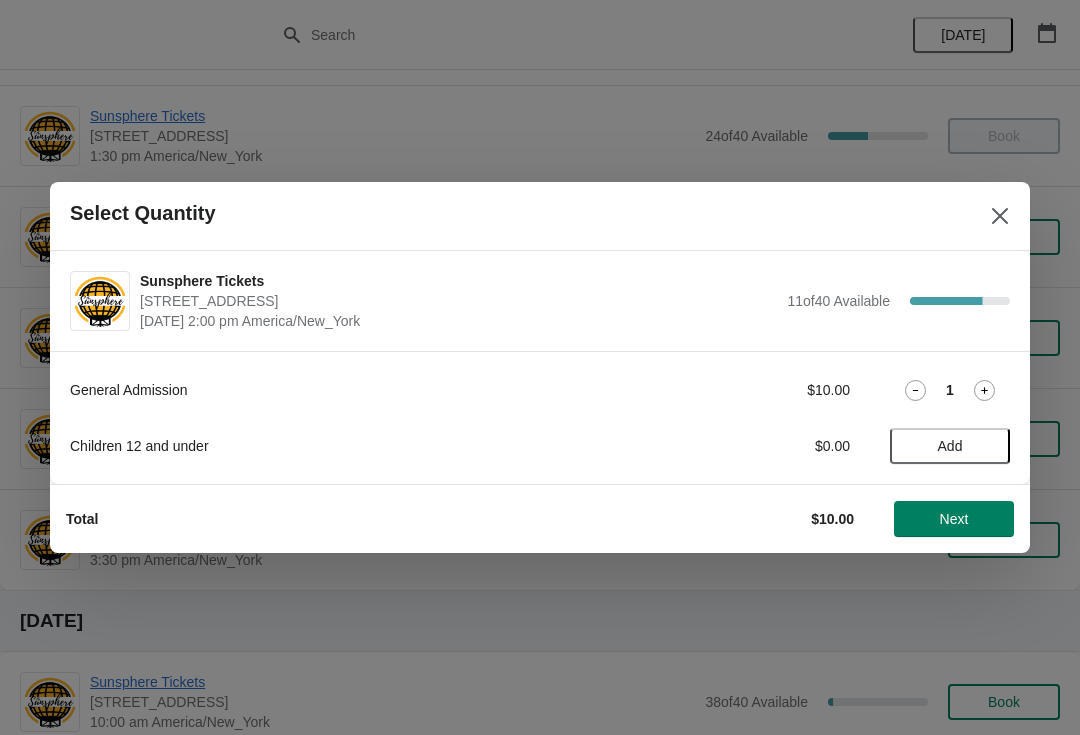click 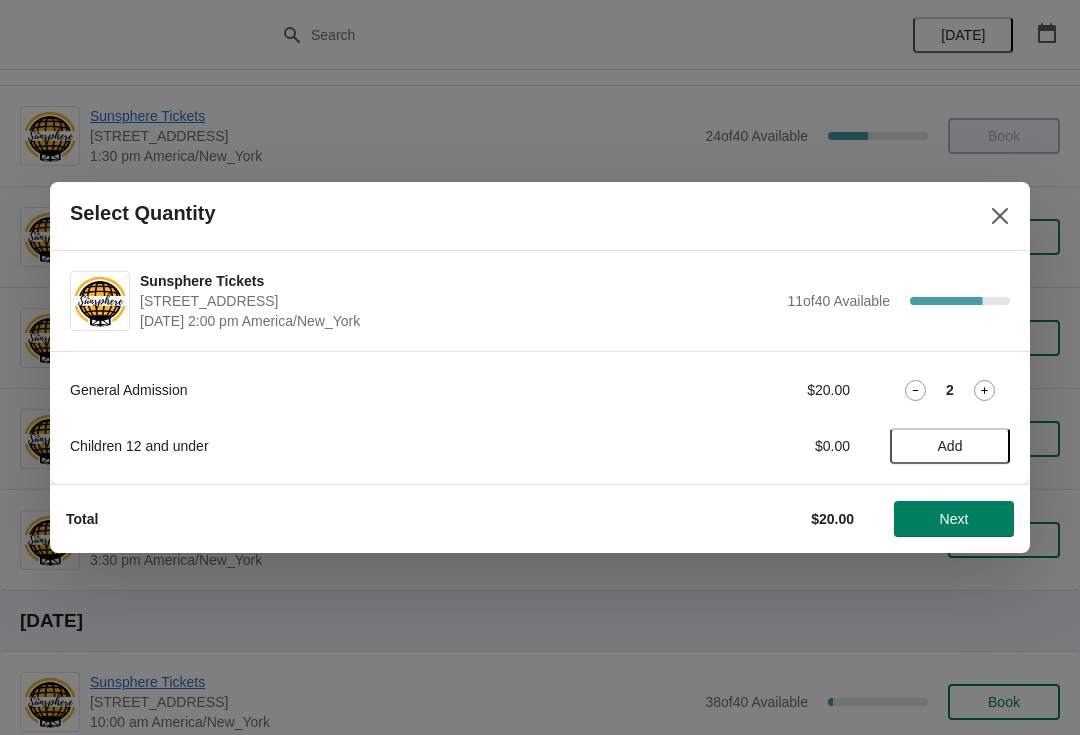 click on "Next" at bounding box center (954, 519) 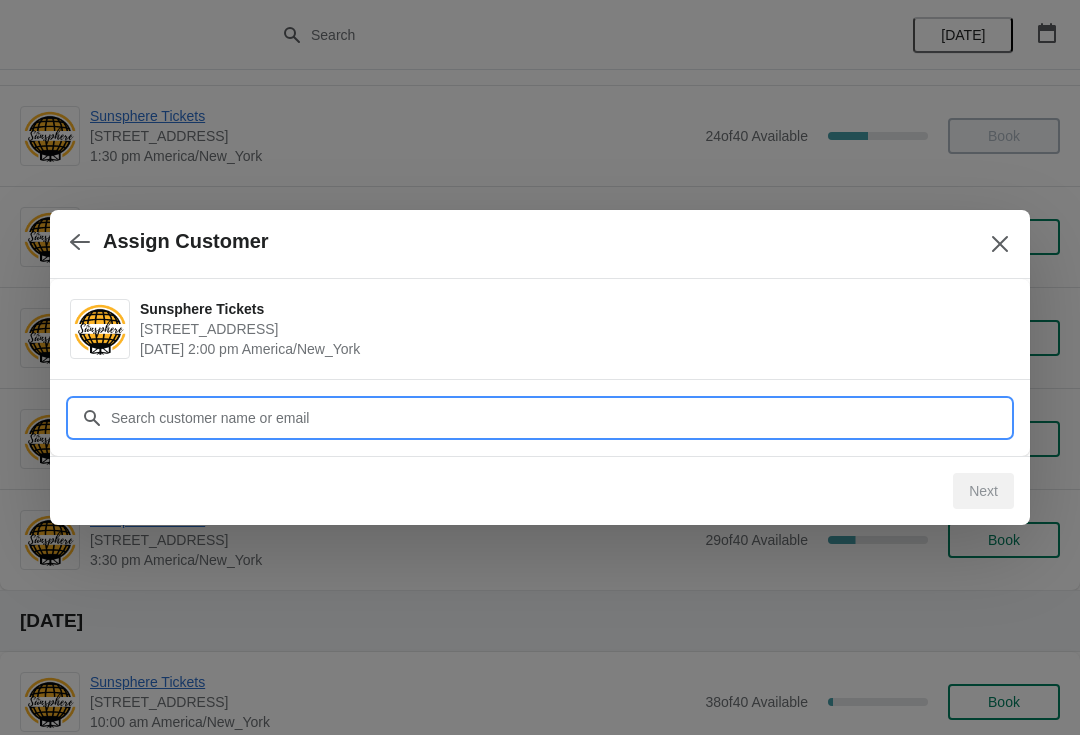 click on "Customer" at bounding box center [560, 418] 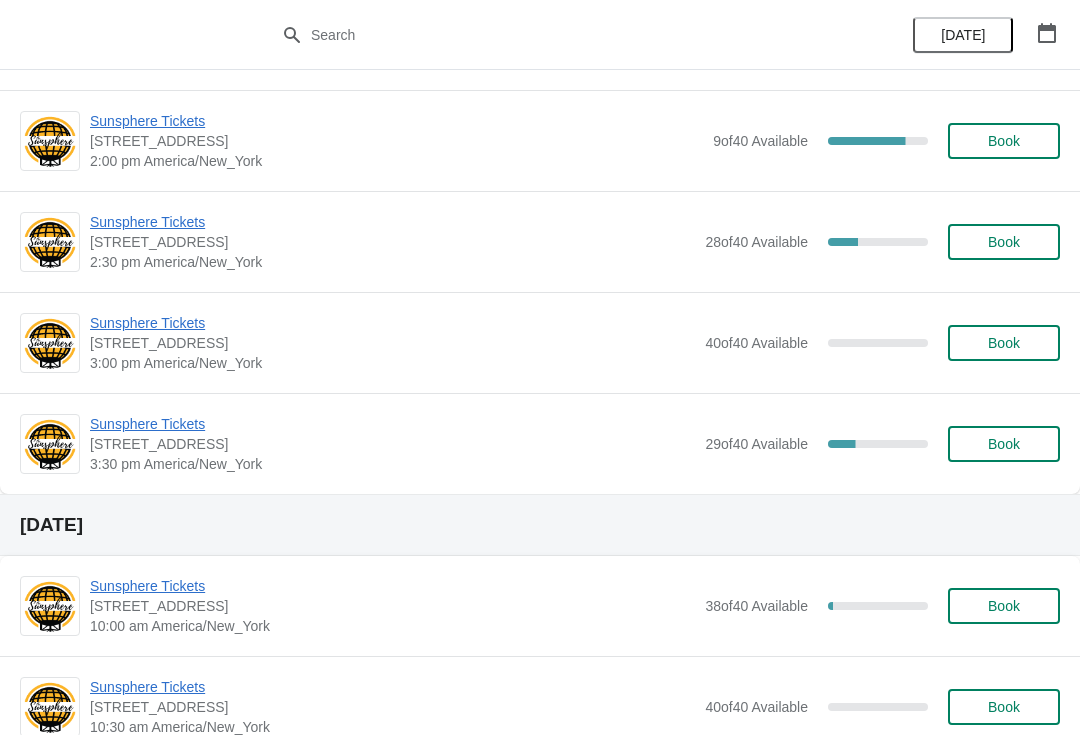 scroll, scrollTop: 510, scrollLeft: 0, axis: vertical 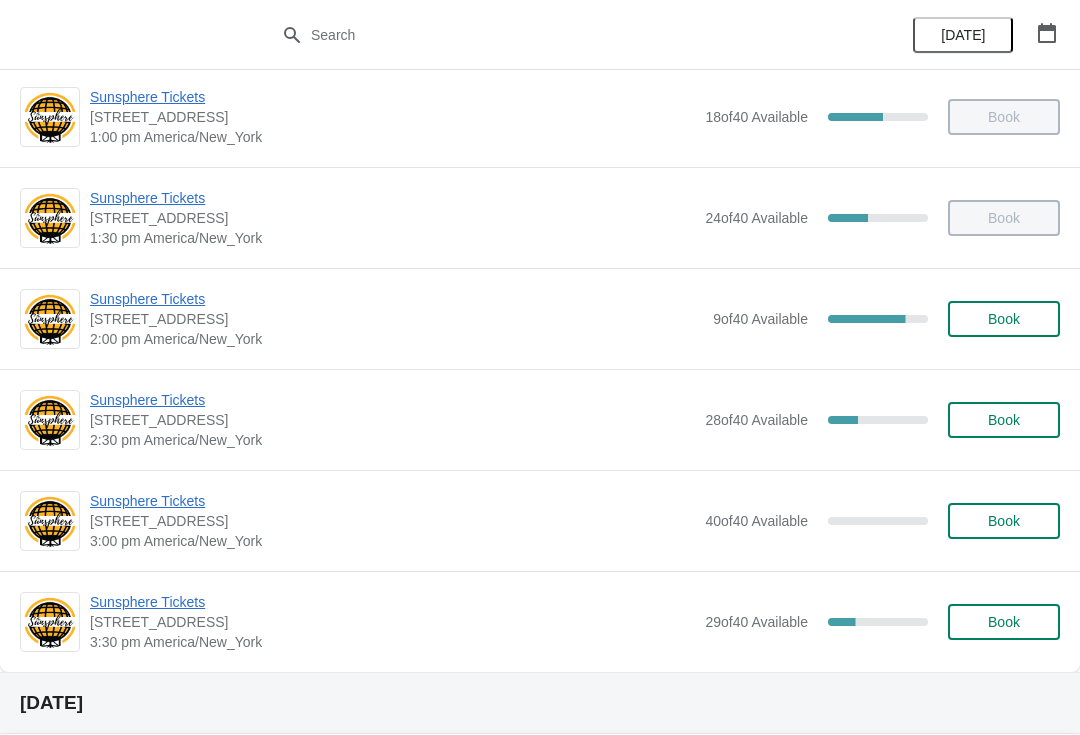 click on "Sunsphere Tickets" at bounding box center [396, 299] 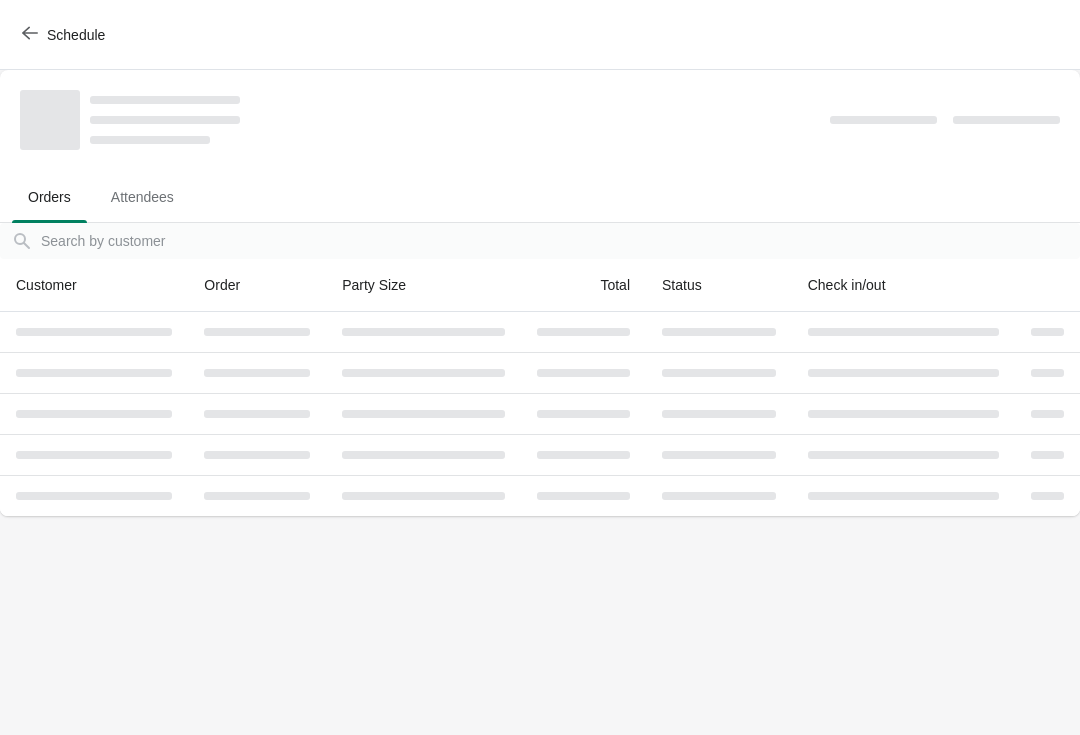 click on "Schedule" at bounding box center [76, 35] 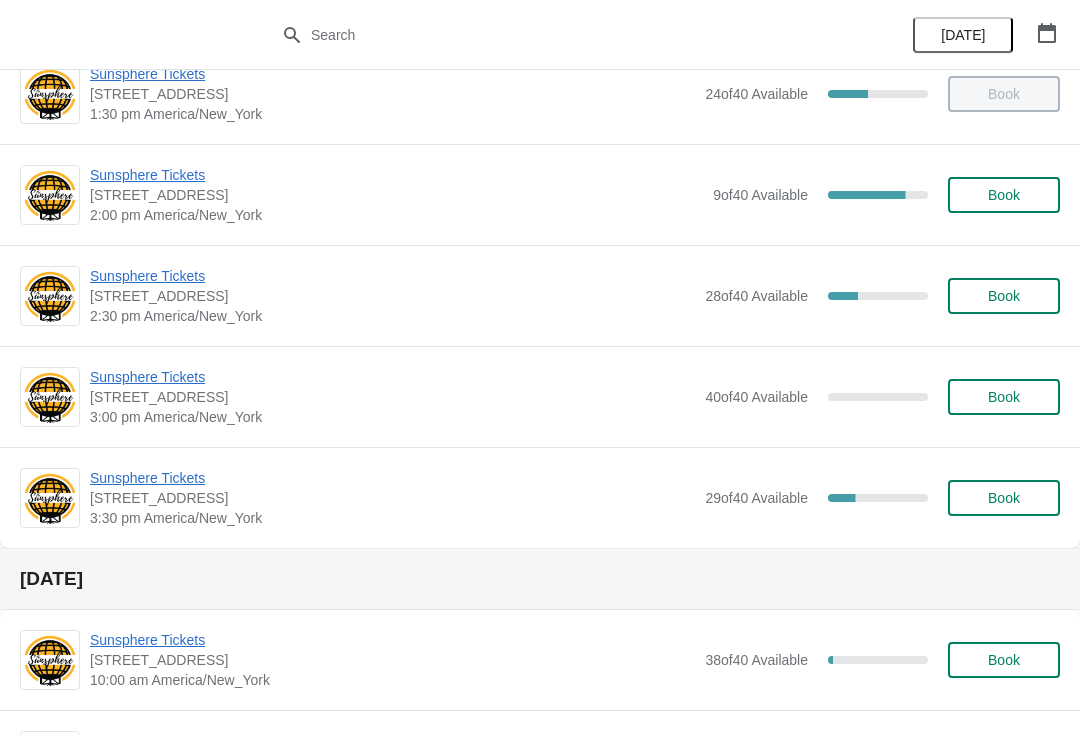 scroll, scrollTop: 427, scrollLeft: 0, axis: vertical 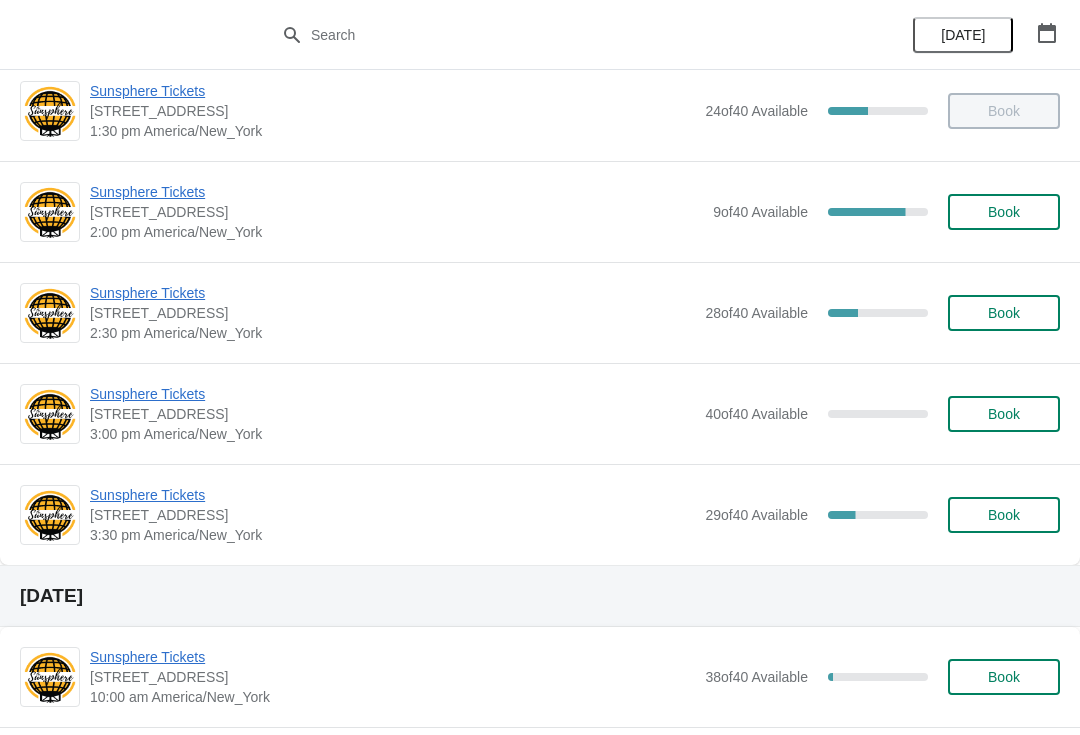 click on "Book" at bounding box center [1004, 313] 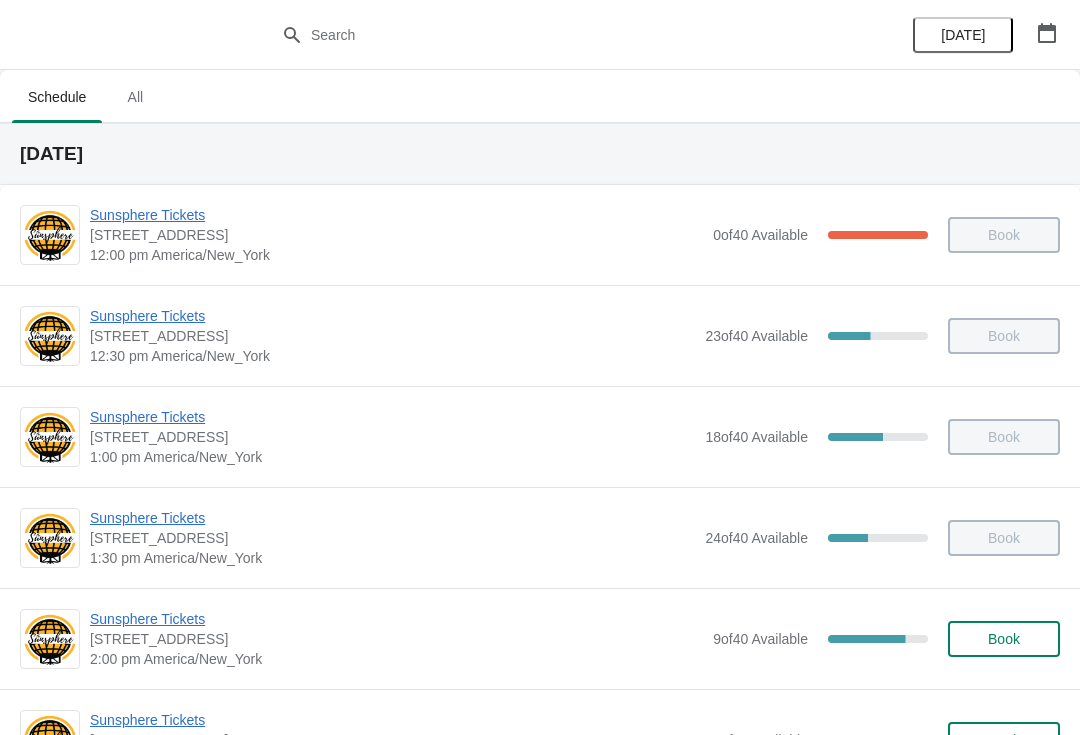scroll, scrollTop: 427, scrollLeft: 0, axis: vertical 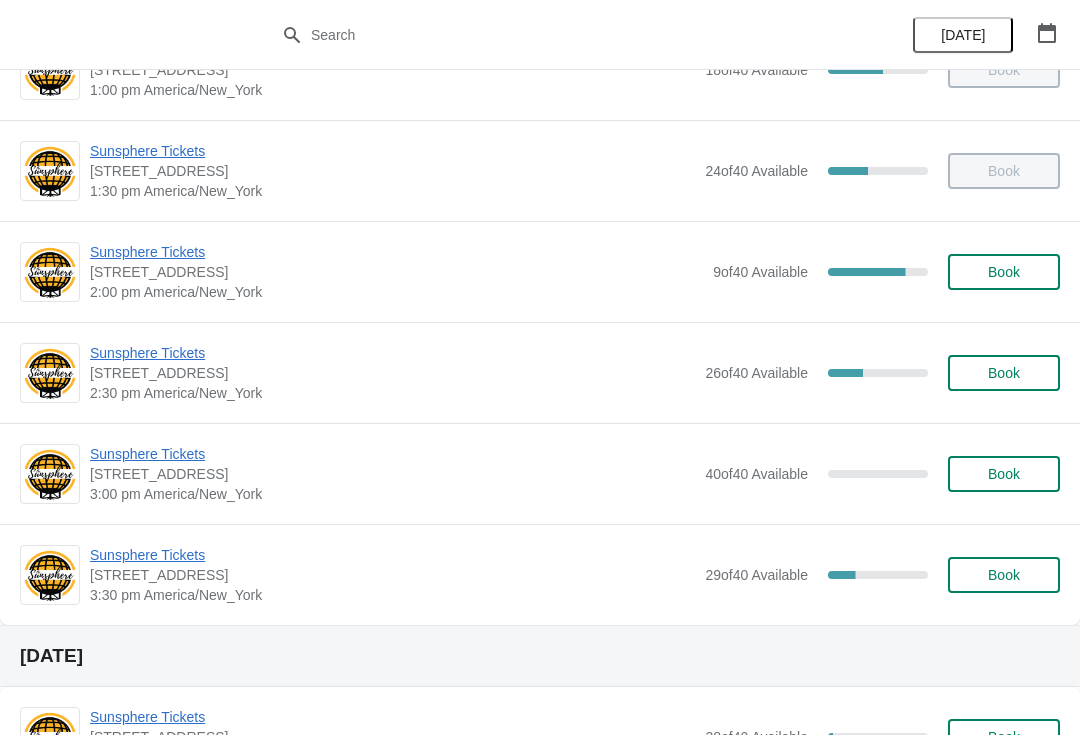 click on "Sunsphere Tickets [STREET_ADDRESS] 3:30 pm [GEOGRAPHIC_DATA]/New_York 29  of  40   Available 27.500000000000004 % Book" at bounding box center (540, 574) 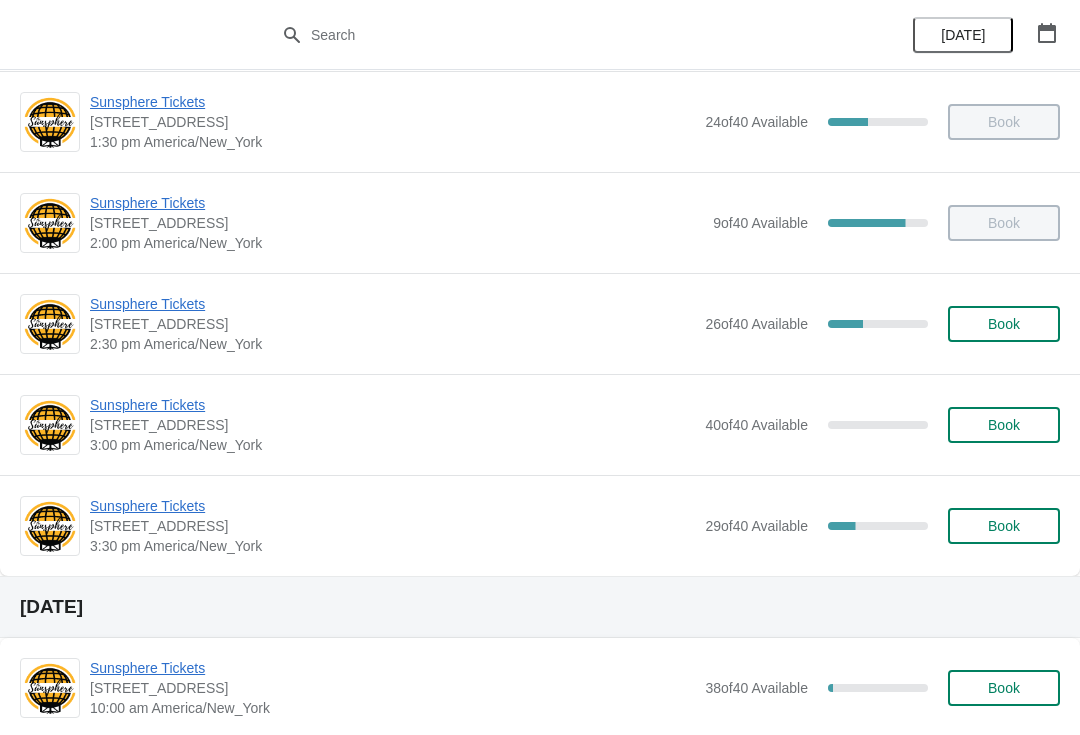 scroll, scrollTop: 488, scrollLeft: 0, axis: vertical 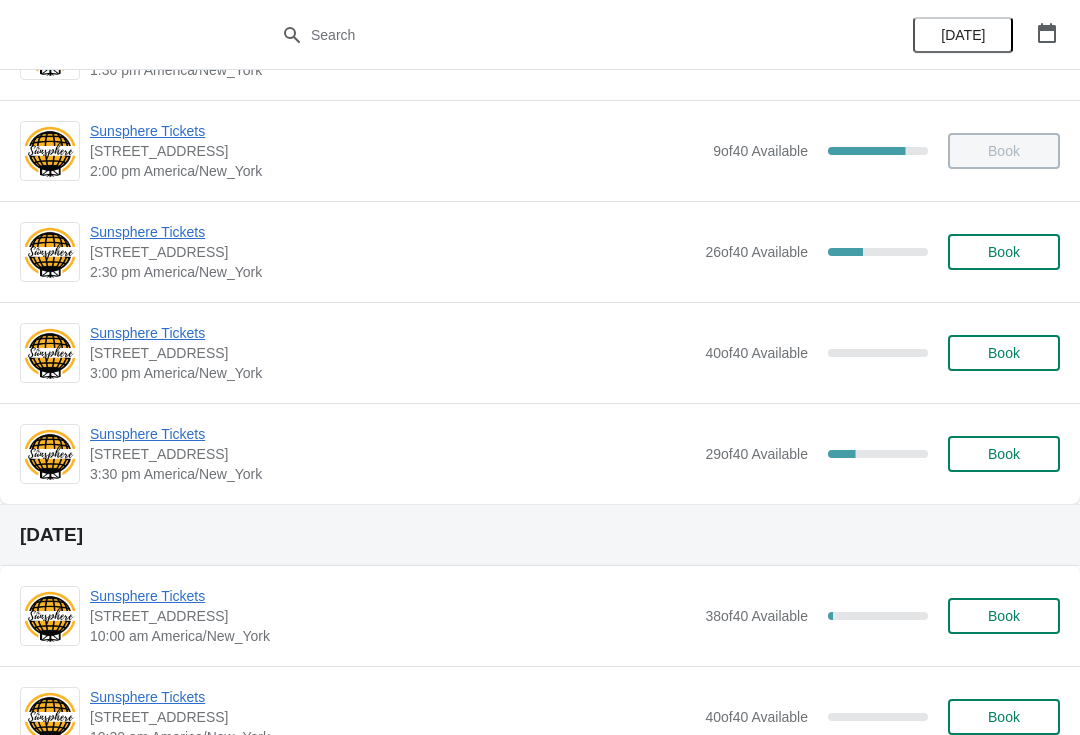 click on "Sunsphere Tickets 810 Clinch Avenue, Knoxville, TN, USA 3:30 pm America/New_York 29  of  40   Available 27.500000000000004 % Book" at bounding box center [540, 453] 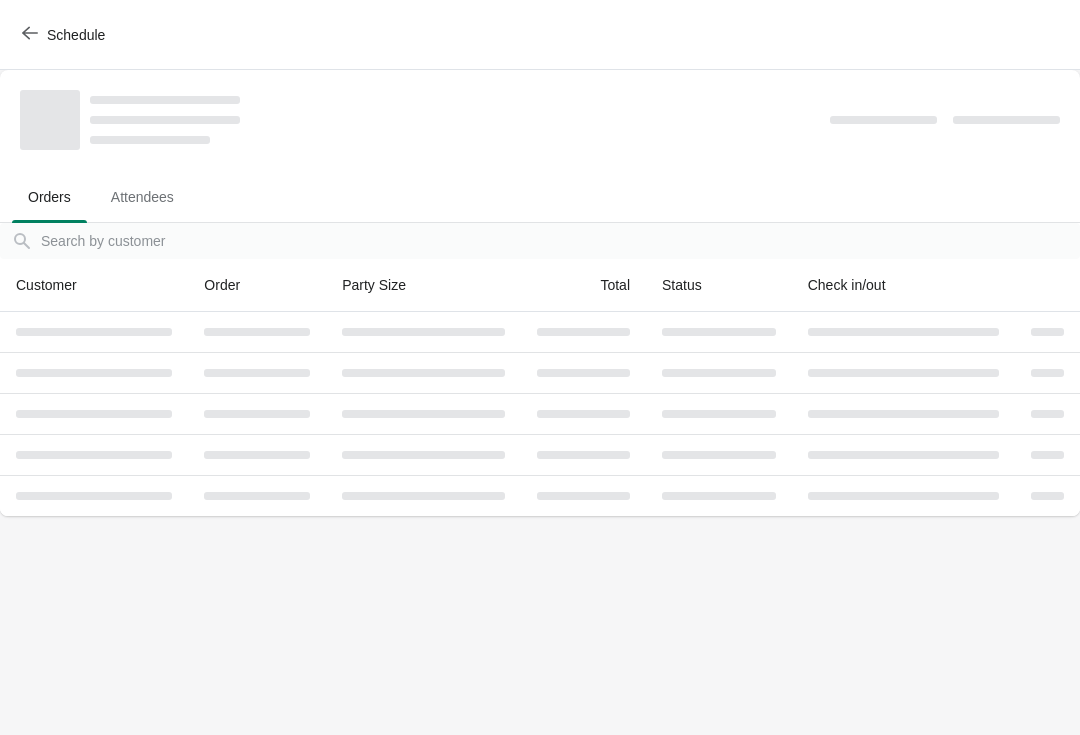 scroll, scrollTop: 0, scrollLeft: 0, axis: both 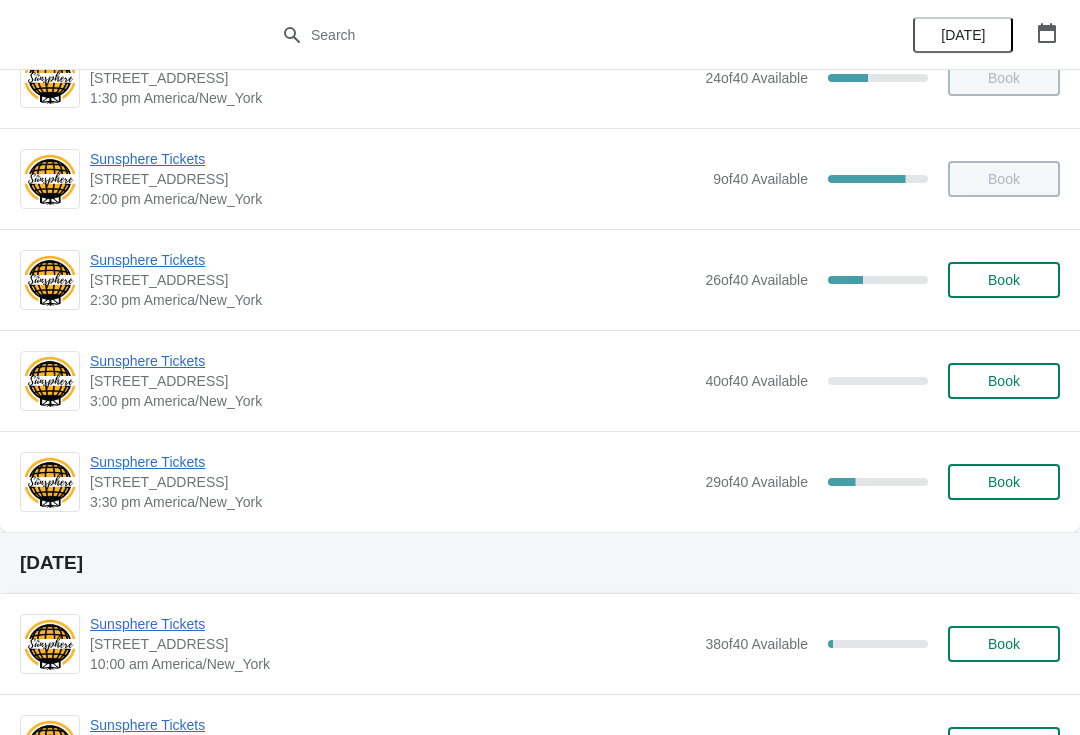 click on "Book" at bounding box center (1004, 280) 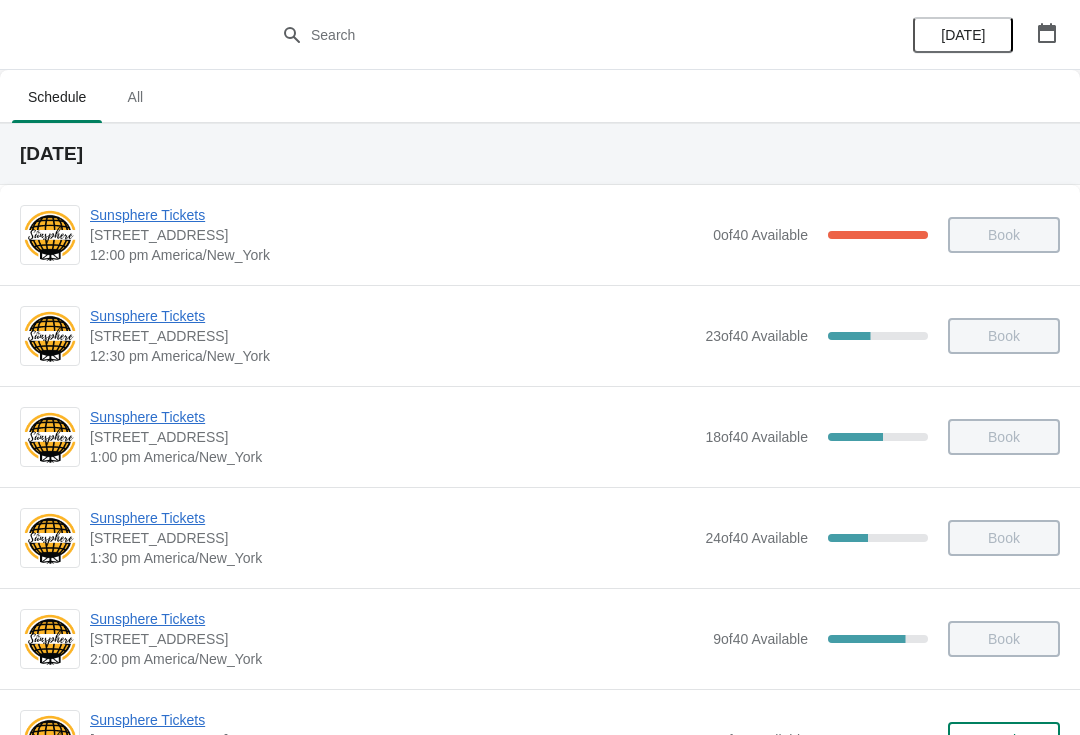scroll, scrollTop: 460, scrollLeft: 0, axis: vertical 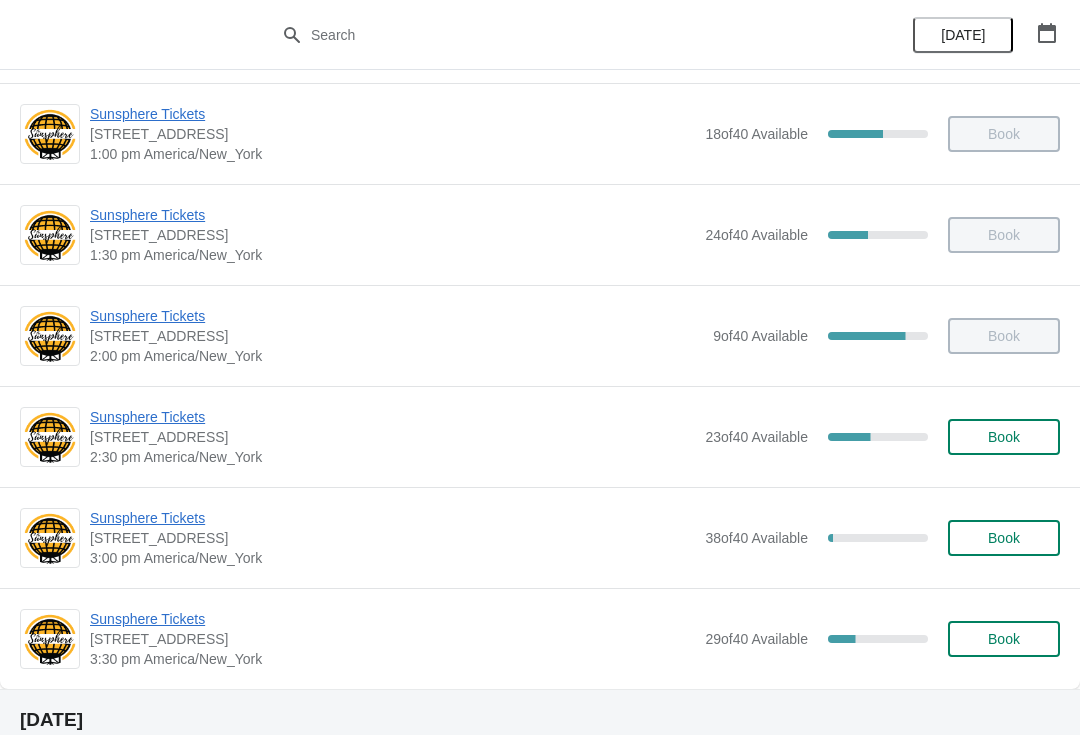 click on "Book" at bounding box center [1004, 437] 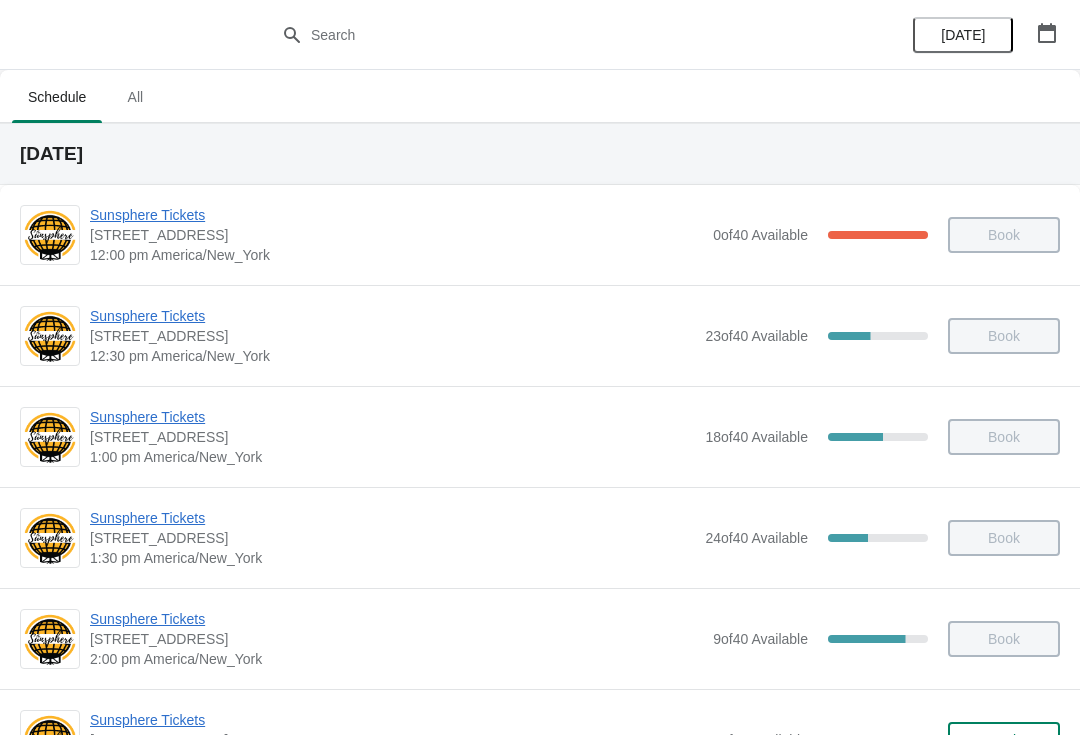scroll, scrollTop: 303, scrollLeft: 0, axis: vertical 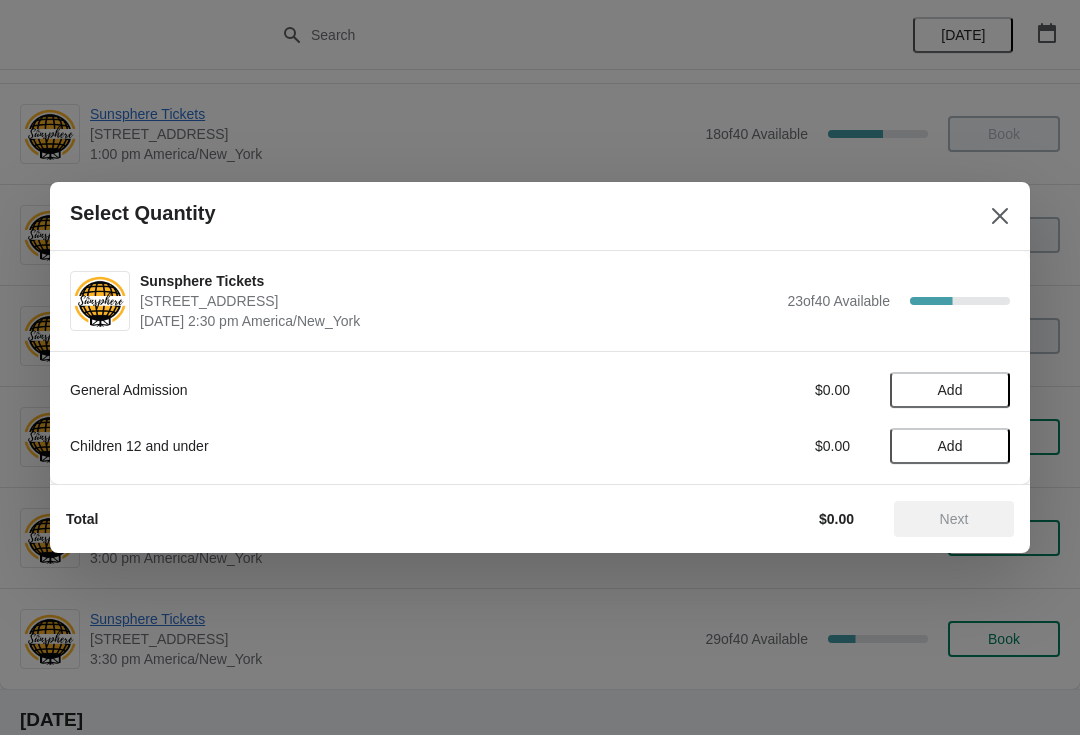 click on "Add" at bounding box center [950, 390] 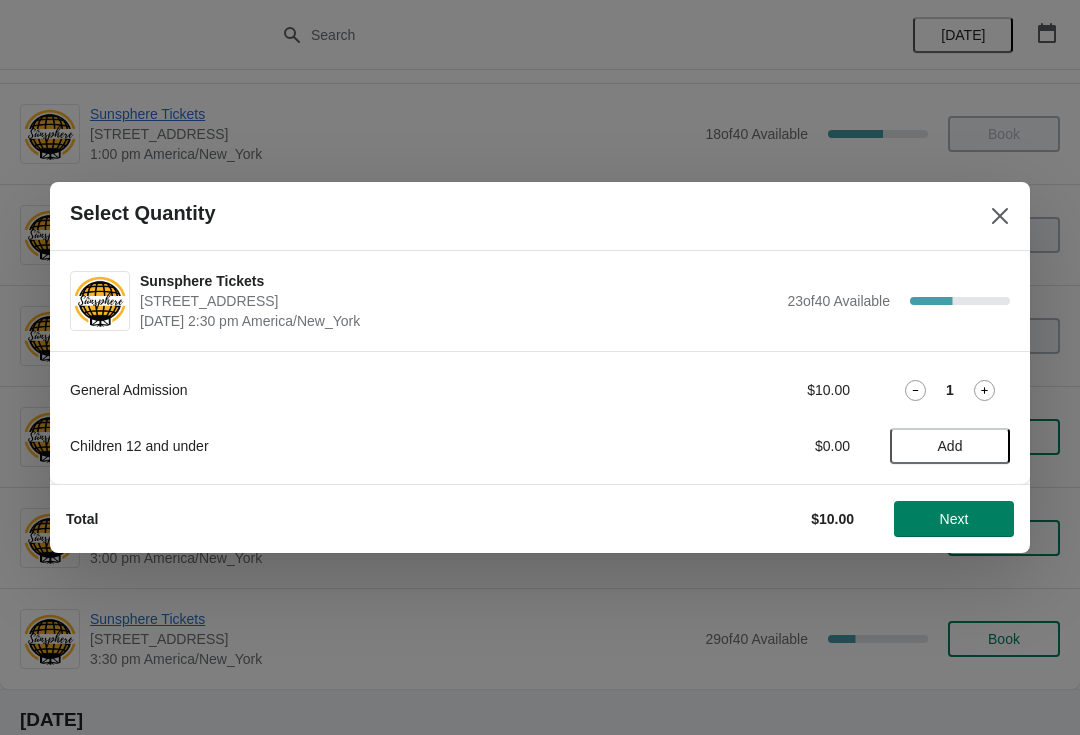click 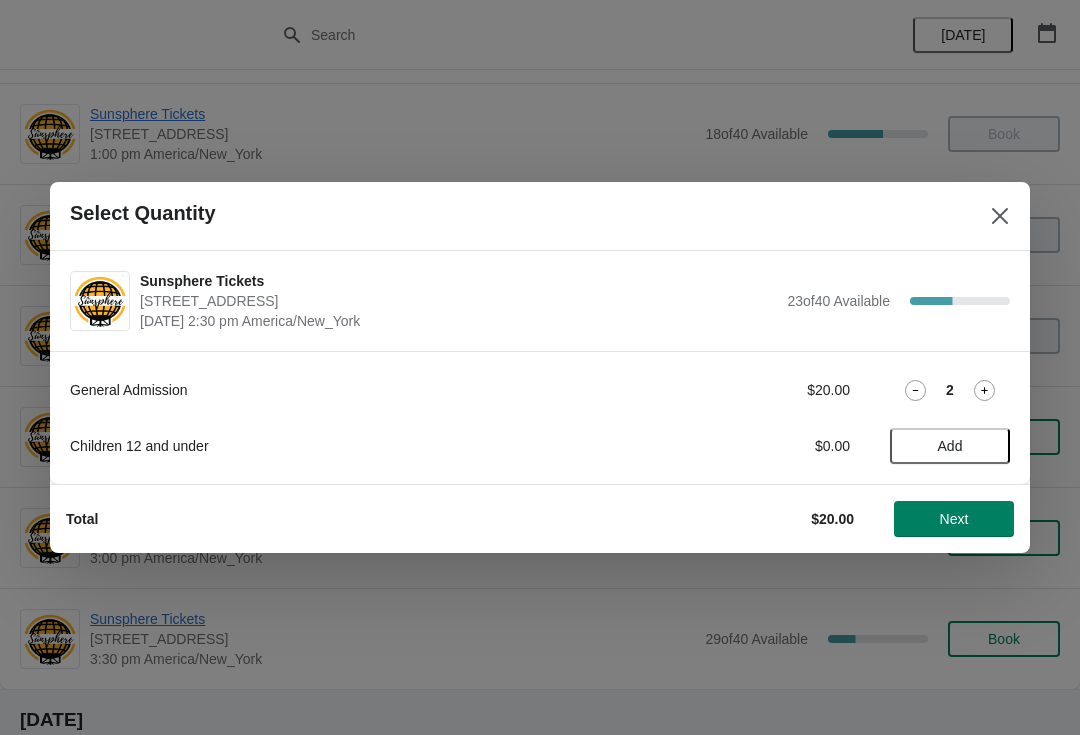 click 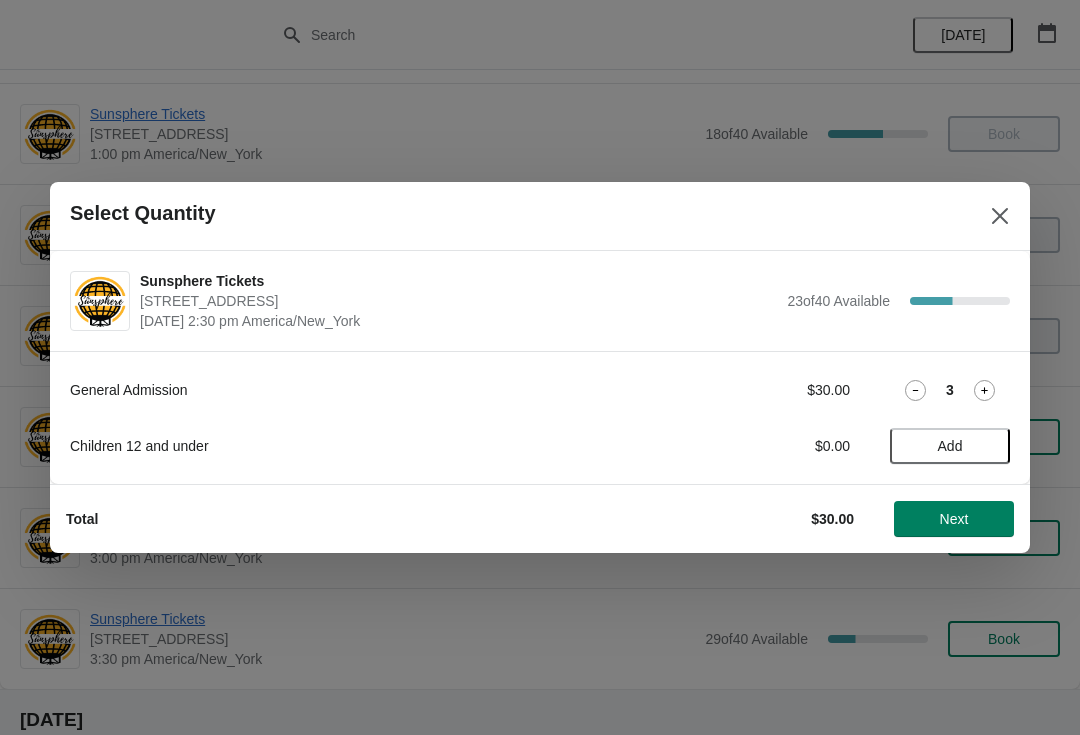 click 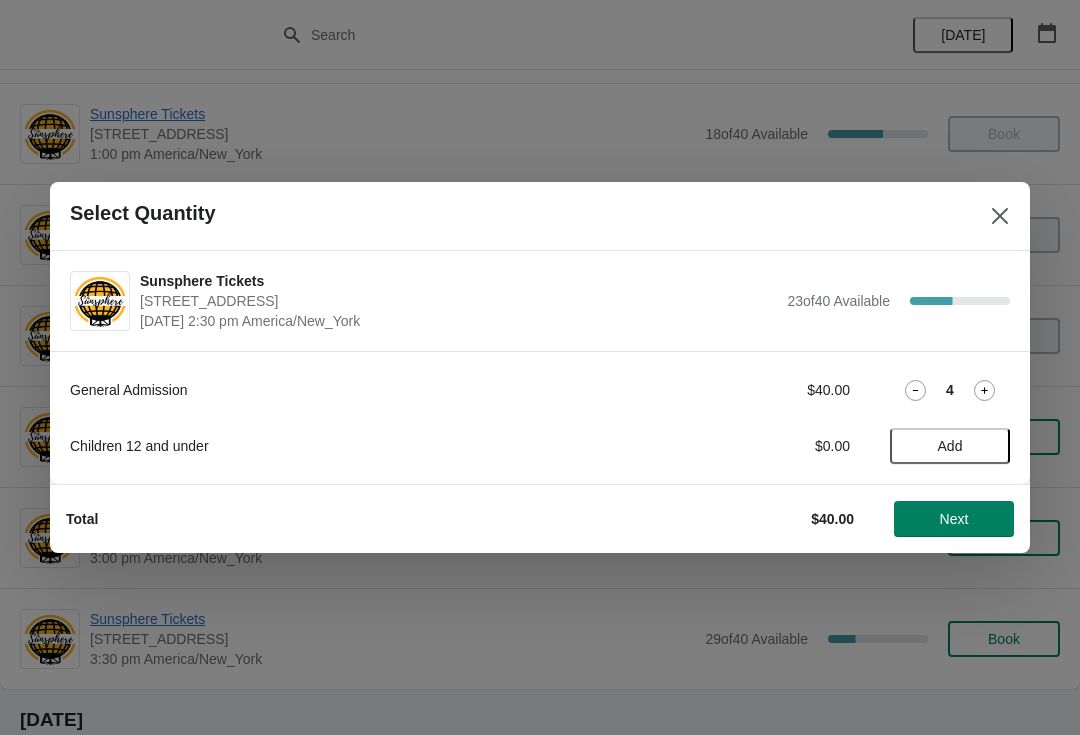 click on "Next" at bounding box center [954, 519] 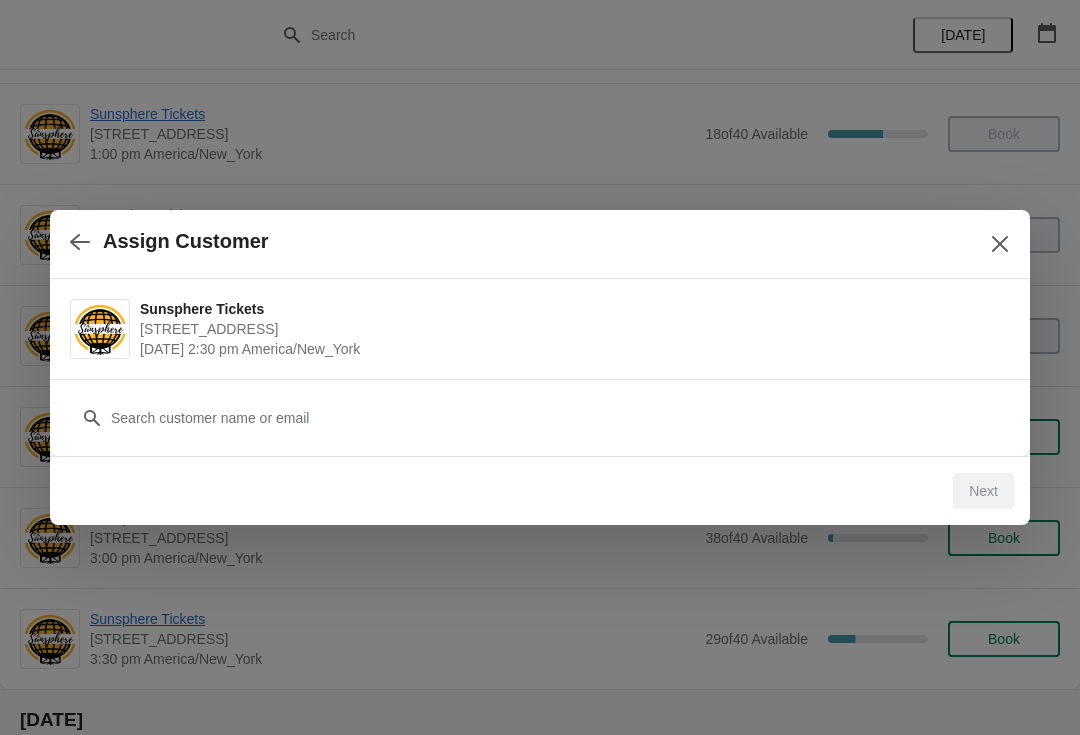 click on "Customer" at bounding box center (540, 408) 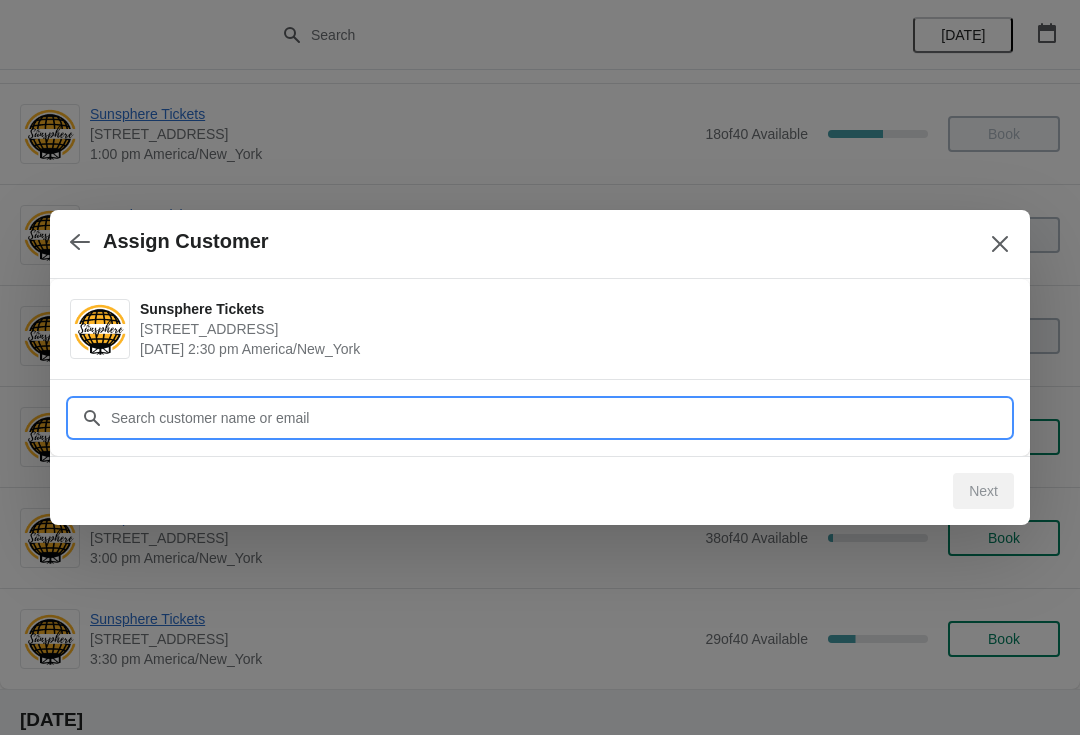click on "Customer" at bounding box center [560, 418] 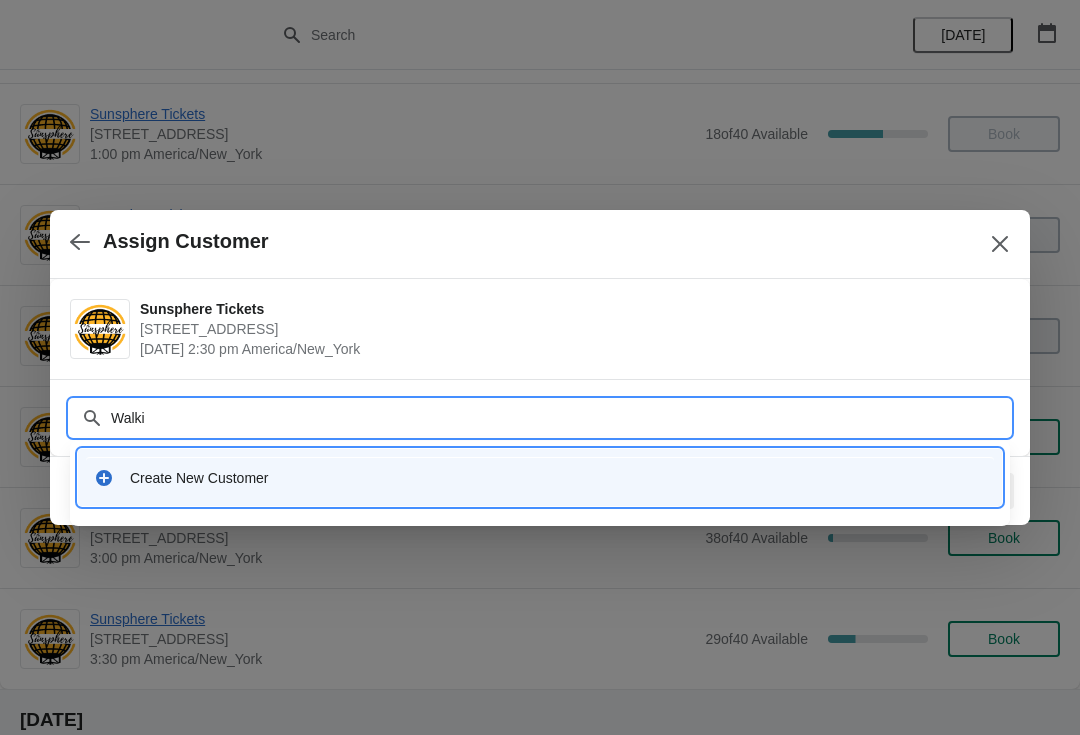 type on "Walkin" 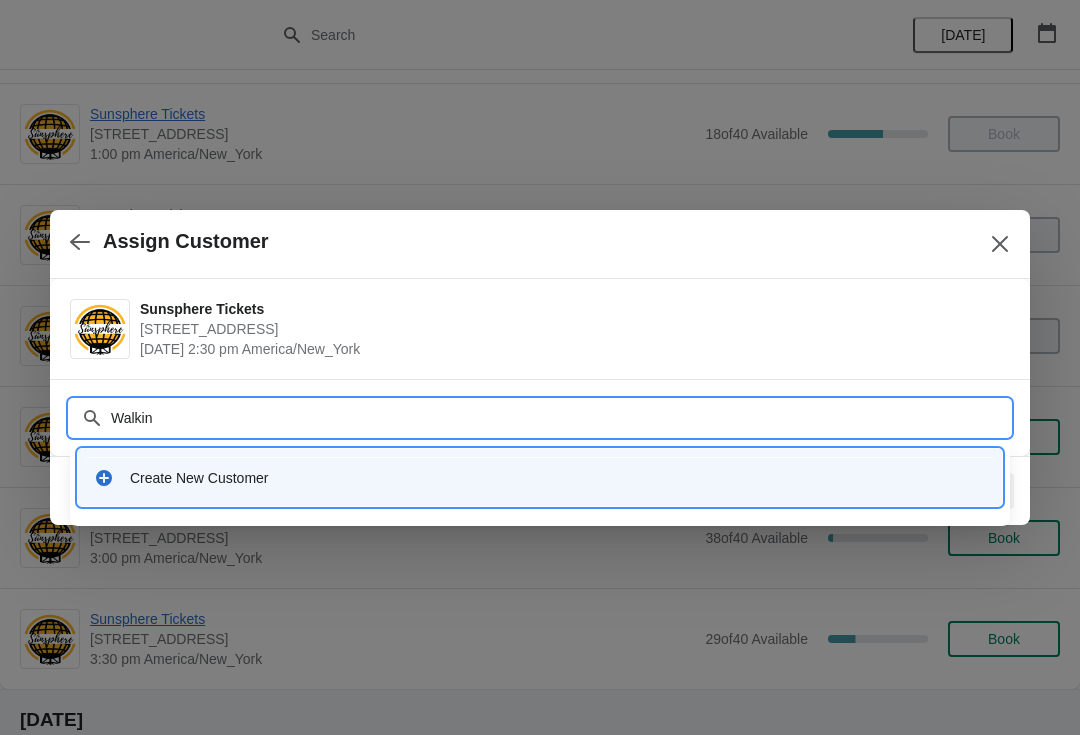 click on "Create New Customer" at bounding box center (558, 478) 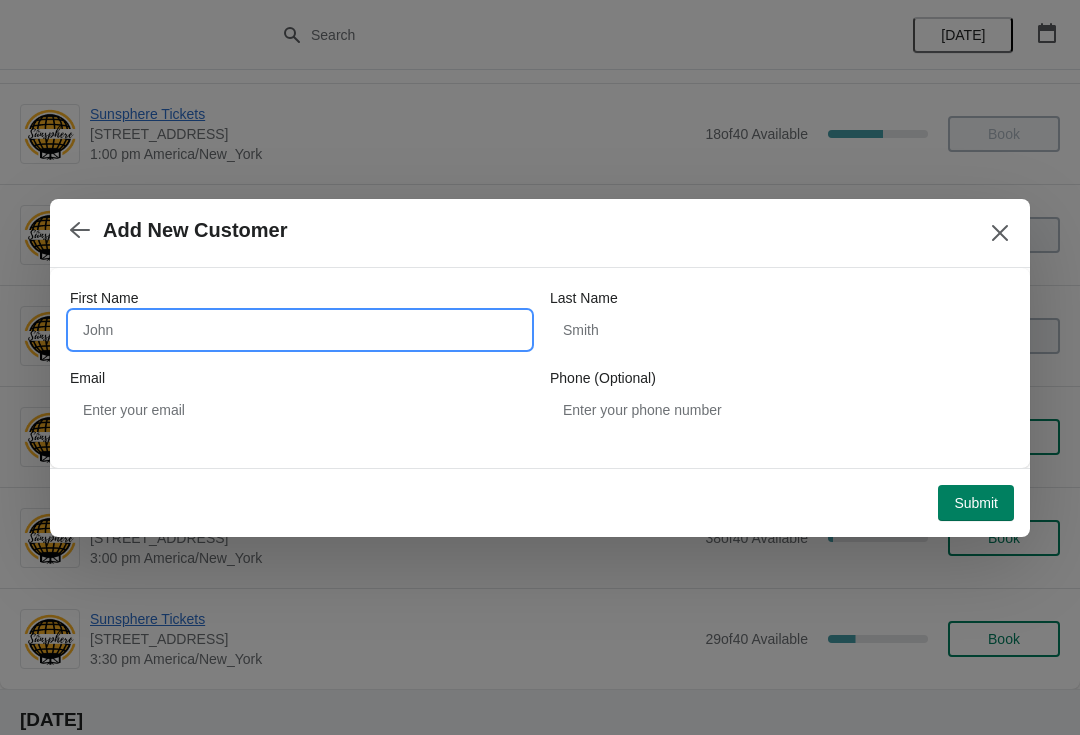 click on "First Name" at bounding box center (300, 330) 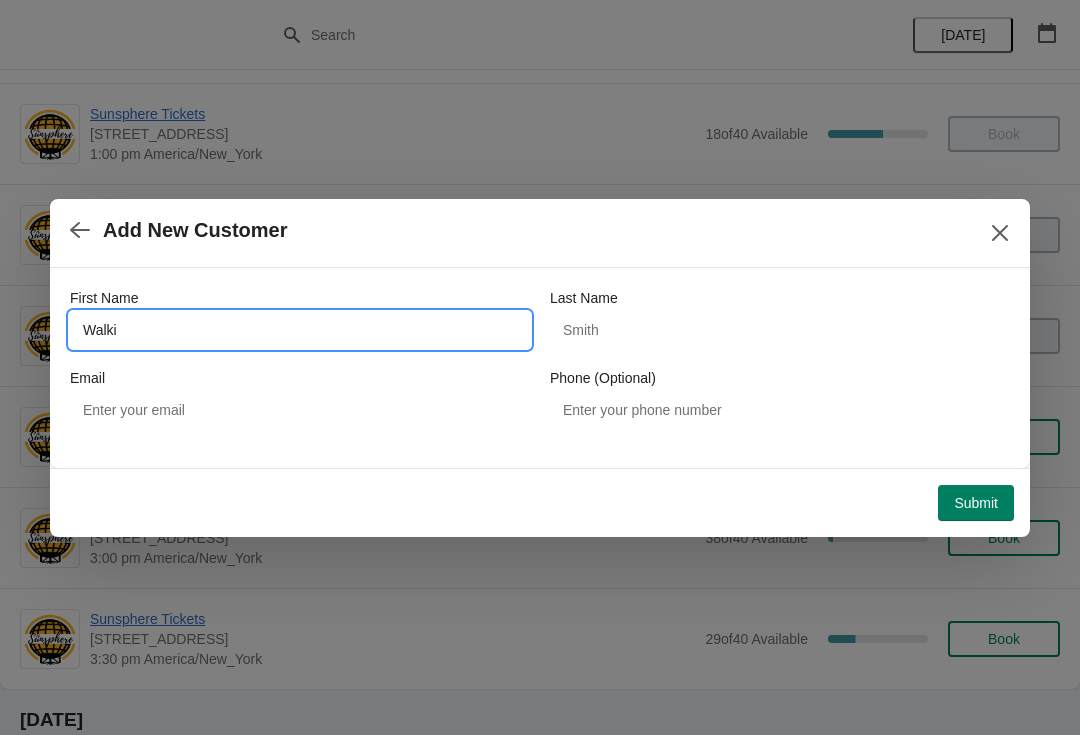 type on "Walkin" 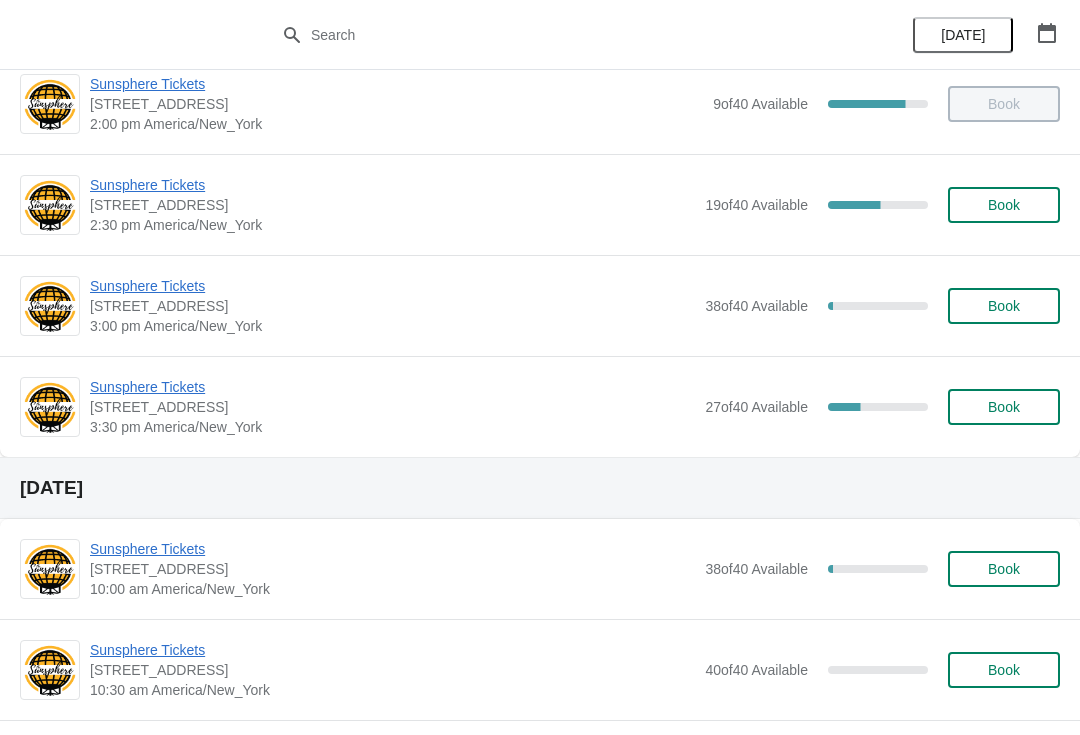scroll, scrollTop: 428, scrollLeft: 0, axis: vertical 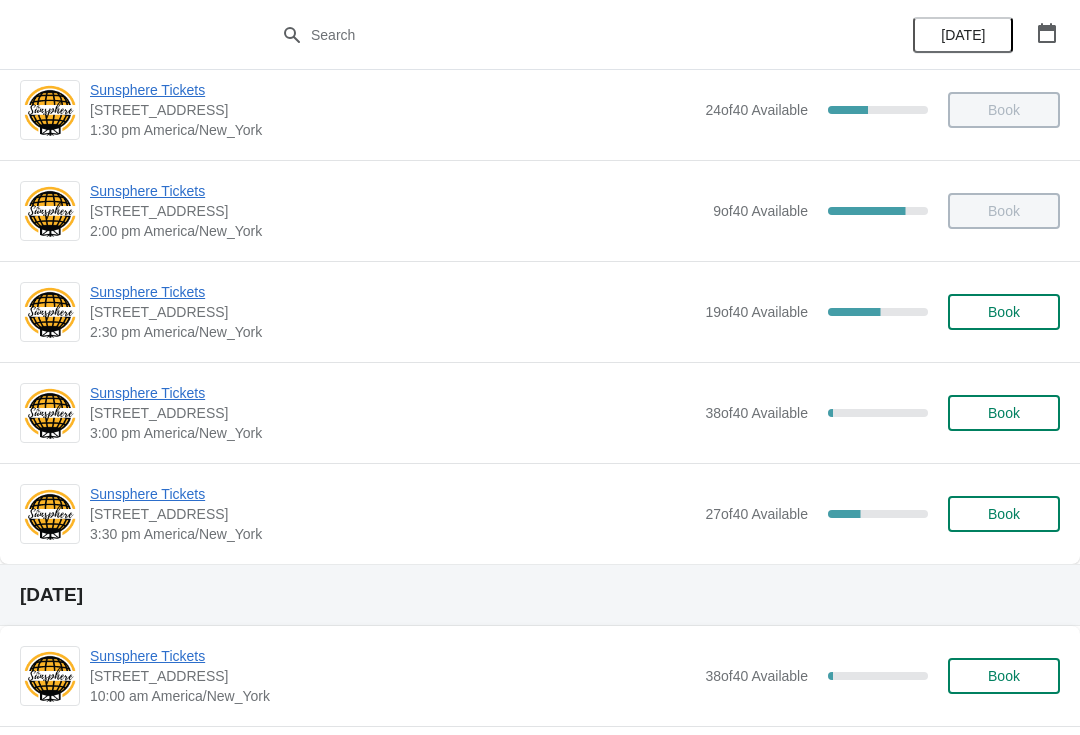 click on "Book" at bounding box center [1004, 312] 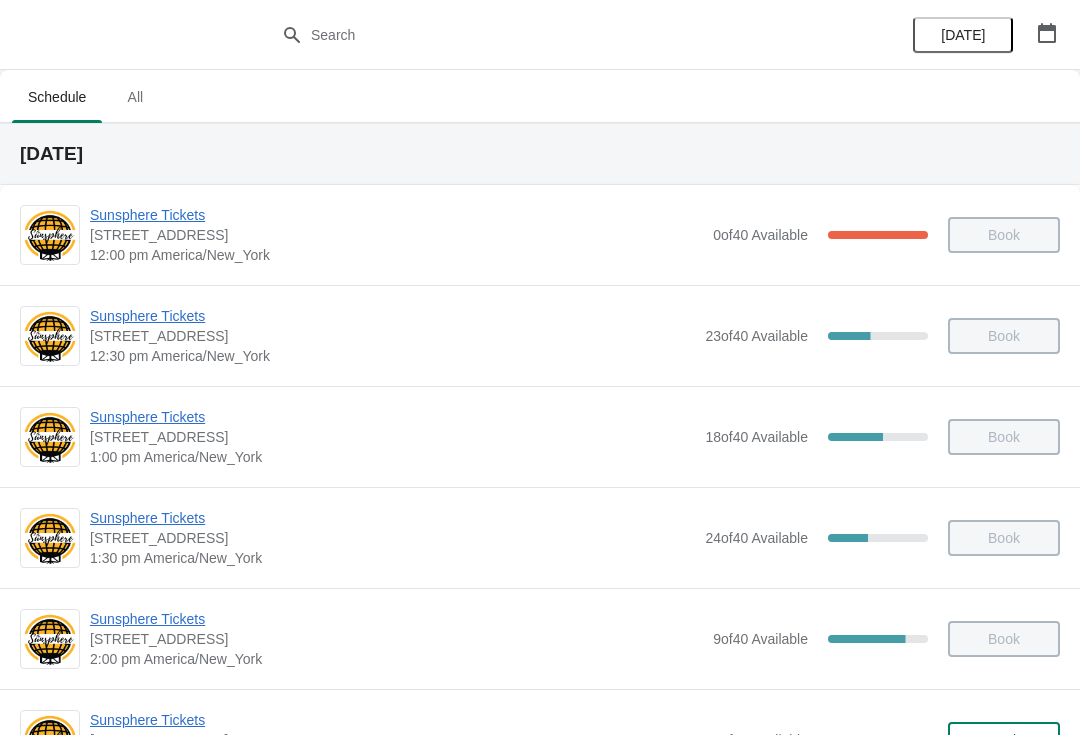scroll, scrollTop: 428, scrollLeft: 0, axis: vertical 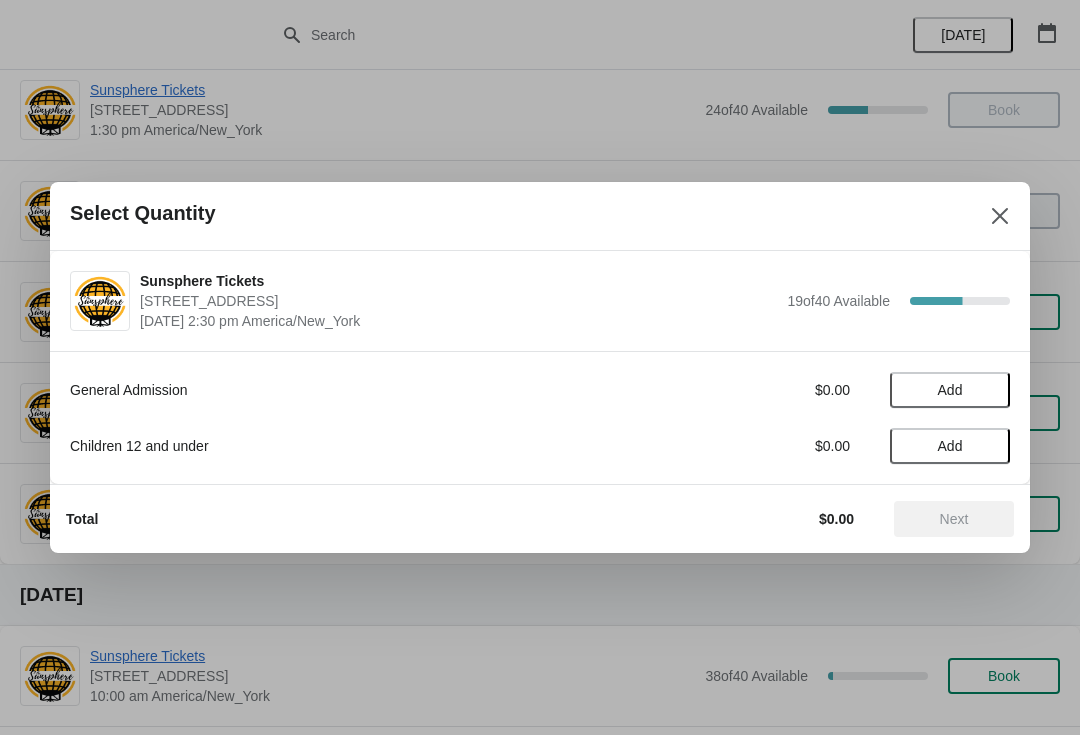 click on "Add" at bounding box center (950, 390) 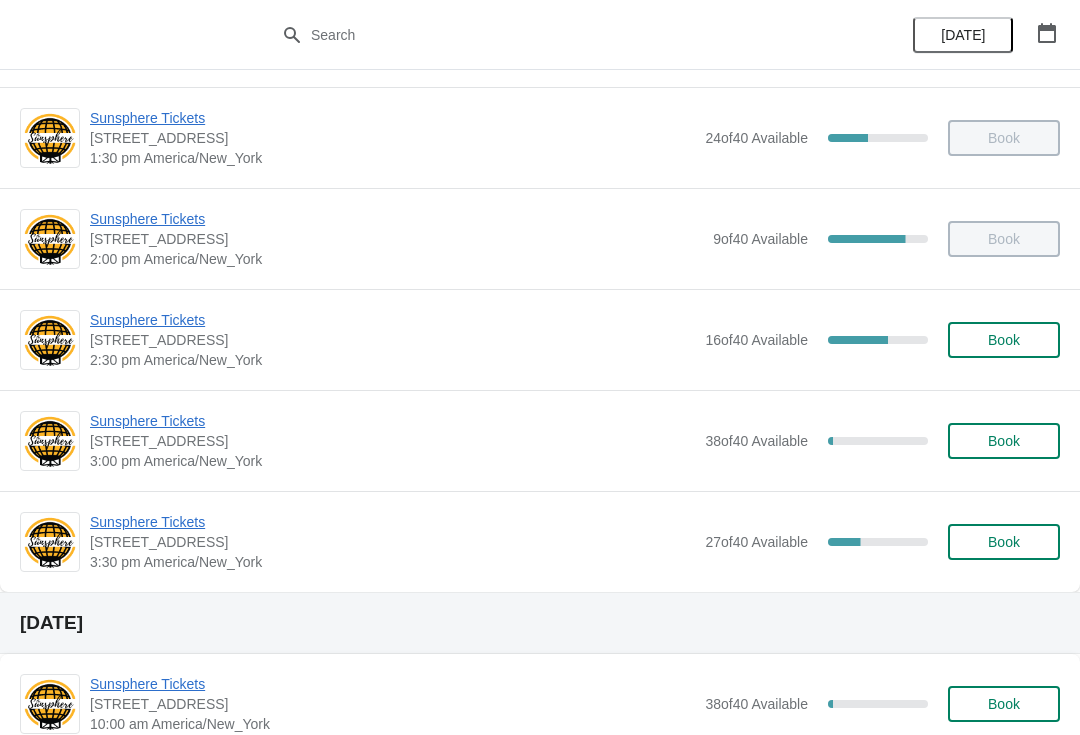 scroll, scrollTop: 398, scrollLeft: 0, axis: vertical 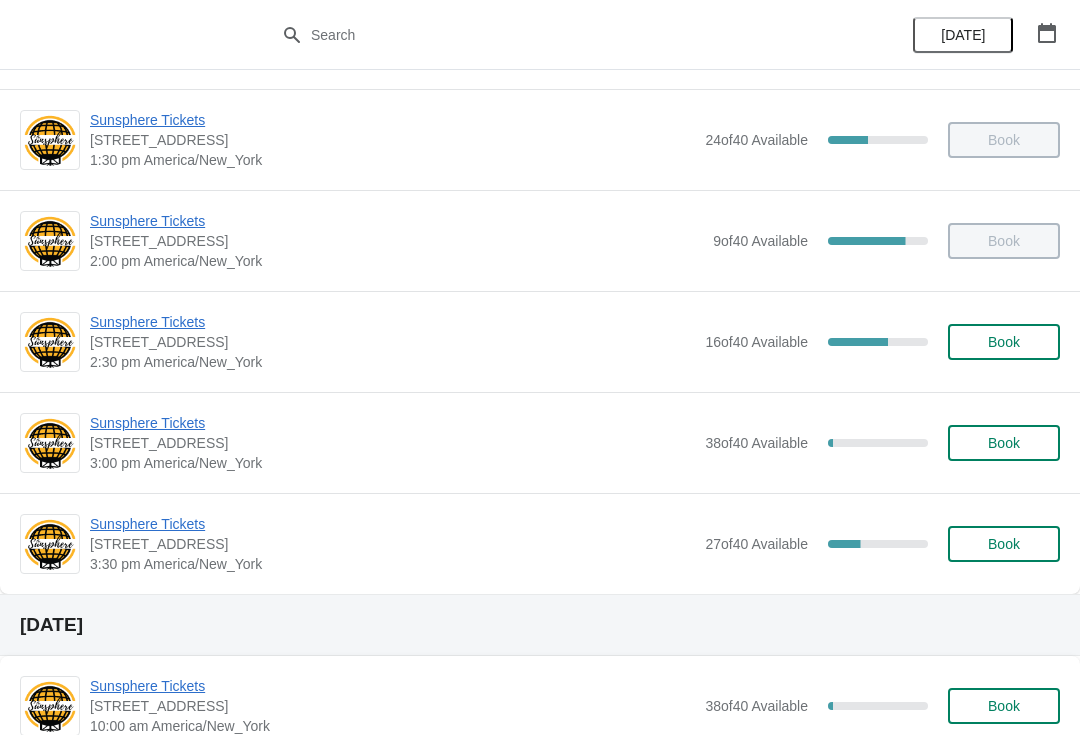 click on "Book" at bounding box center [1004, 443] 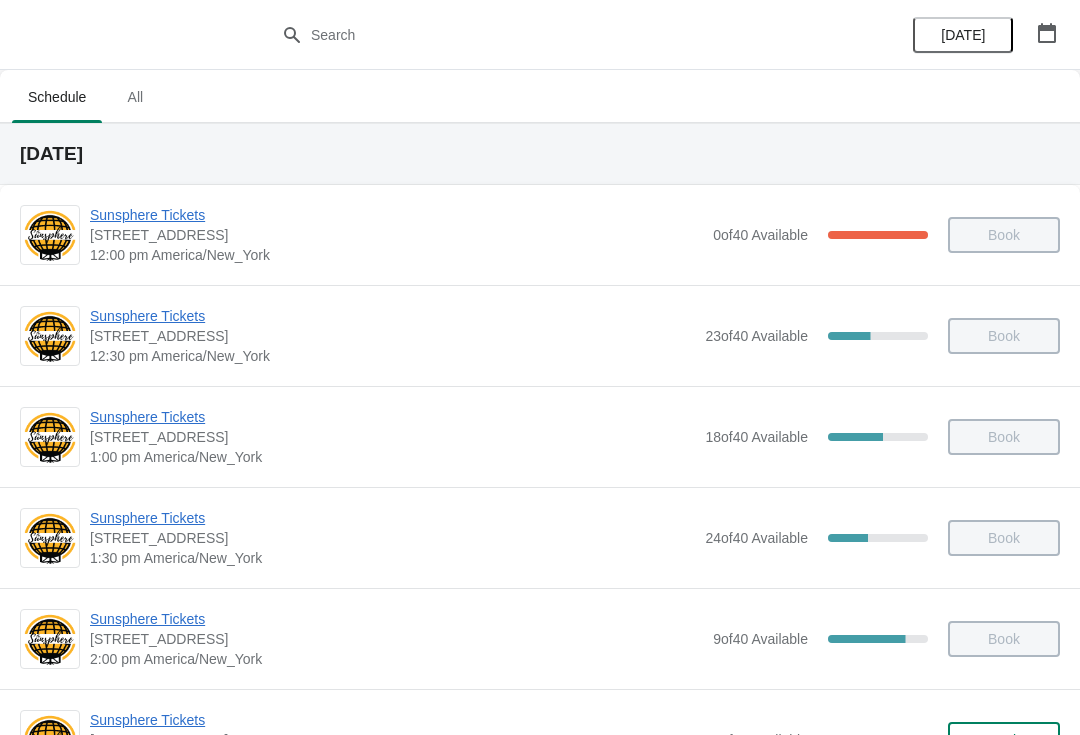 scroll, scrollTop: 398, scrollLeft: 0, axis: vertical 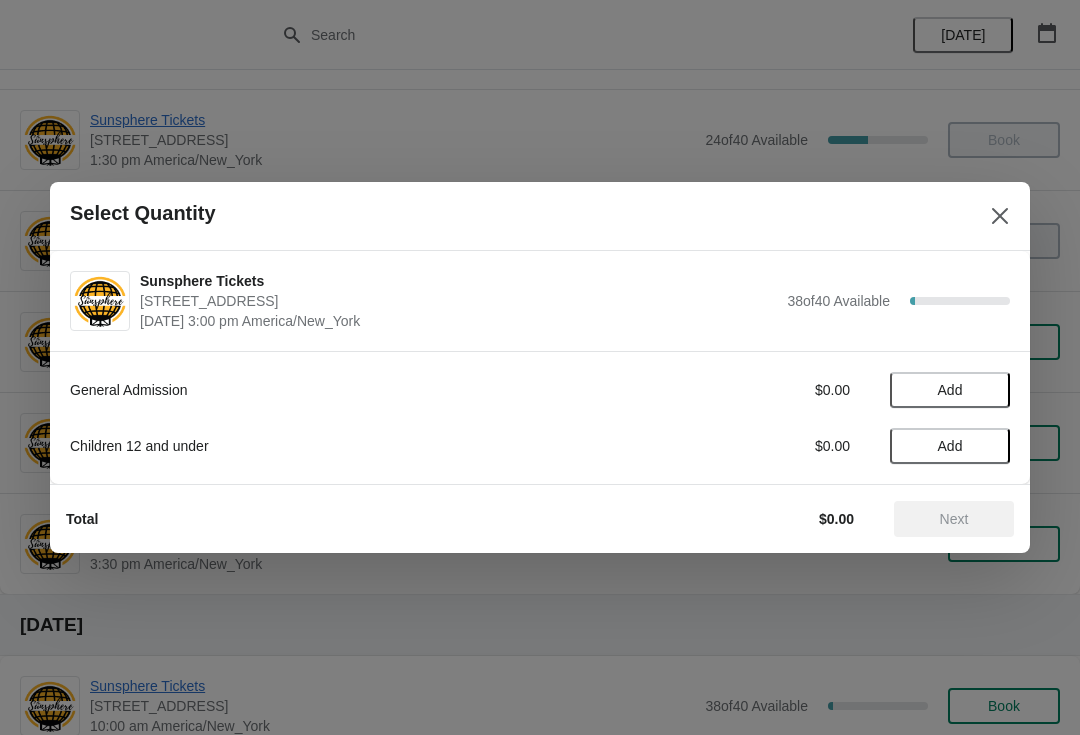 click on "Add" at bounding box center [950, 390] 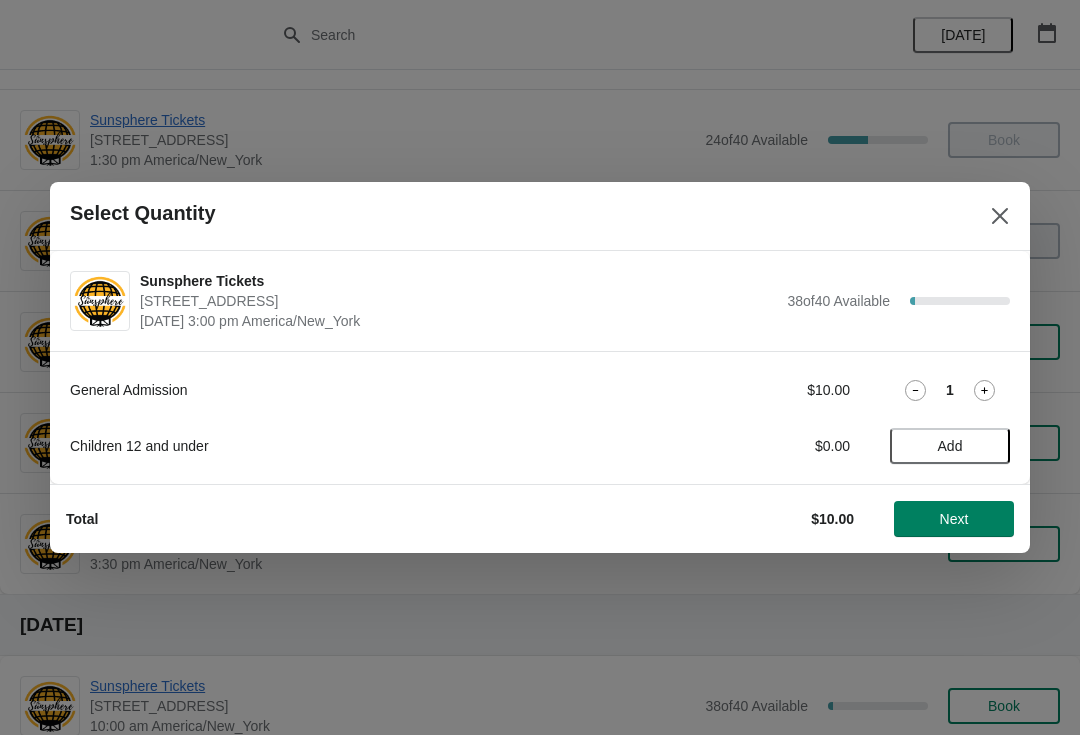 click 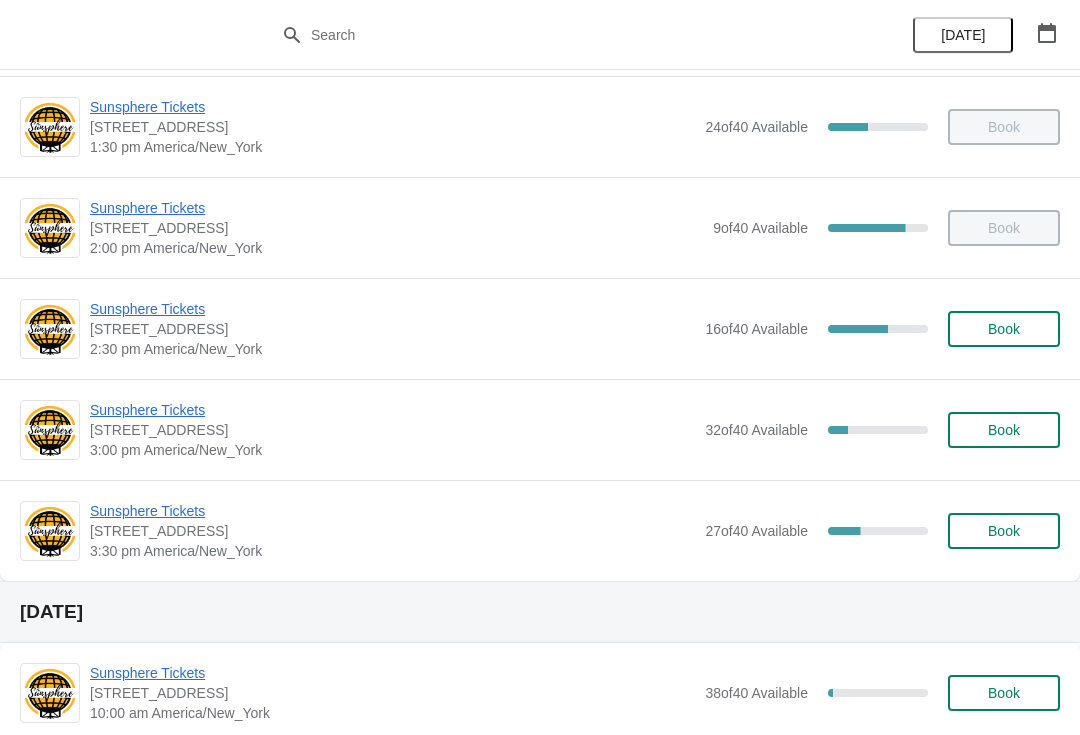 scroll, scrollTop: 400, scrollLeft: 0, axis: vertical 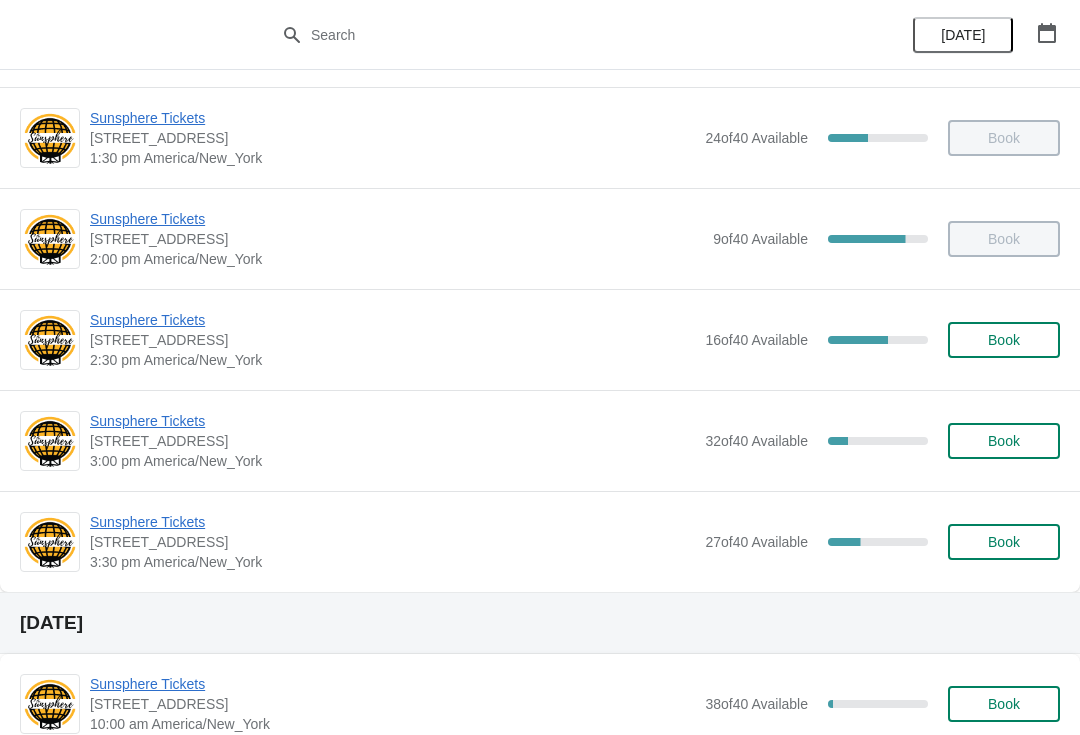 click on "Book" at bounding box center [1004, 441] 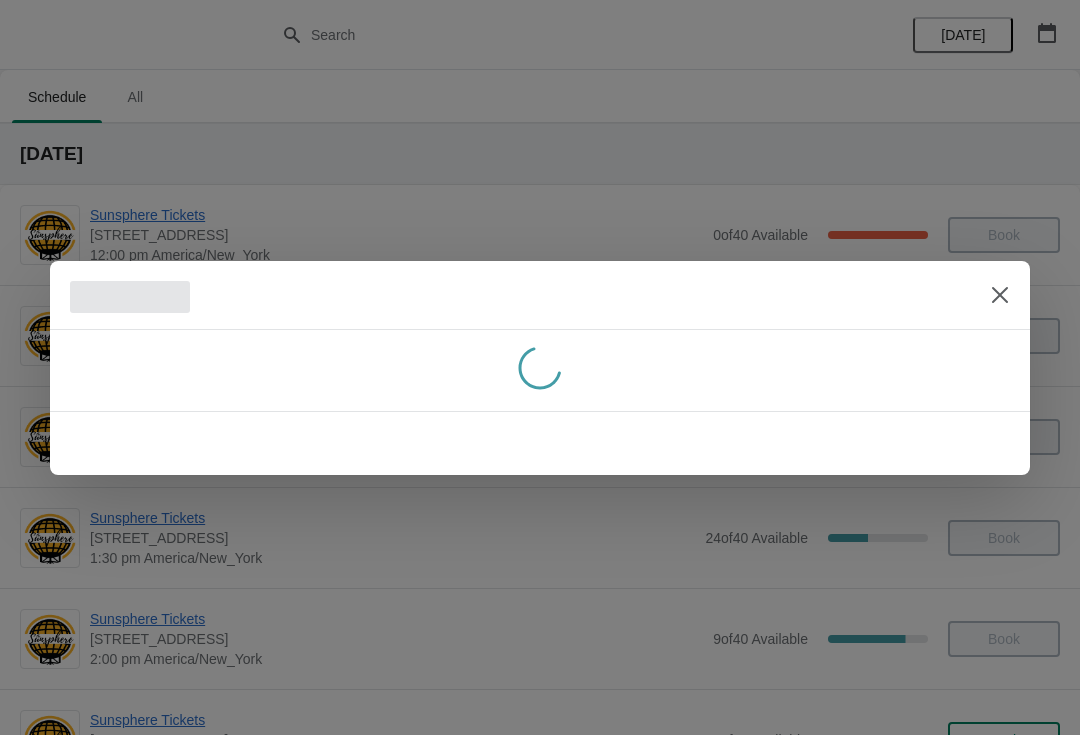 scroll, scrollTop: 0, scrollLeft: 0, axis: both 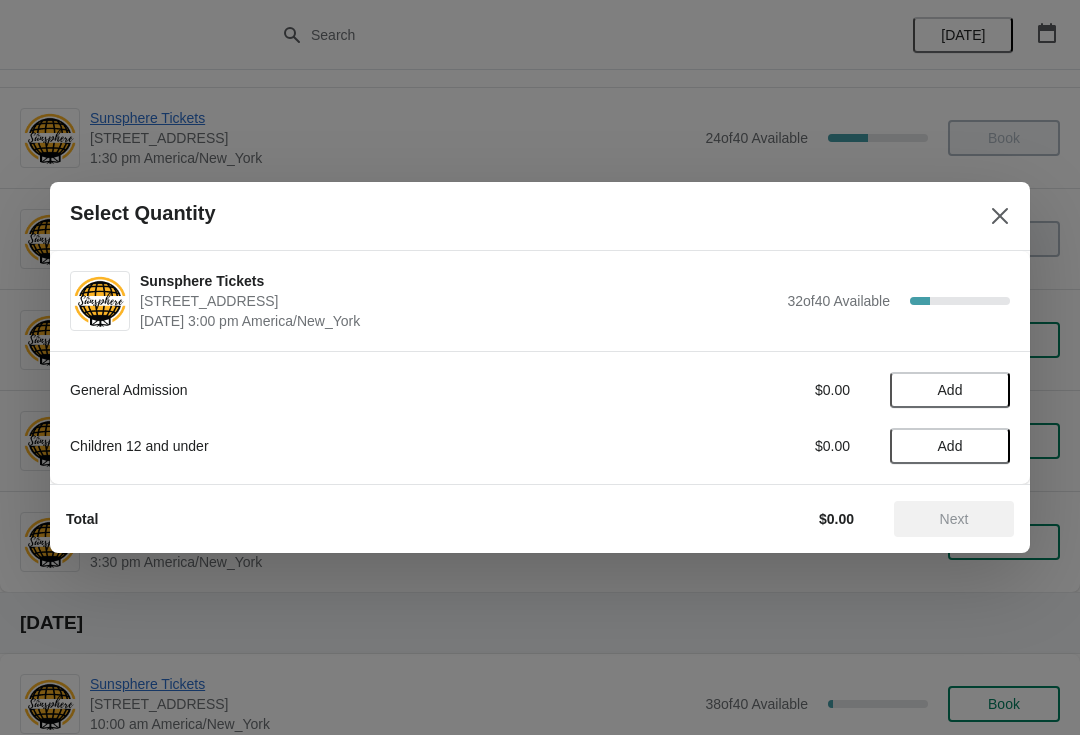 click on "Add" at bounding box center (950, 390) 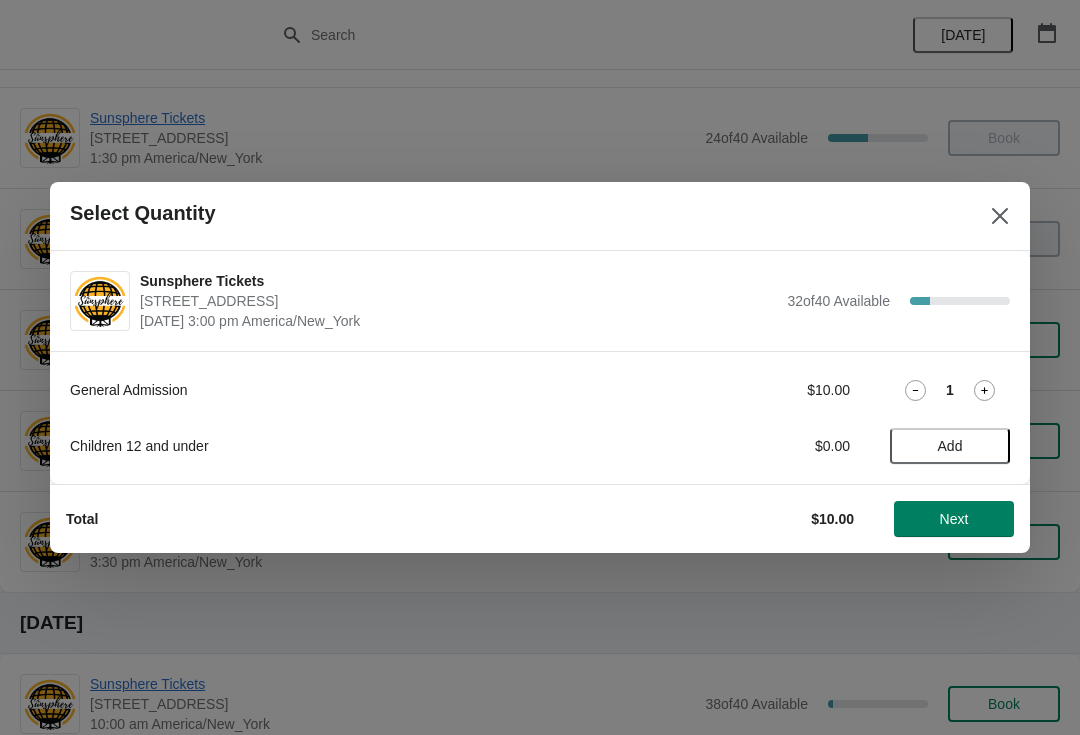 click 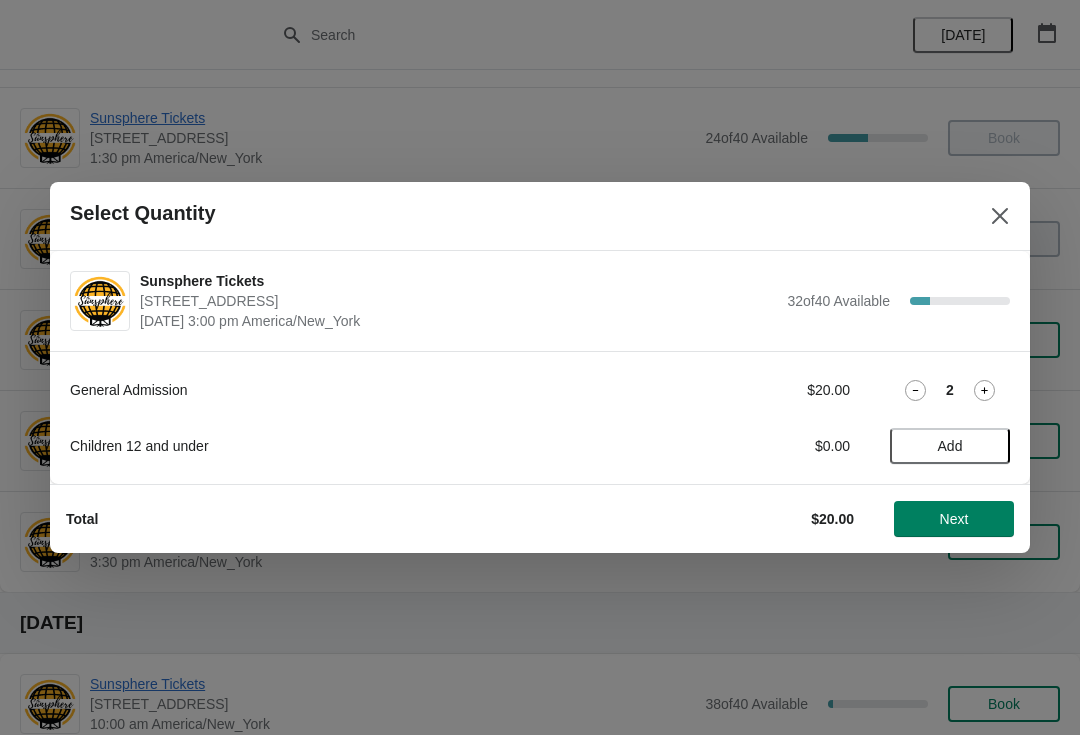 click 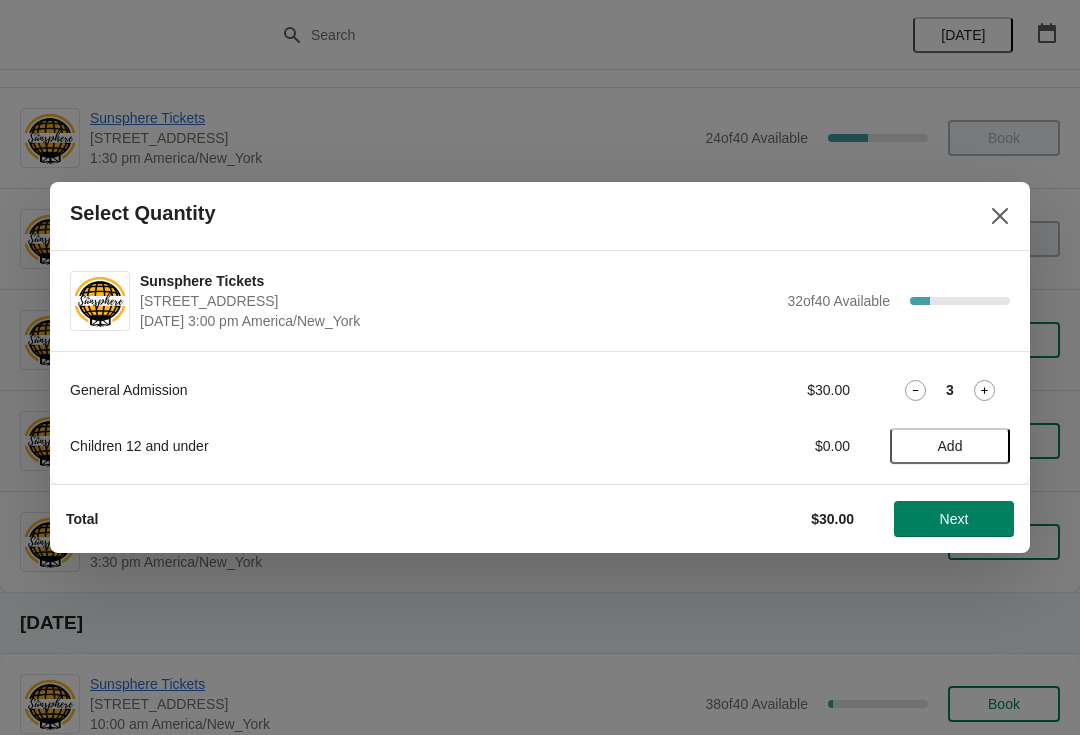 click on "Next" at bounding box center (954, 519) 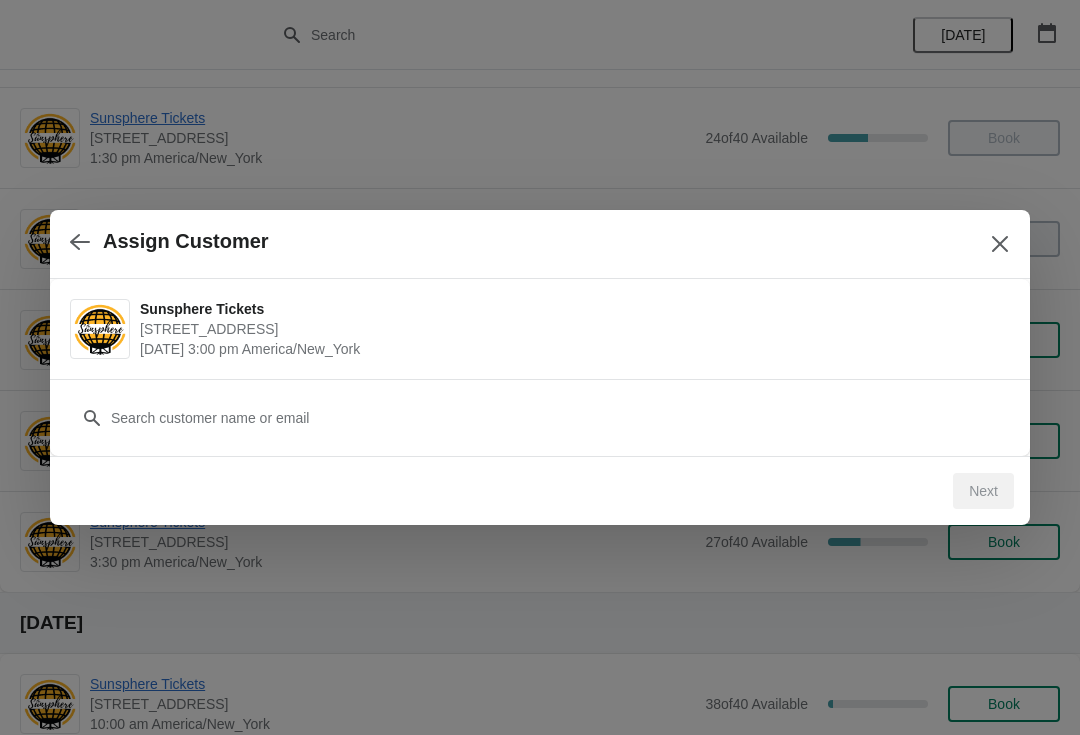 click on "Sunsphere Tickets [STREET_ADDRESS] [DATE] 3:00 pm America/New_York" at bounding box center [540, 329] 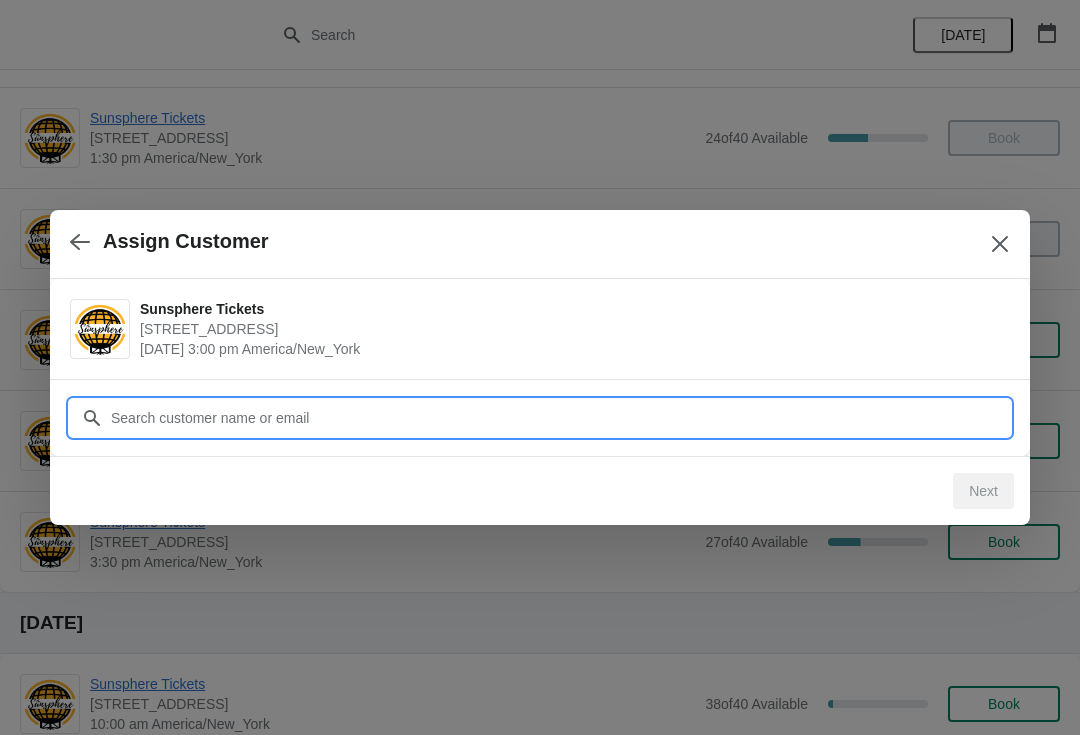 click on "Customer" at bounding box center [560, 418] 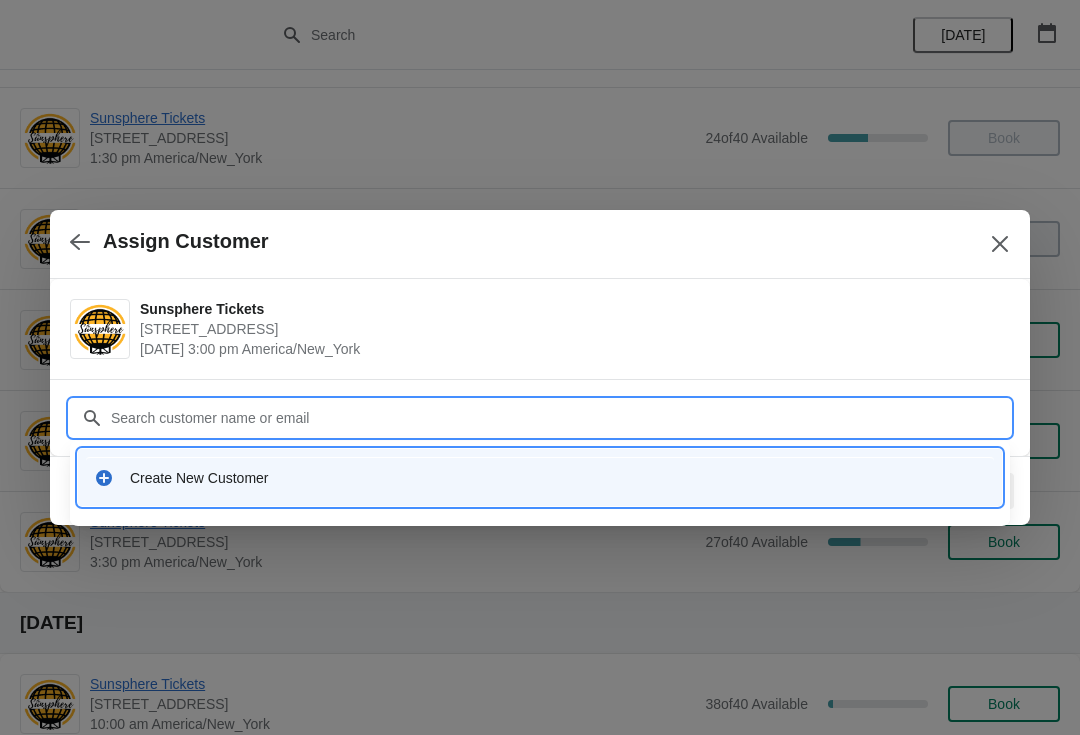 click on "Create New Customer" at bounding box center [558, 478] 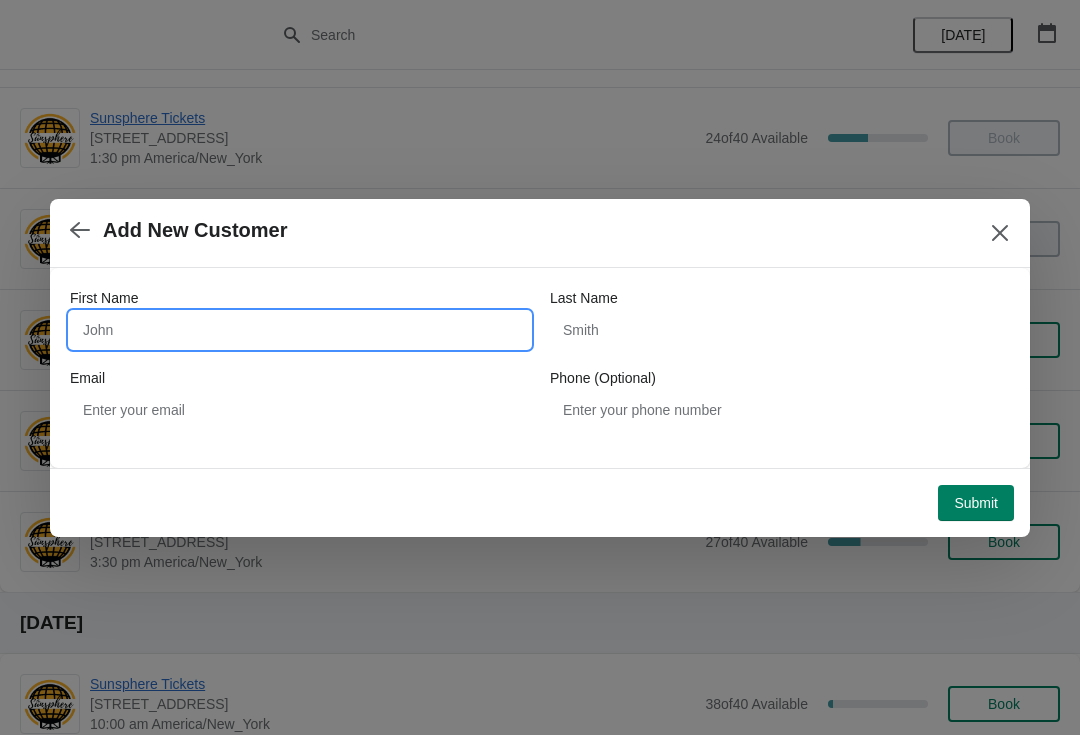 click on "First Name" at bounding box center (300, 330) 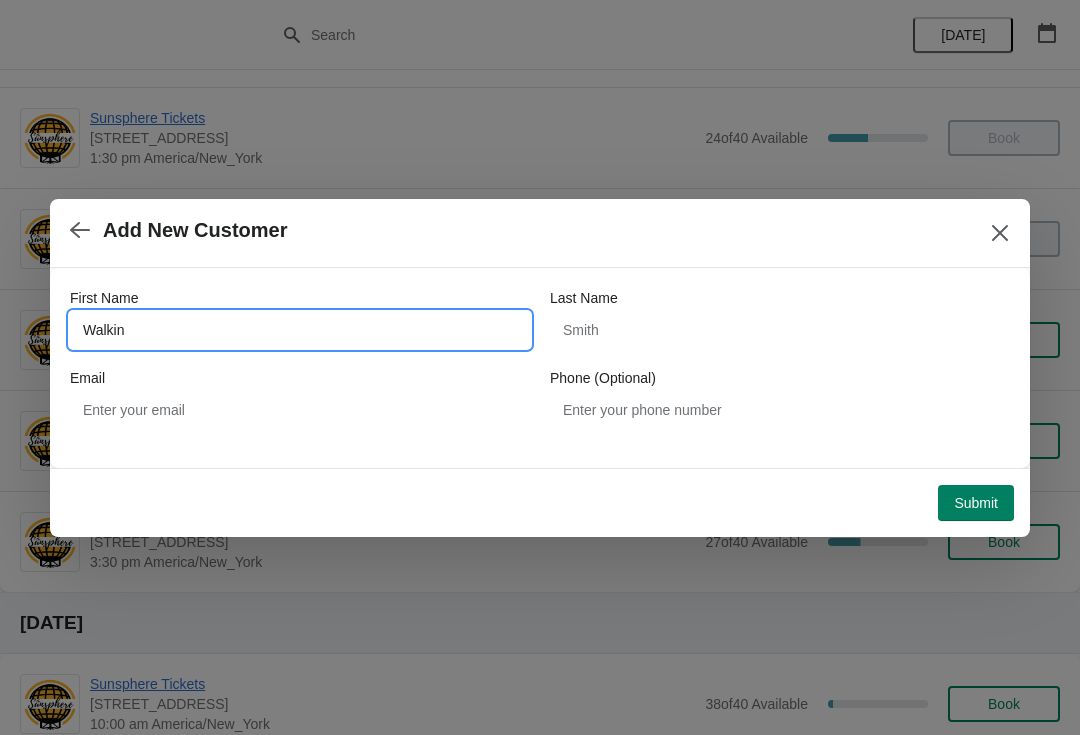 type on "Walkin" 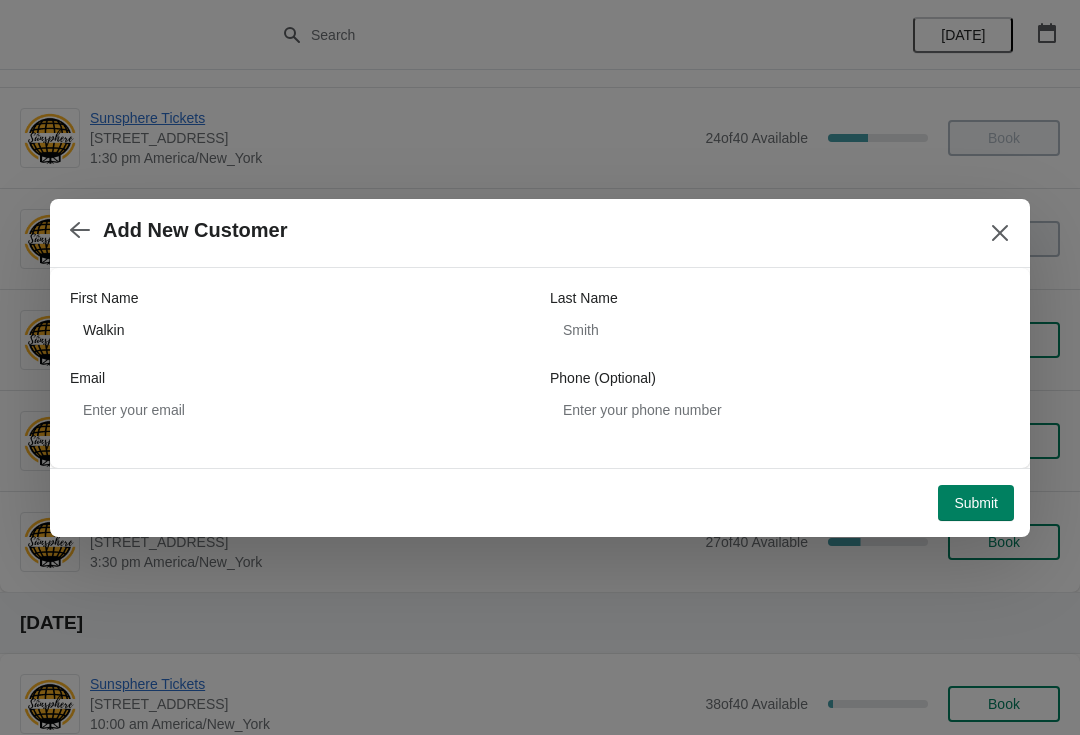 click on "Submit" at bounding box center [976, 503] 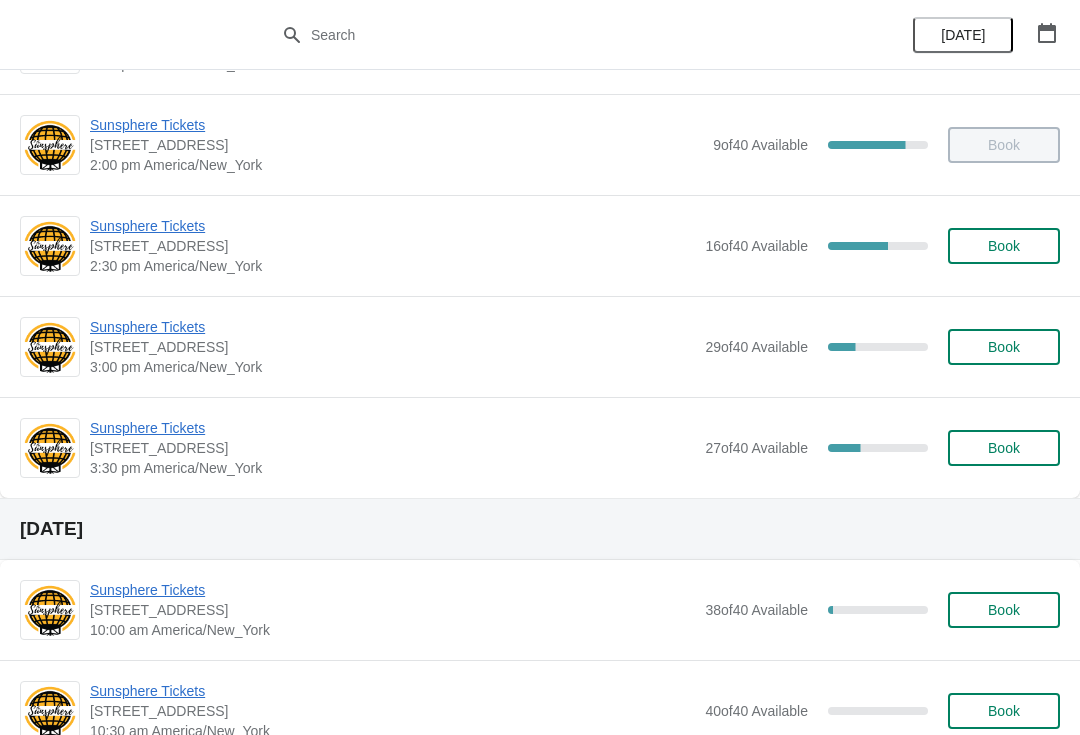 scroll, scrollTop: 492, scrollLeft: 0, axis: vertical 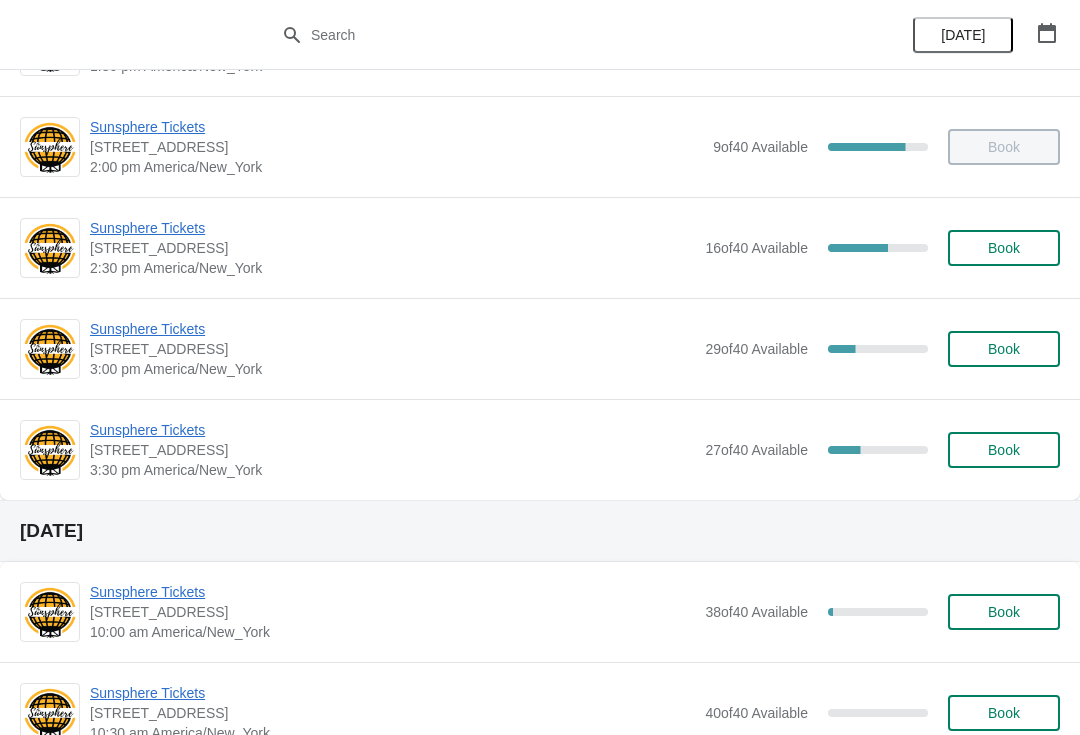 click on "Sunsphere Tickets" at bounding box center [392, 329] 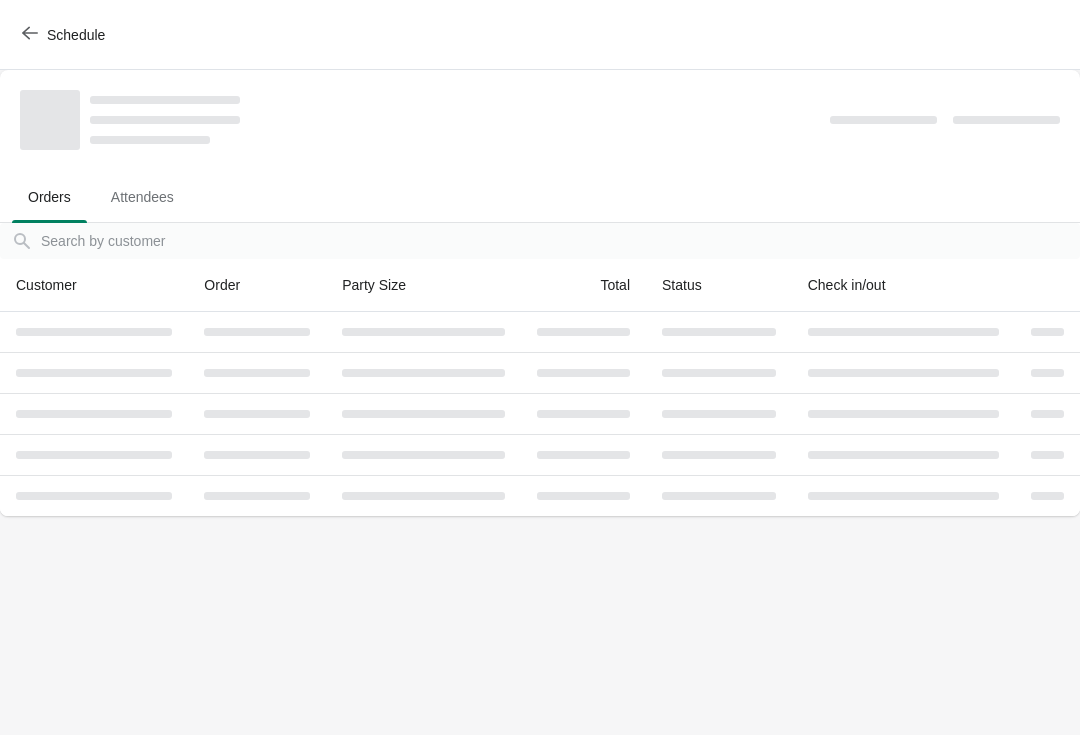 scroll, scrollTop: 0, scrollLeft: 0, axis: both 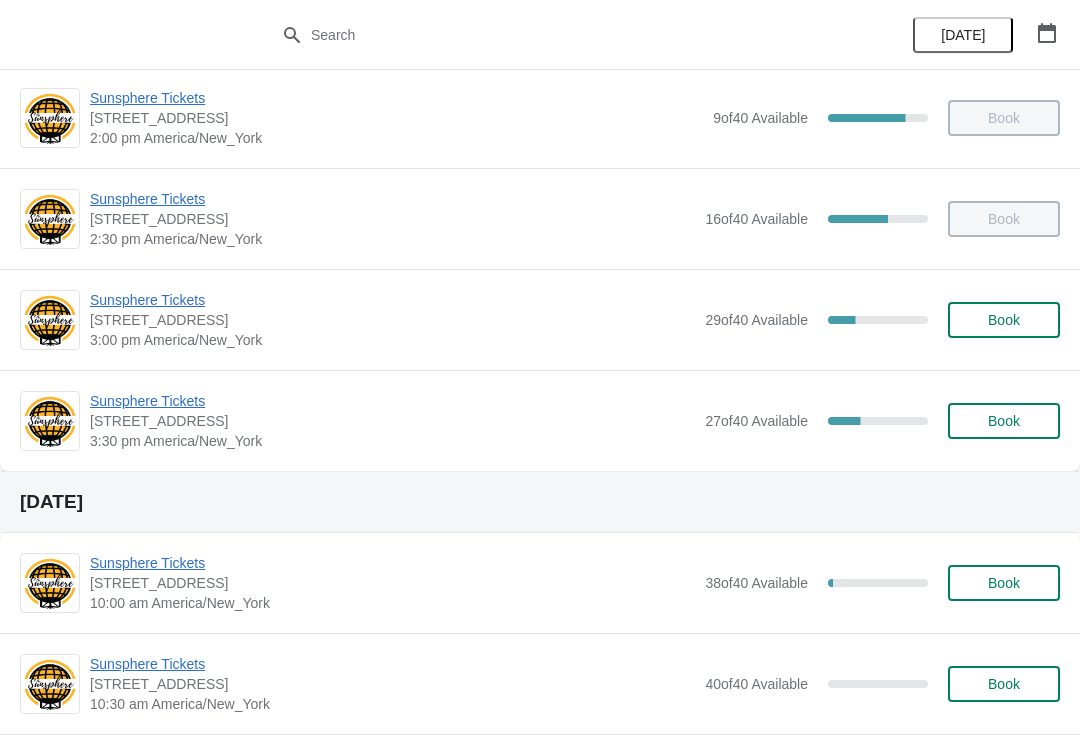 click on "Book" at bounding box center [1004, 320] 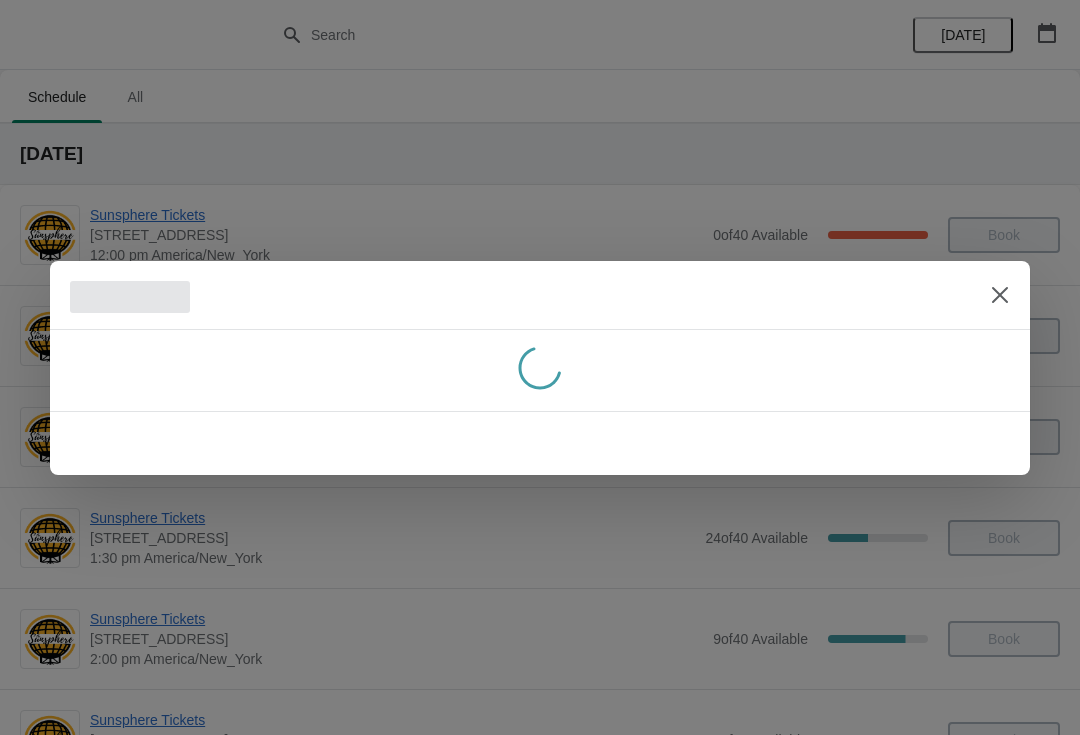 scroll, scrollTop: 0, scrollLeft: 0, axis: both 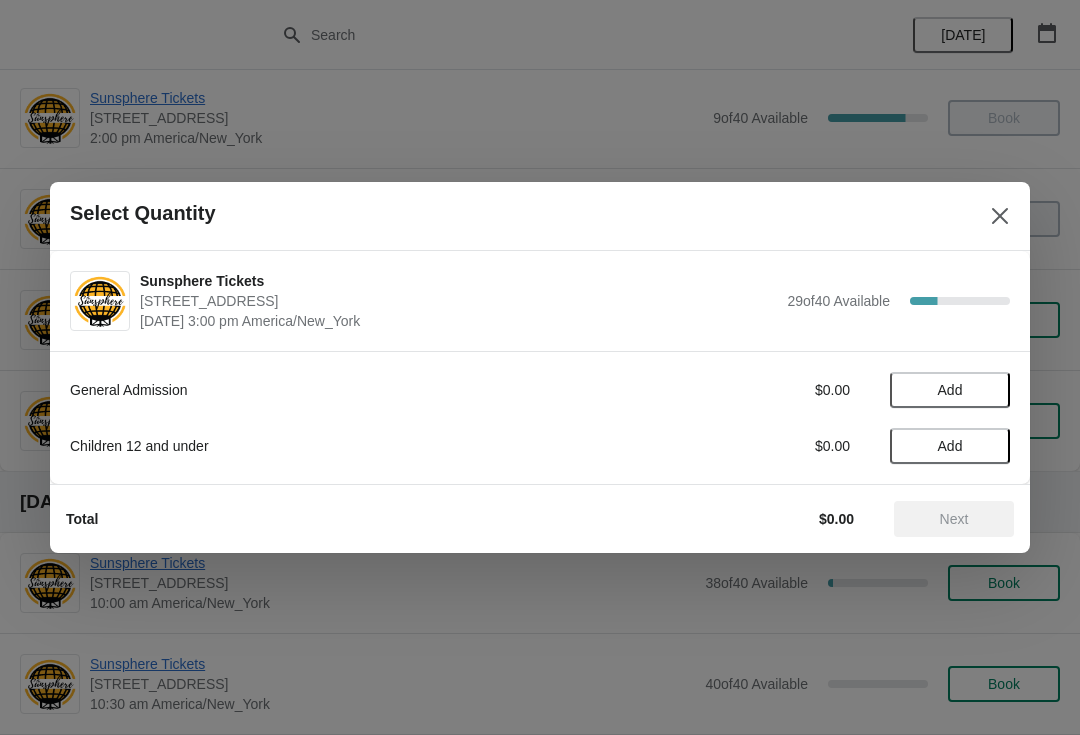click on "Add" at bounding box center [950, 390] 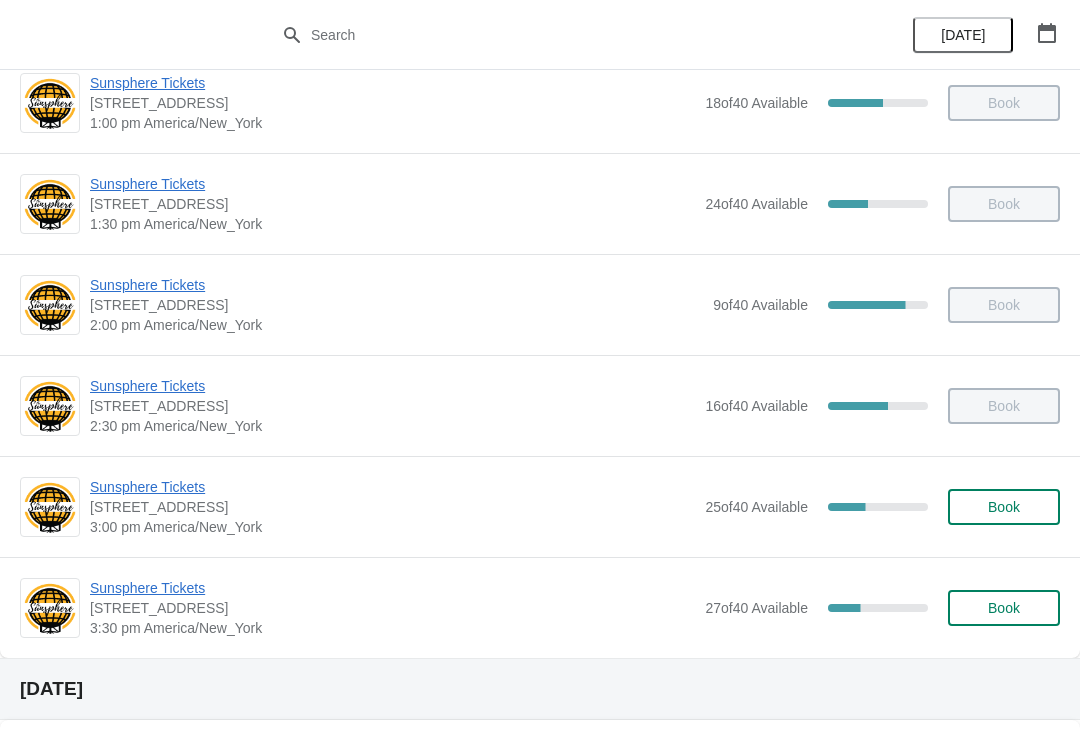 scroll, scrollTop: 387, scrollLeft: 0, axis: vertical 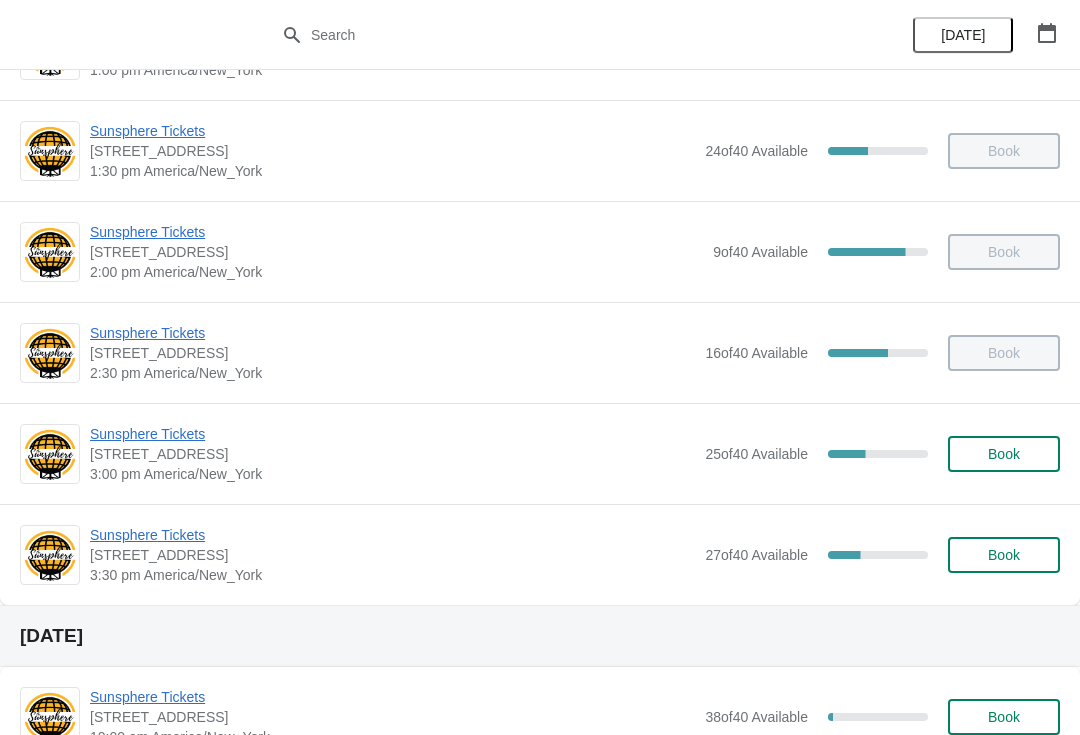click on "Book" at bounding box center (1004, 454) 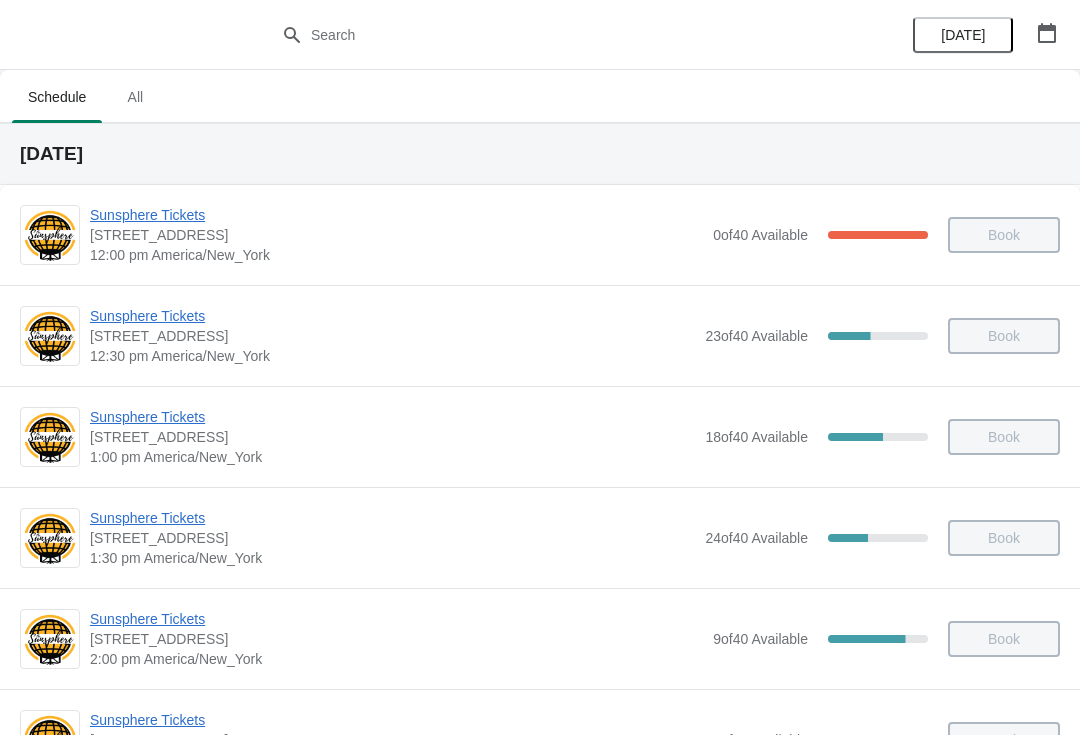 scroll, scrollTop: 387, scrollLeft: 0, axis: vertical 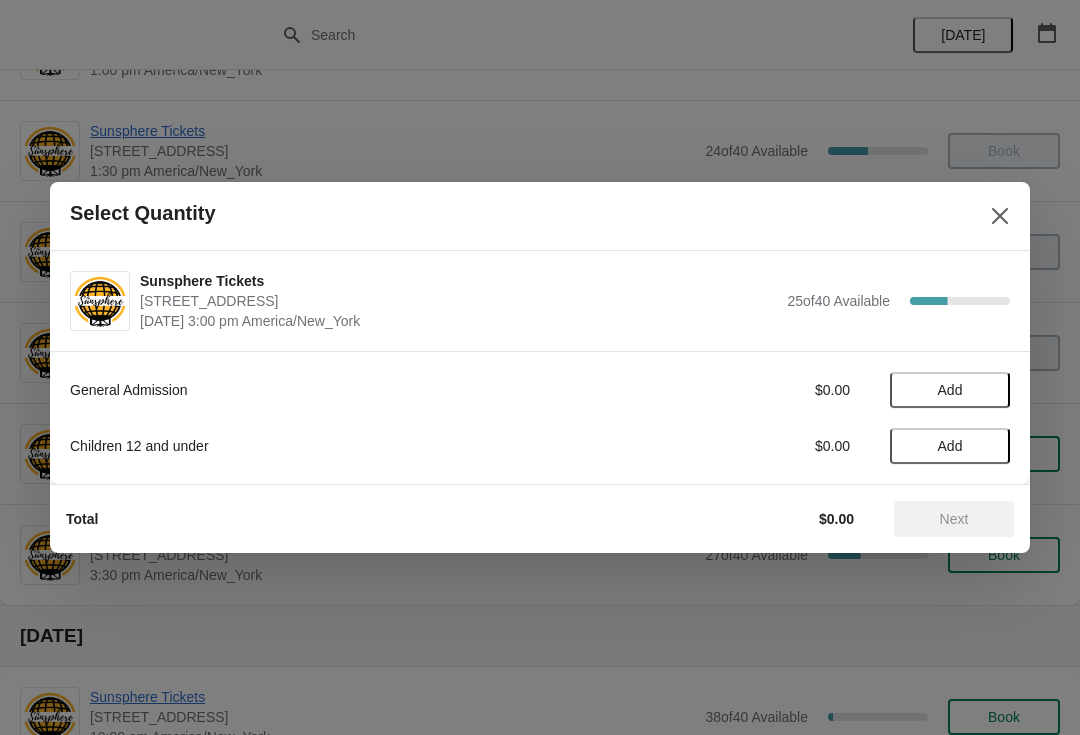 click on "Add" at bounding box center [950, 390] 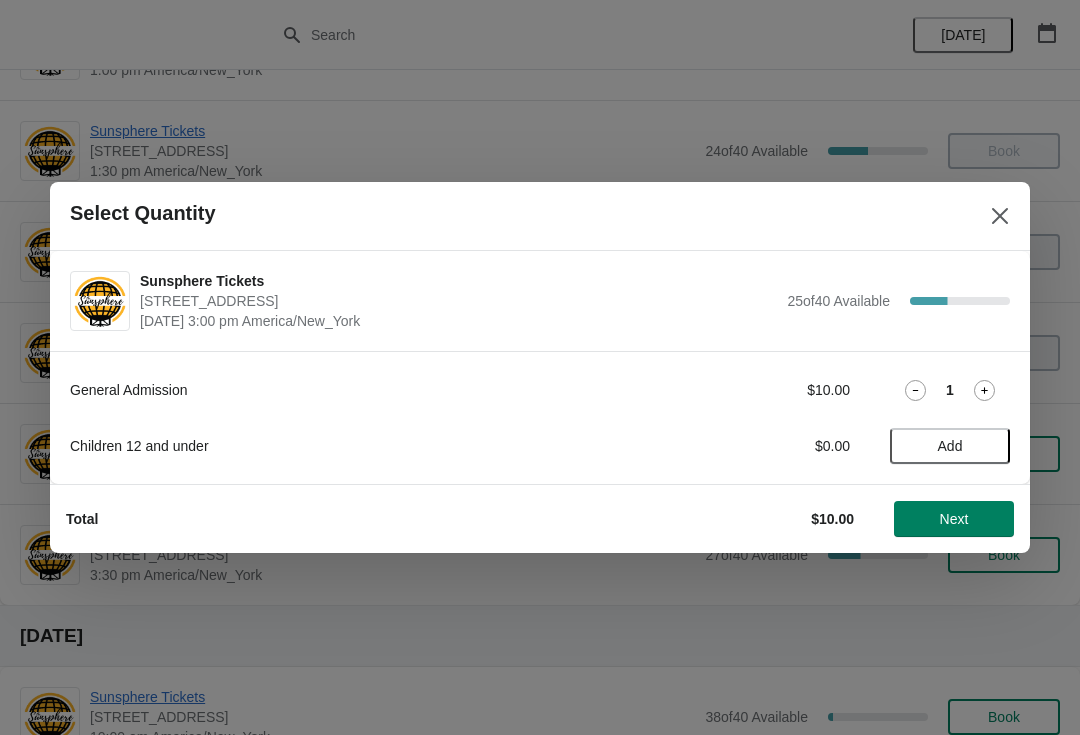 click 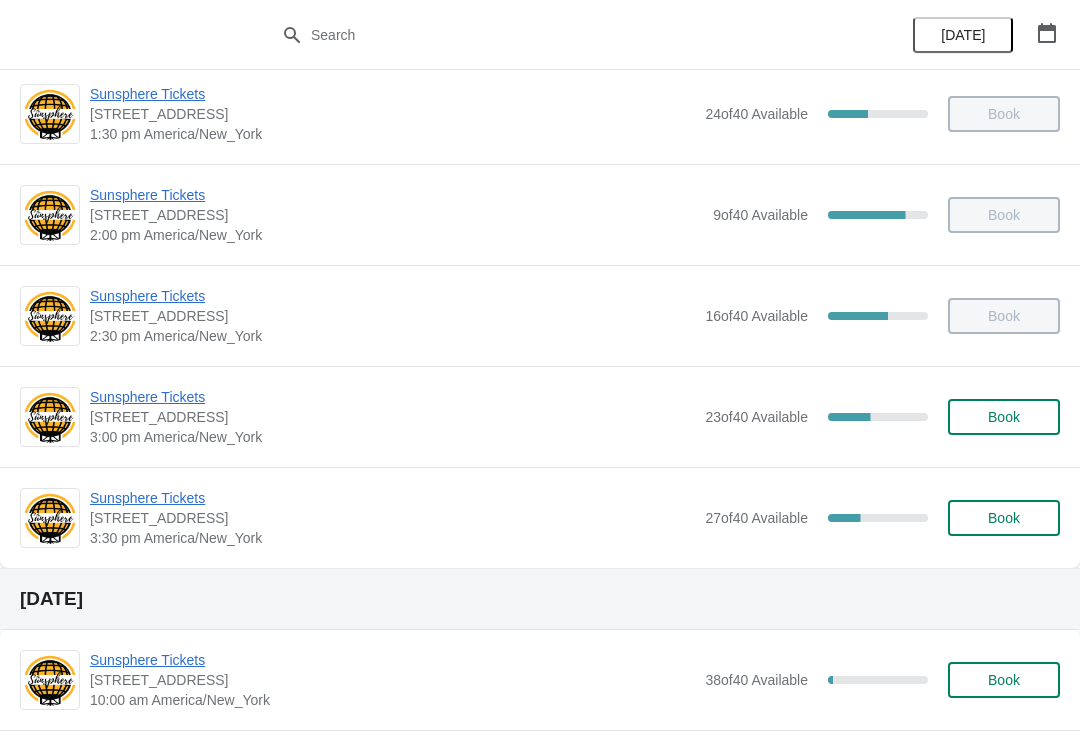 scroll, scrollTop: 425, scrollLeft: 0, axis: vertical 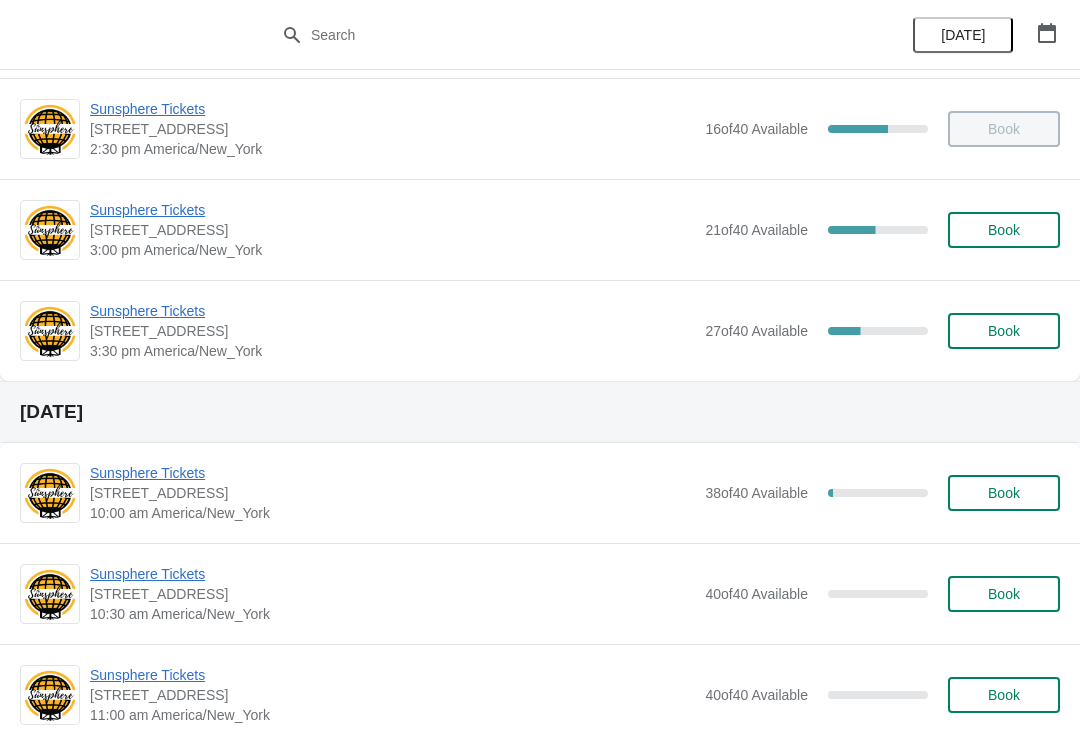 click on "Sunsphere Tickets" at bounding box center (392, 311) 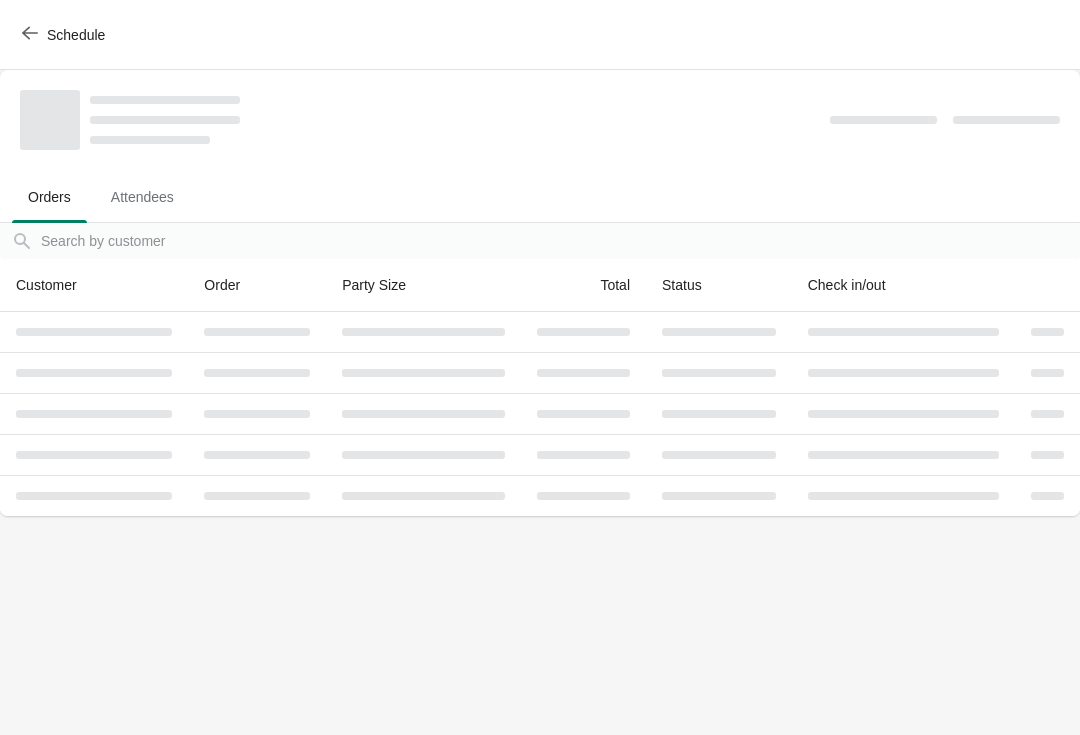 scroll, scrollTop: 0, scrollLeft: 0, axis: both 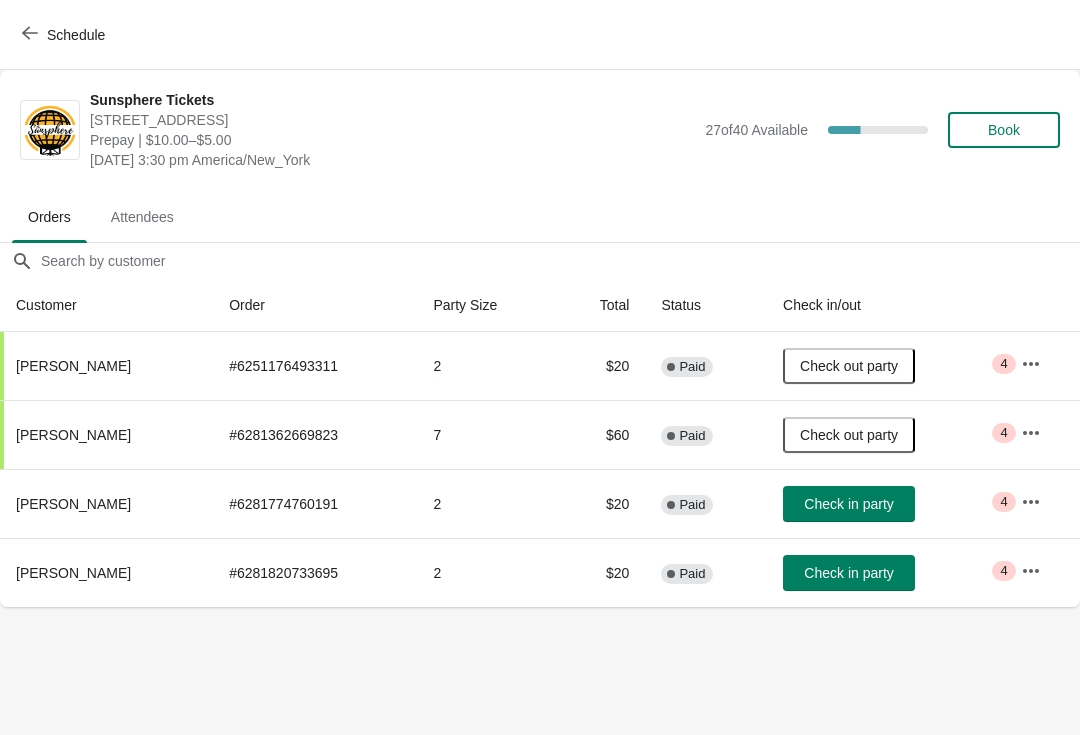 click on "Check in party" at bounding box center (849, 504) 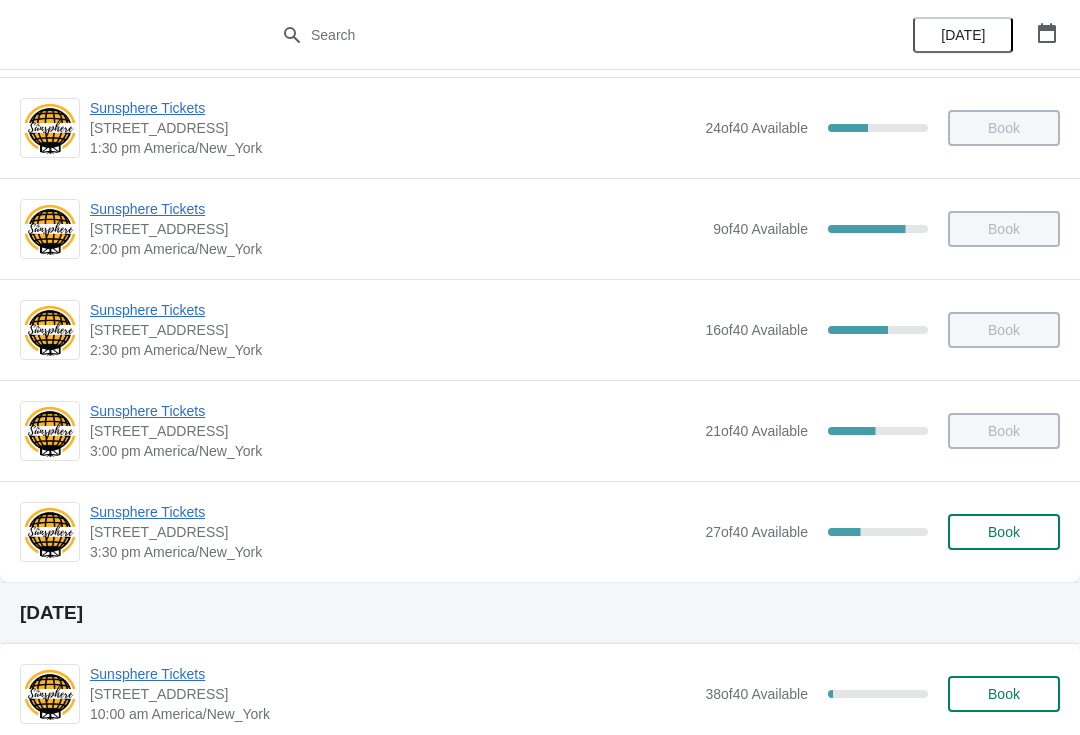 scroll, scrollTop: 429, scrollLeft: 0, axis: vertical 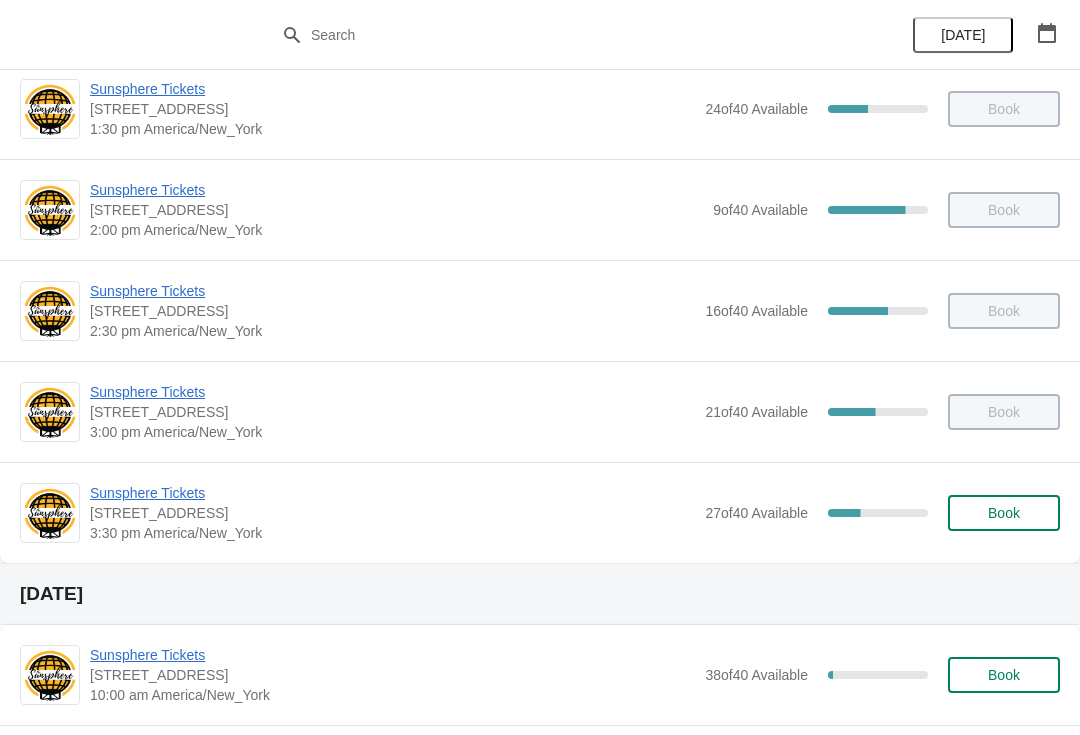 click on "Sunsphere Tickets" at bounding box center [392, 493] 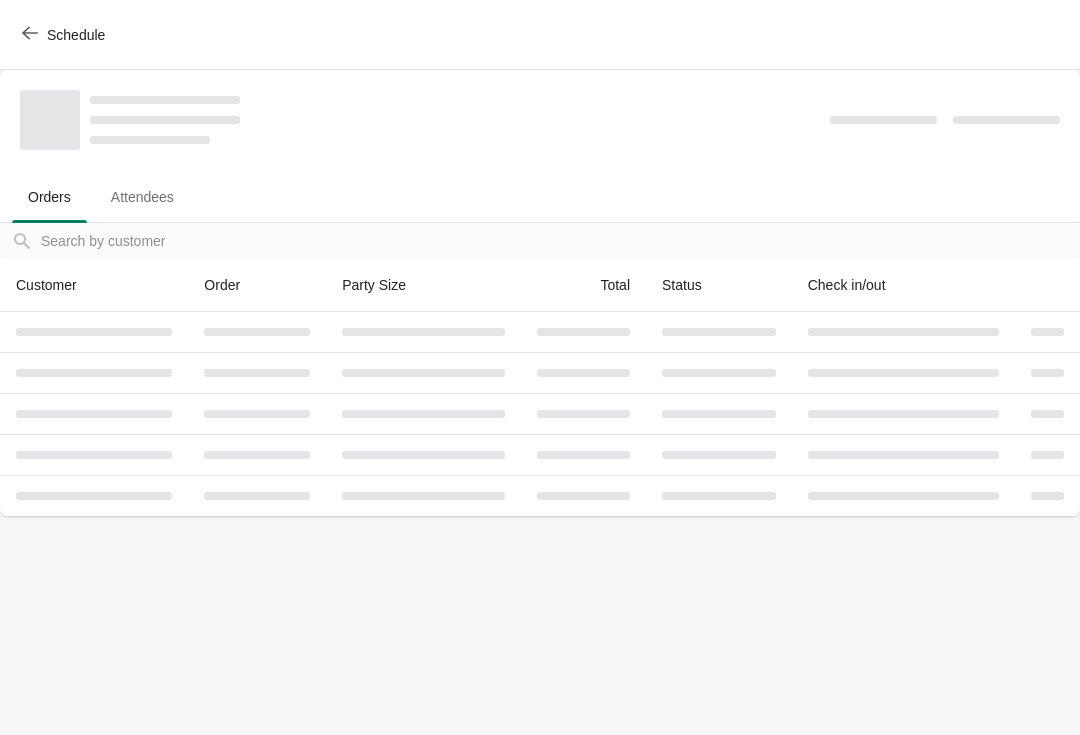 scroll, scrollTop: 0, scrollLeft: 0, axis: both 